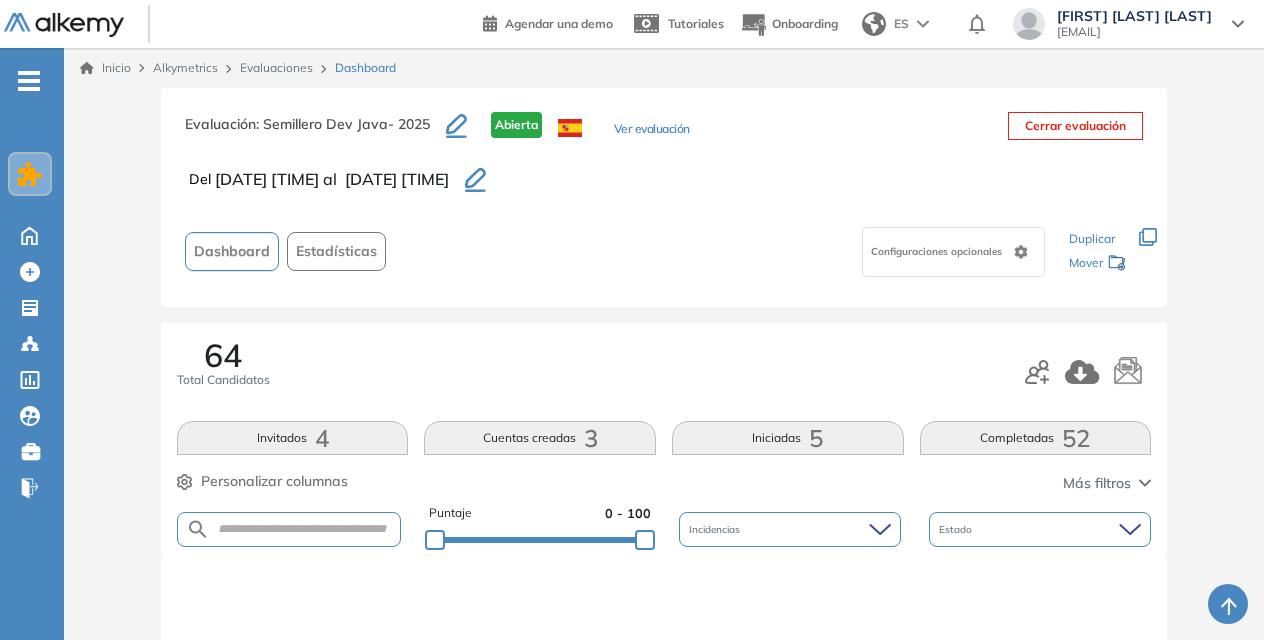 scroll, scrollTop: 424, scrollLeft: 0, axis: vertical 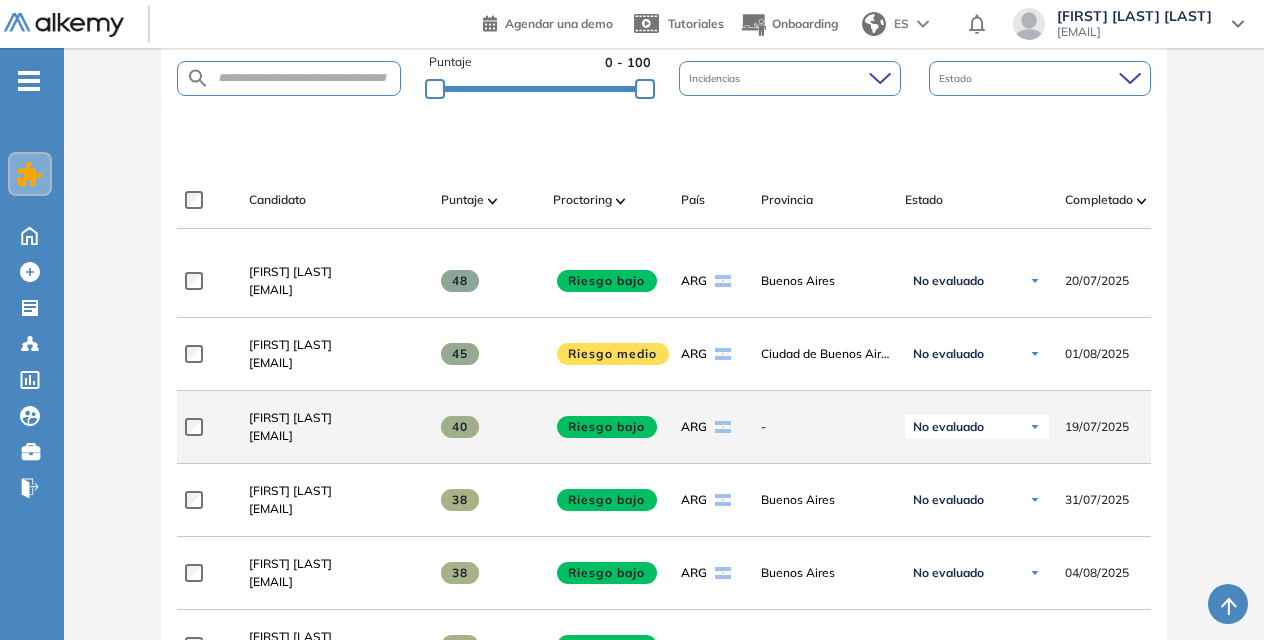 click at bounding box center (1035, 427) 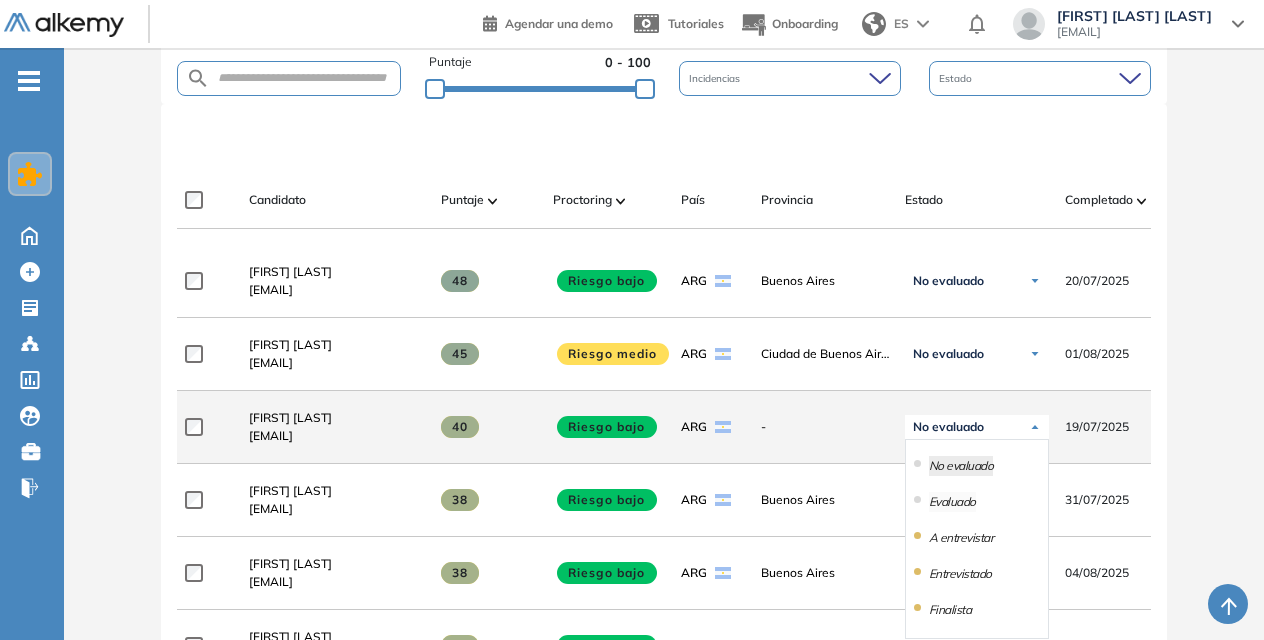 click on "Evaluado" at bounding box center (952, 502) 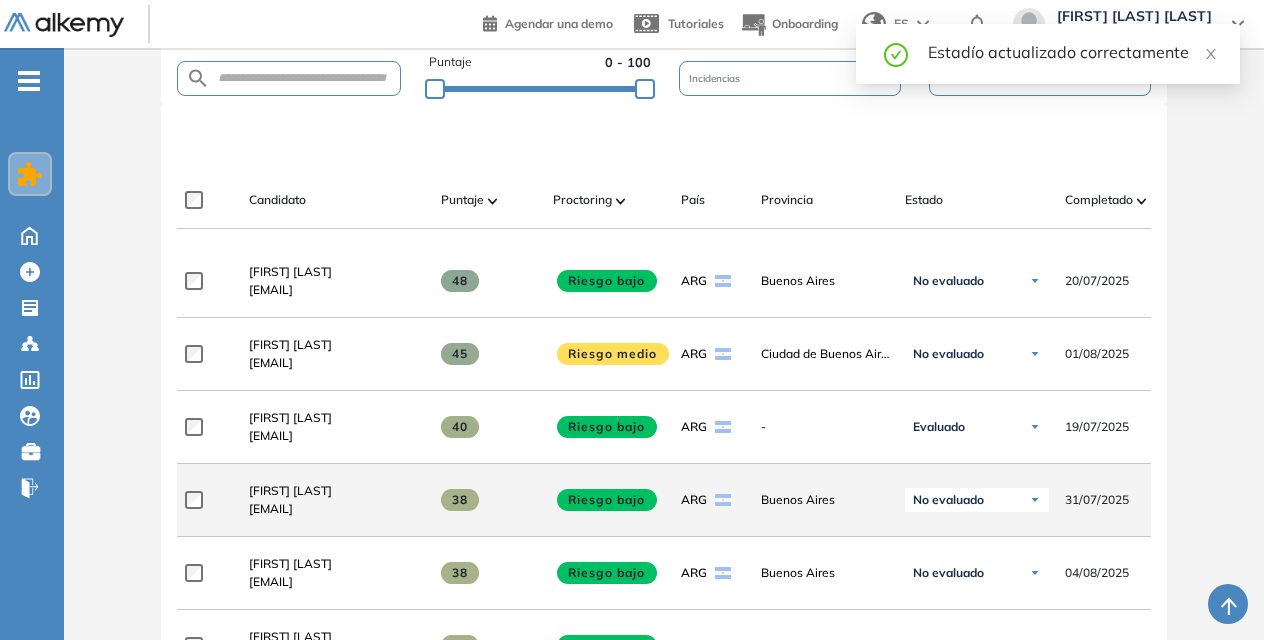 click at bounding box center (1035, 500) 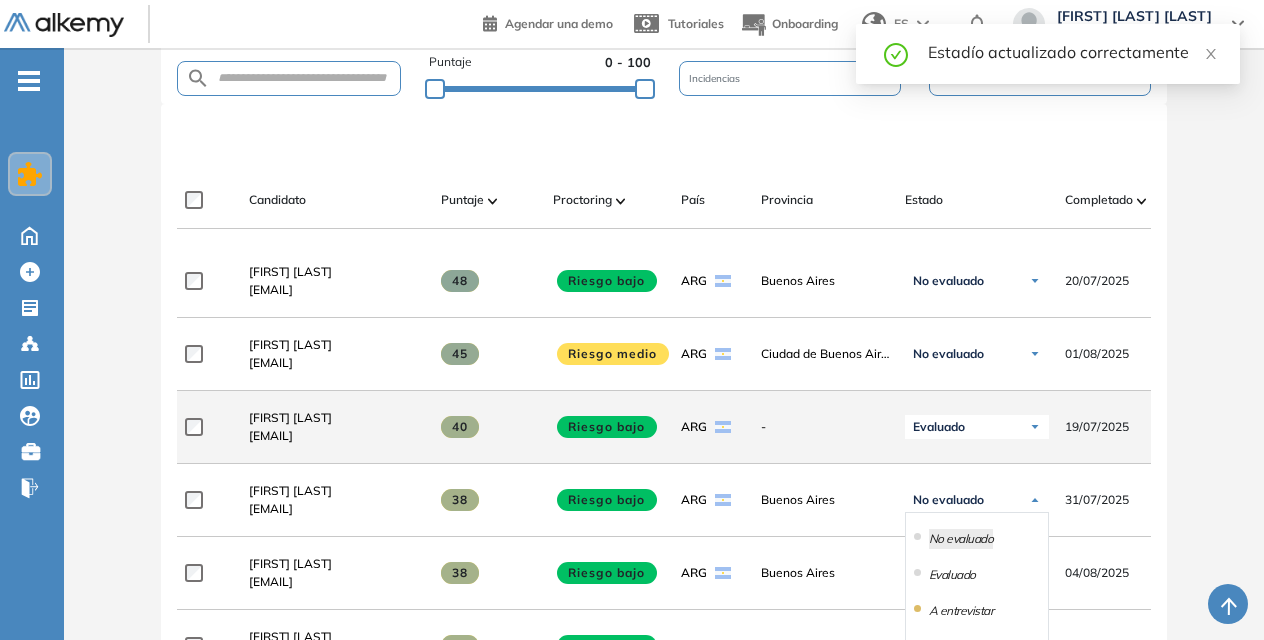 click at bounding box center [1035, 427] 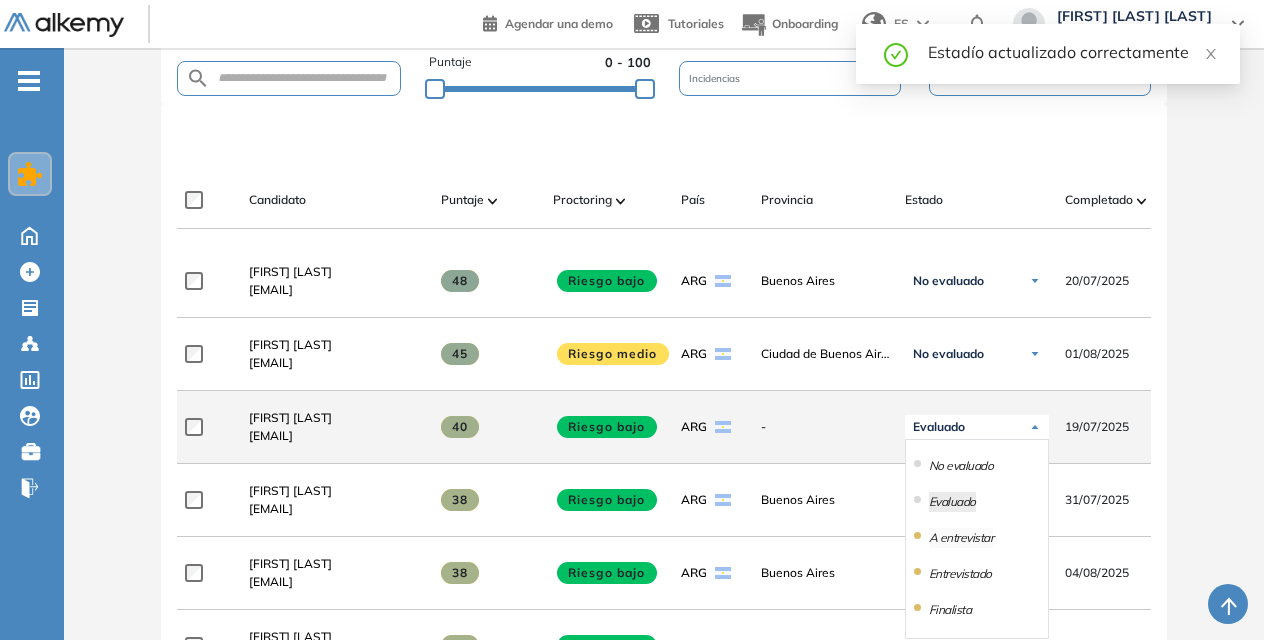 click on "A entrevistar" at bounding box center (961, 538) 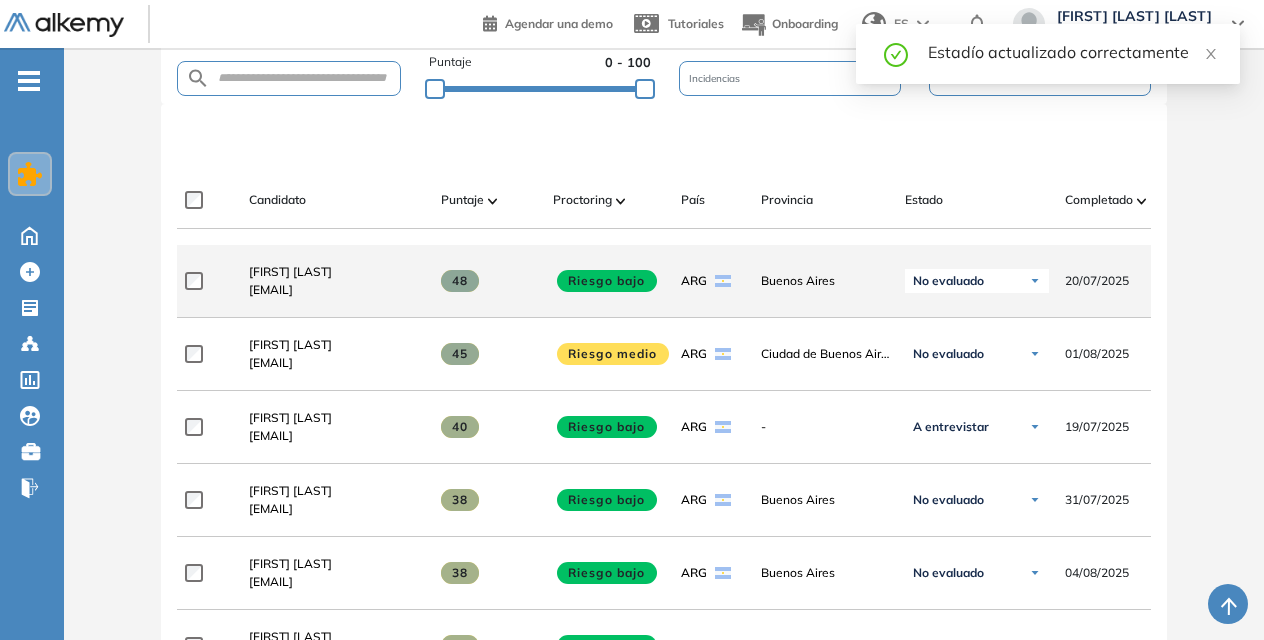 click at bounding box center (1035, 281) 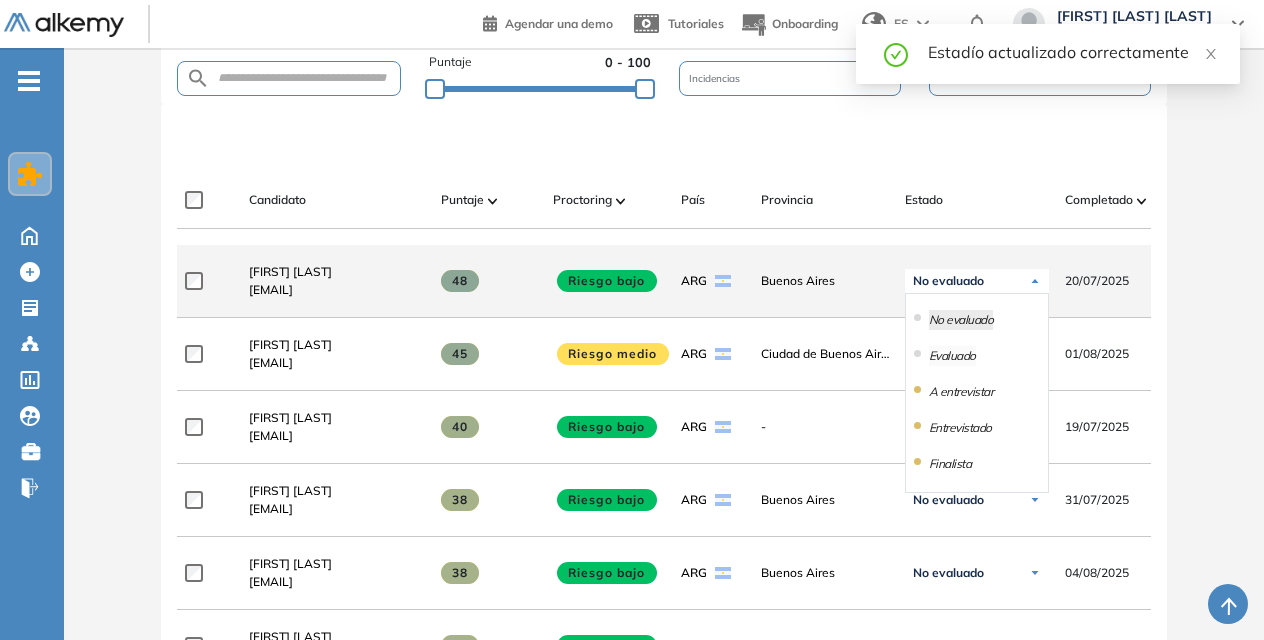 click on "Evaluado" at bounding box center [952, 356] 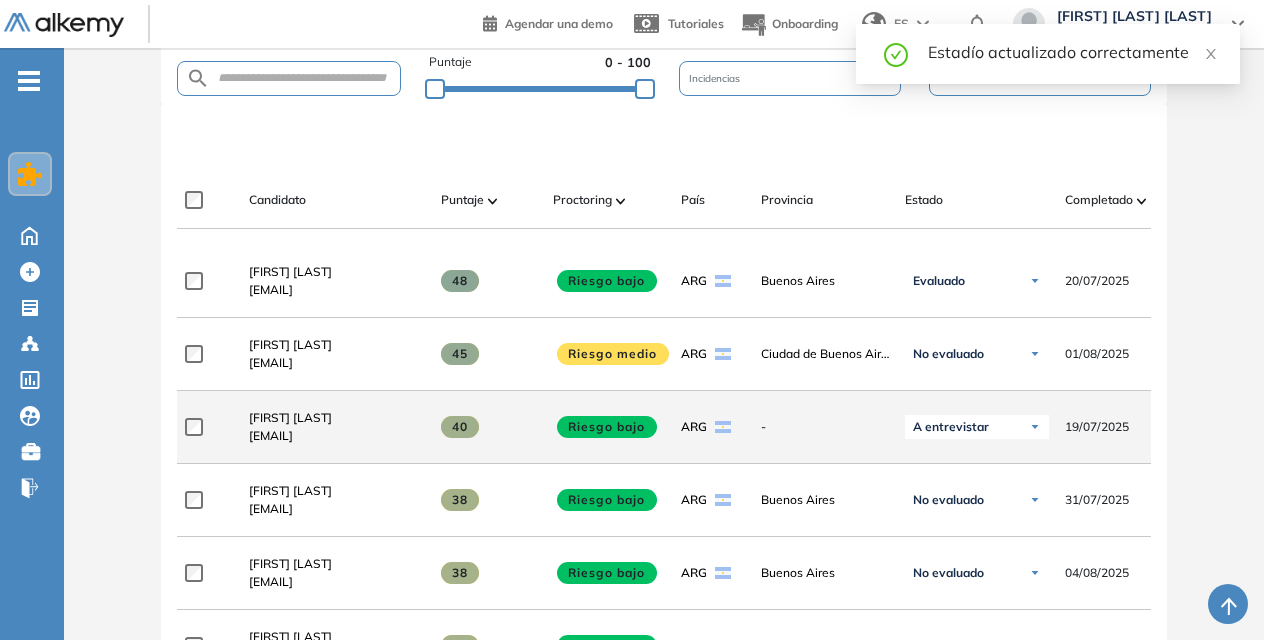 click at bounding box center (1035, 427) 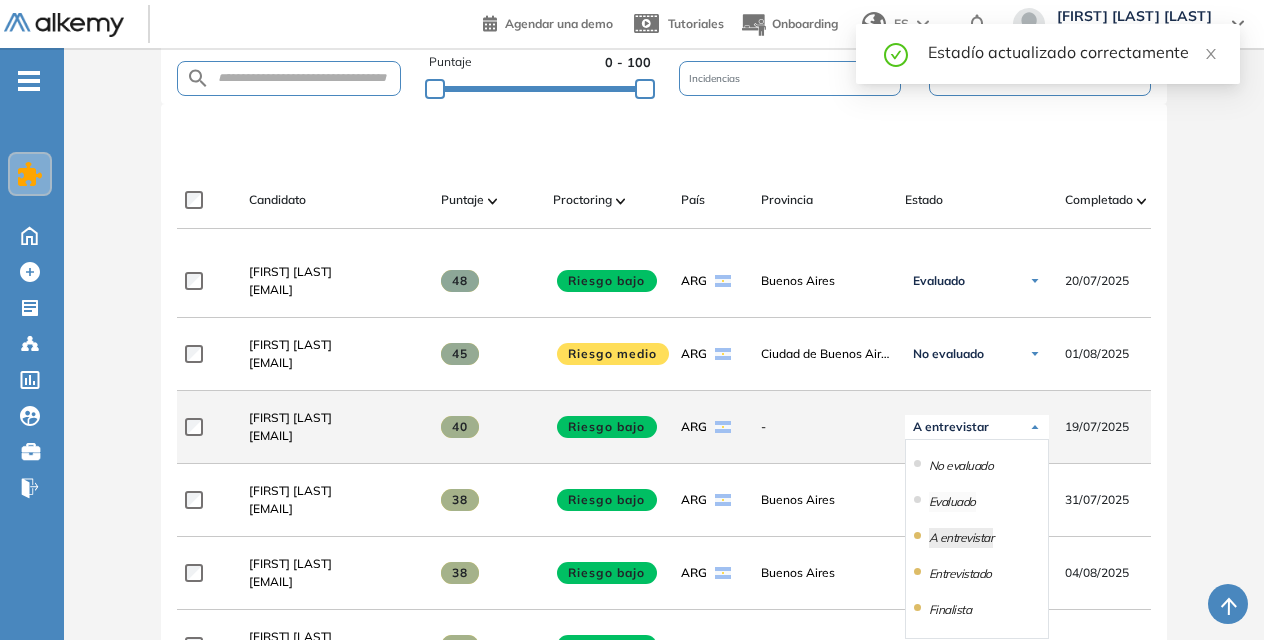 click on "Evaluado" at bounding box center (952, 502) 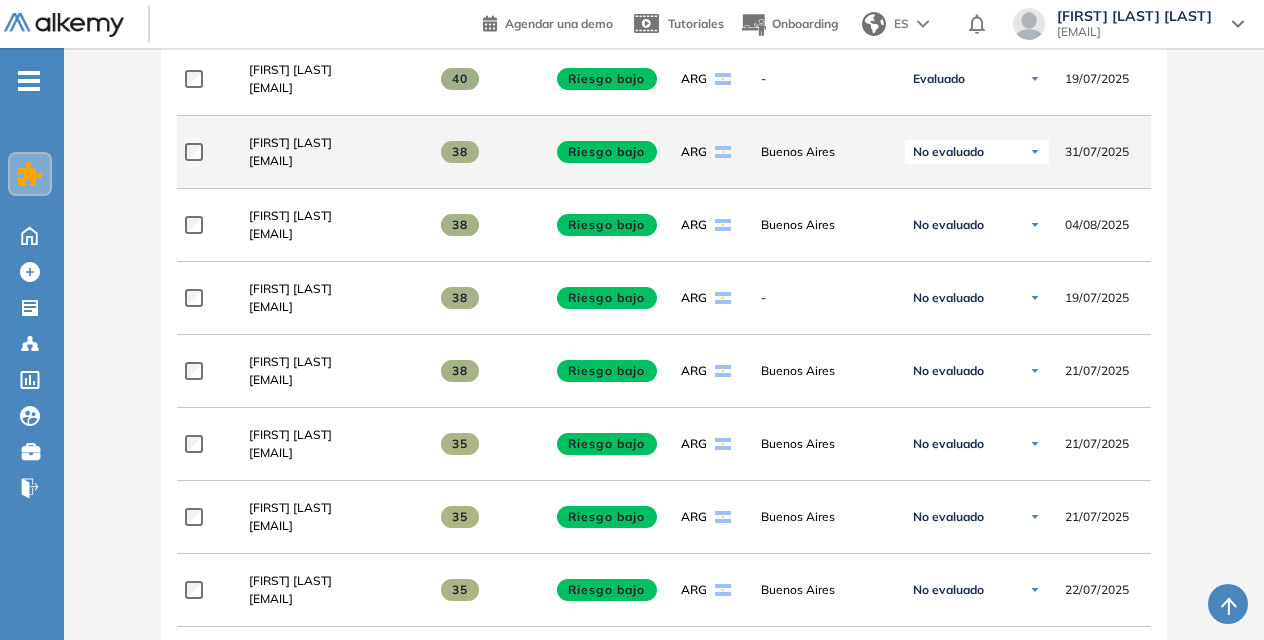 scroll, scrollTop: 800, scrollLeft: 0, axis: vertical 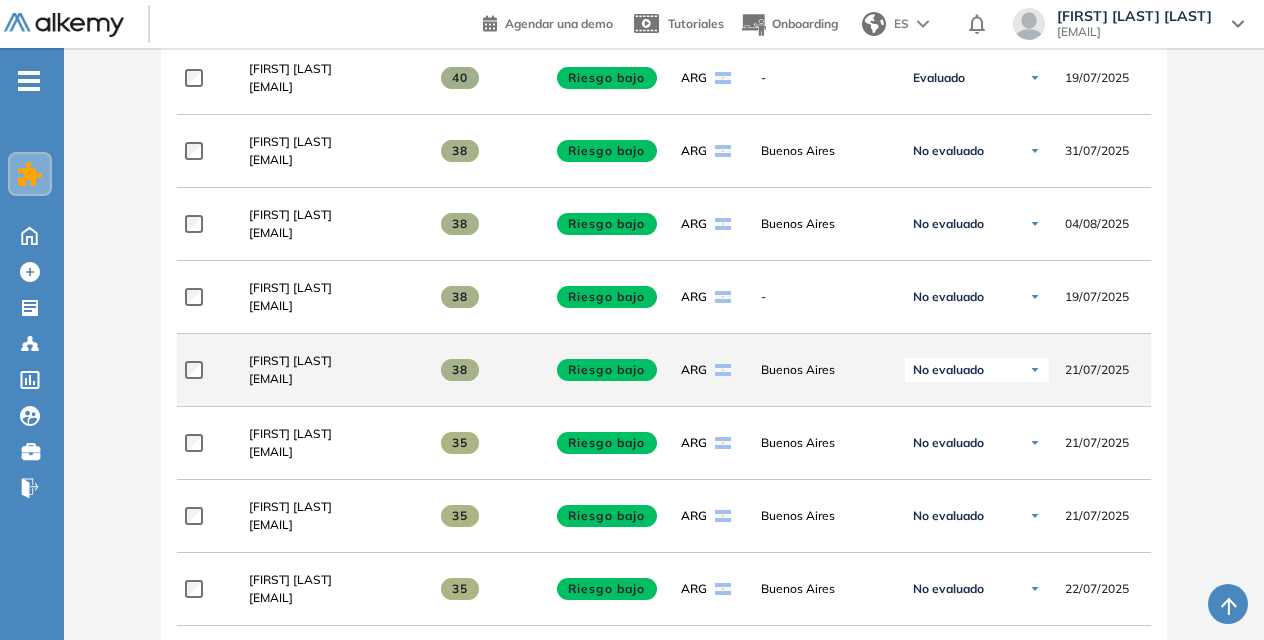click on "No evaluado" at bounding box center [977, 370] 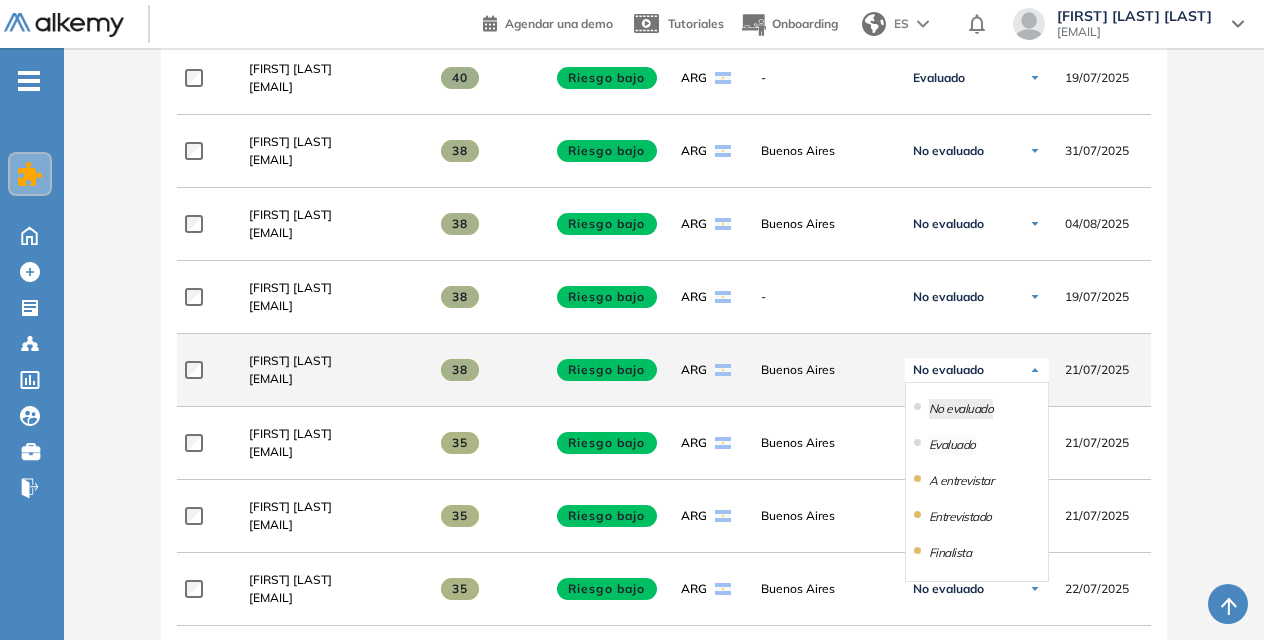 click on "Evaluado" at bounding box center (952, 445) 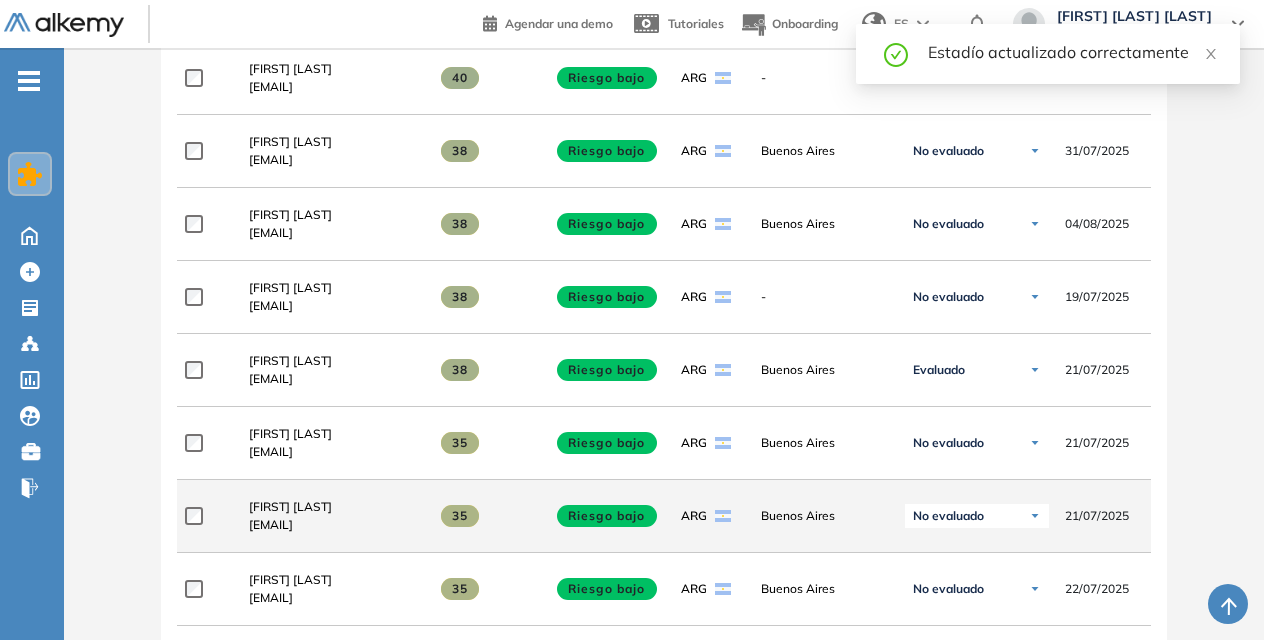 click on "No evaluado" at bounding box center [977, 516] 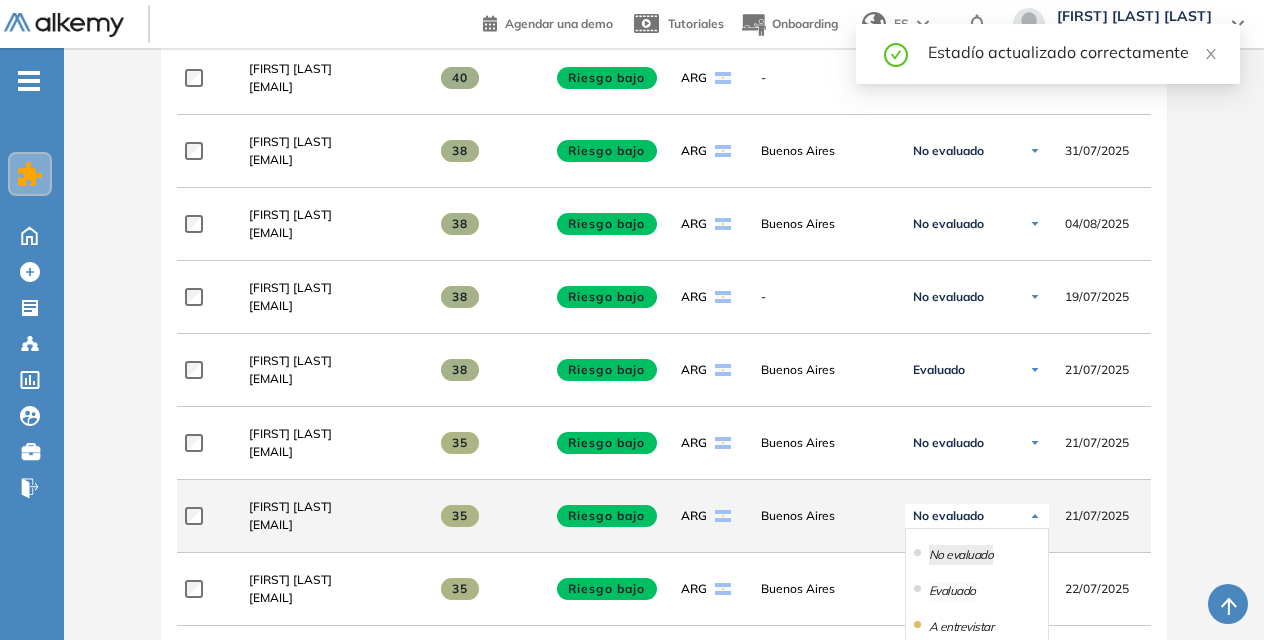 click on "Evaluado" at bounding box center [952, 591] 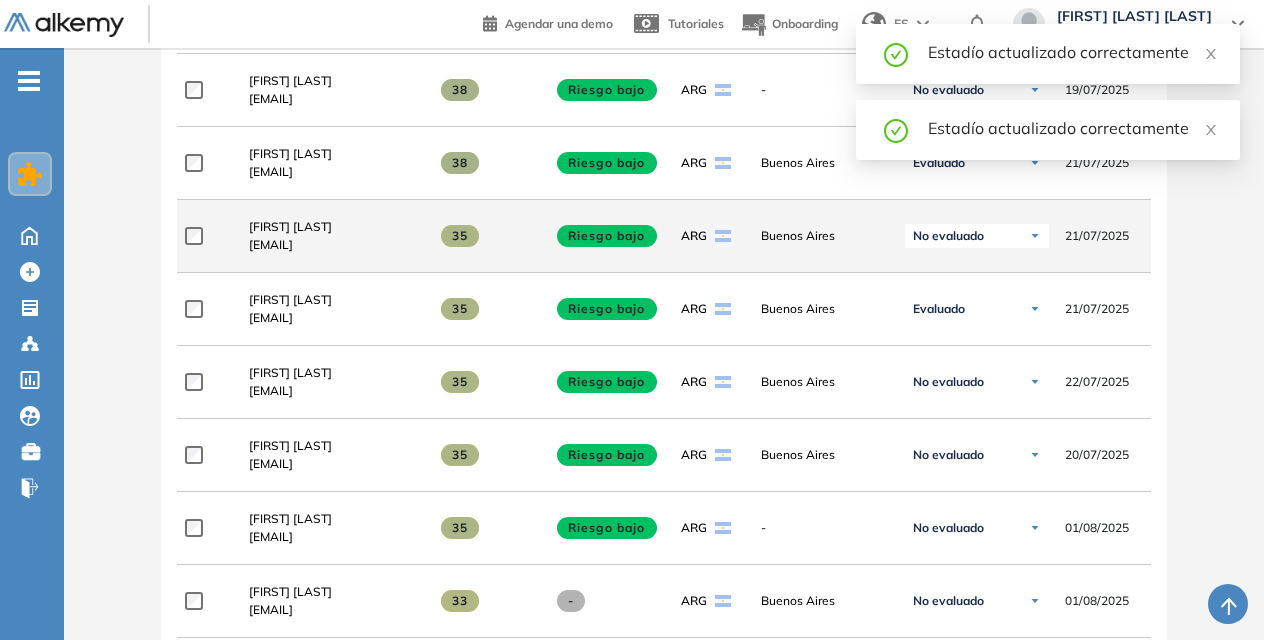 scroll, scrollTop: 1008, scrollLeft: 0, axis: vertical 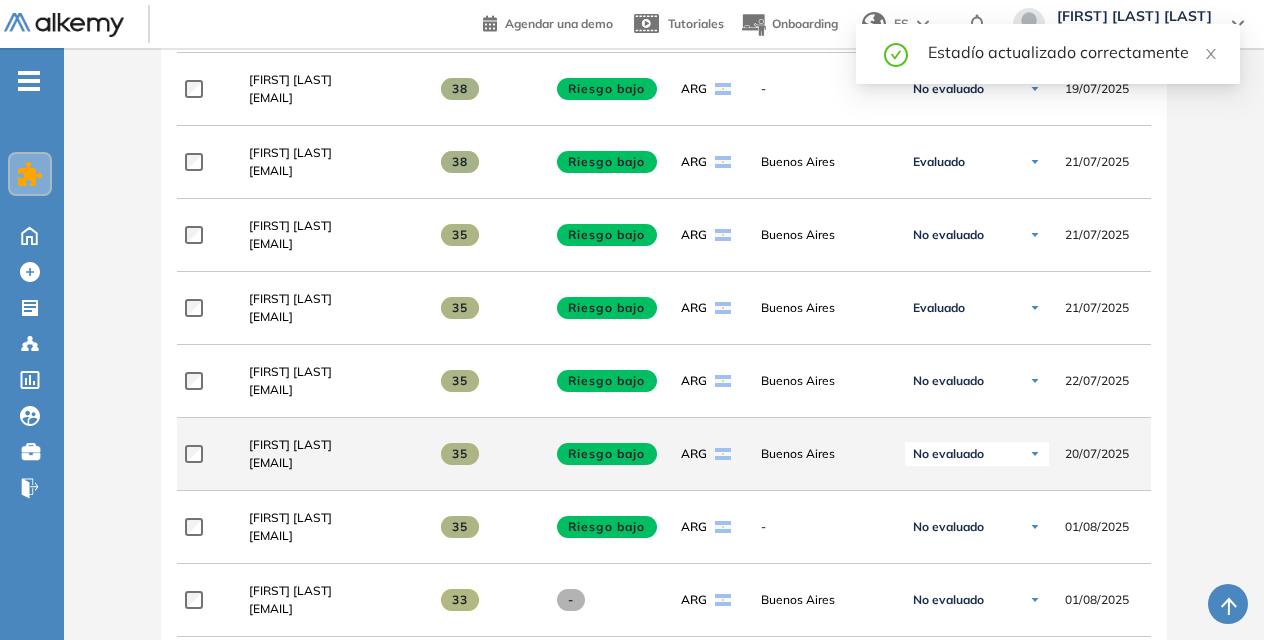 click at bounding box center (1035, 454) 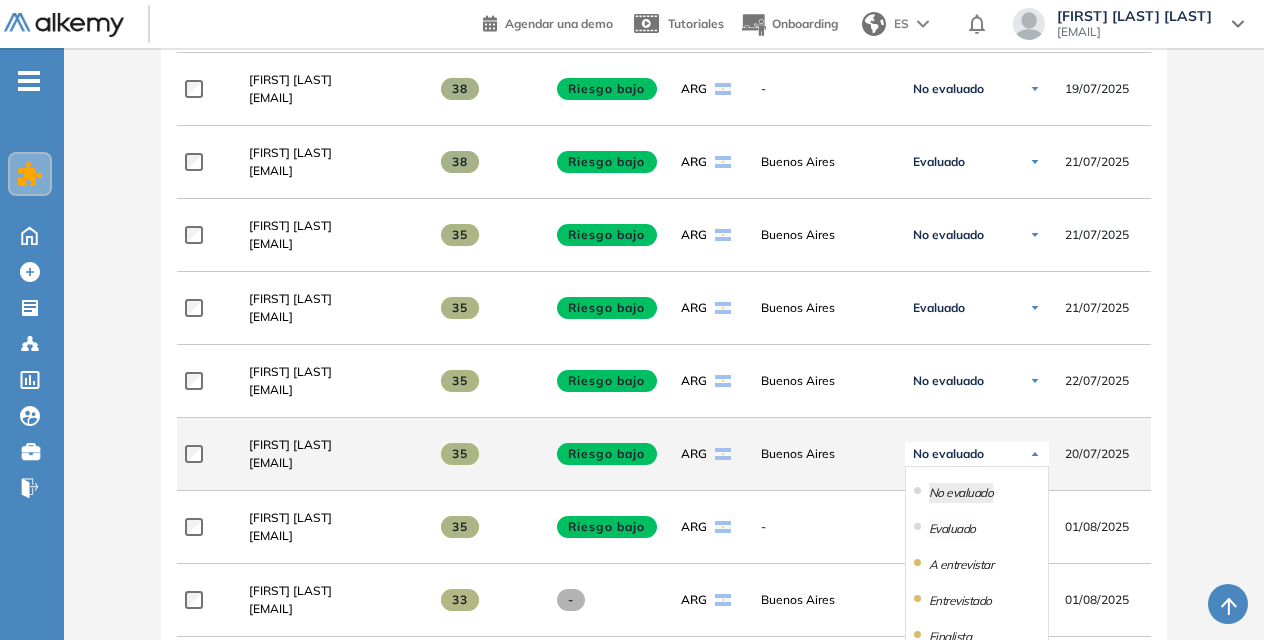 click on "Evaluado" at bounding box center (952, 529) 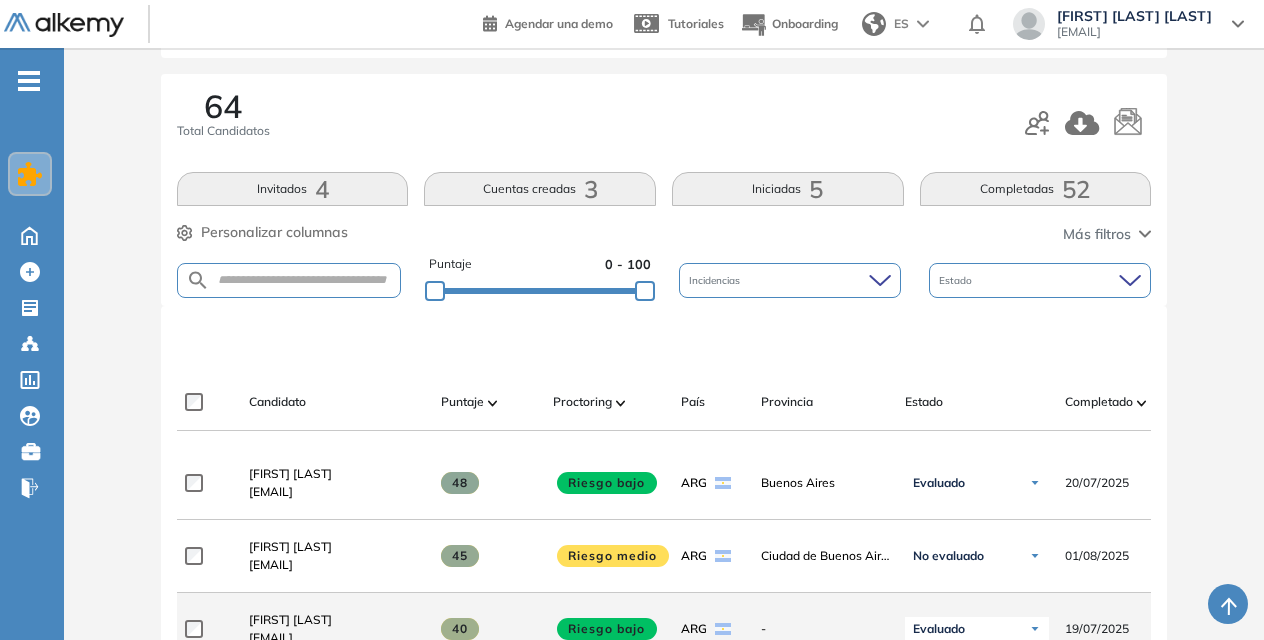 scroll, scrollTop: 228, scrollLeft: 0, axis: vertical 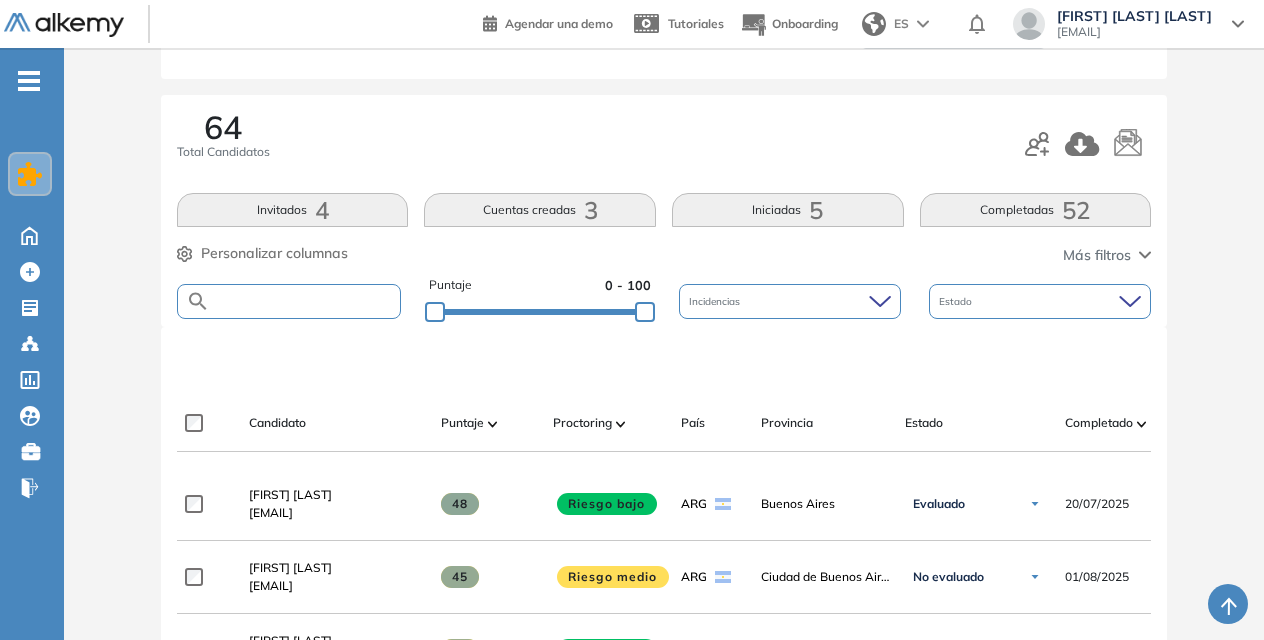 click at bounding box center (305, 301) 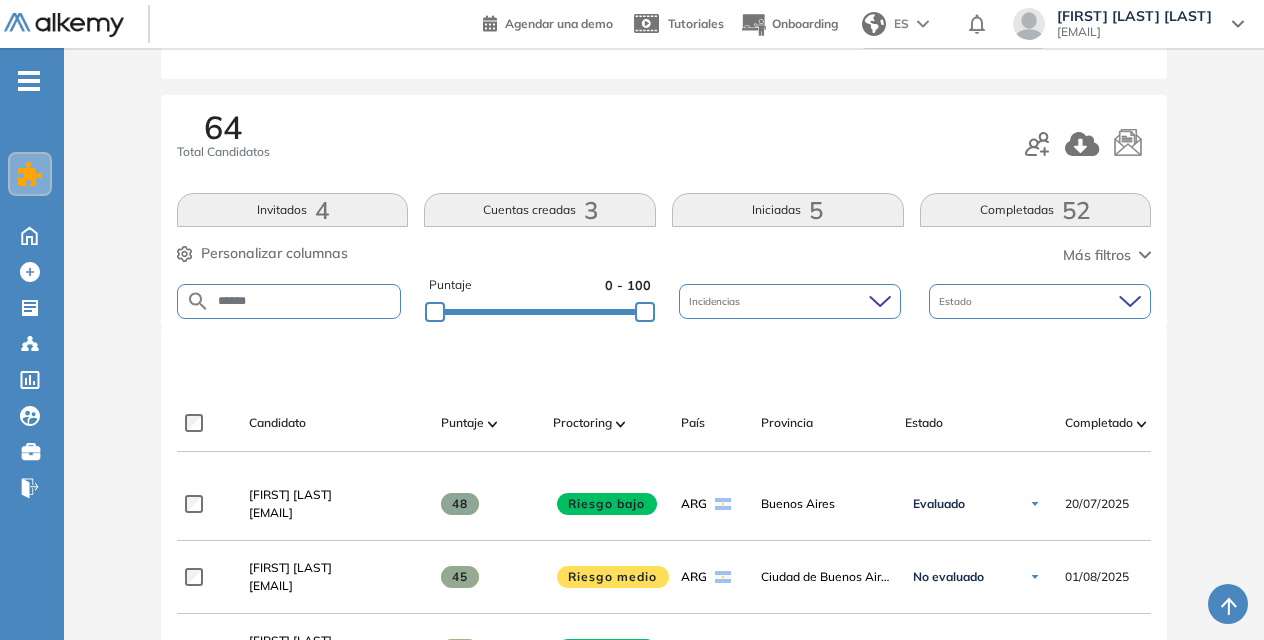 type on "******" 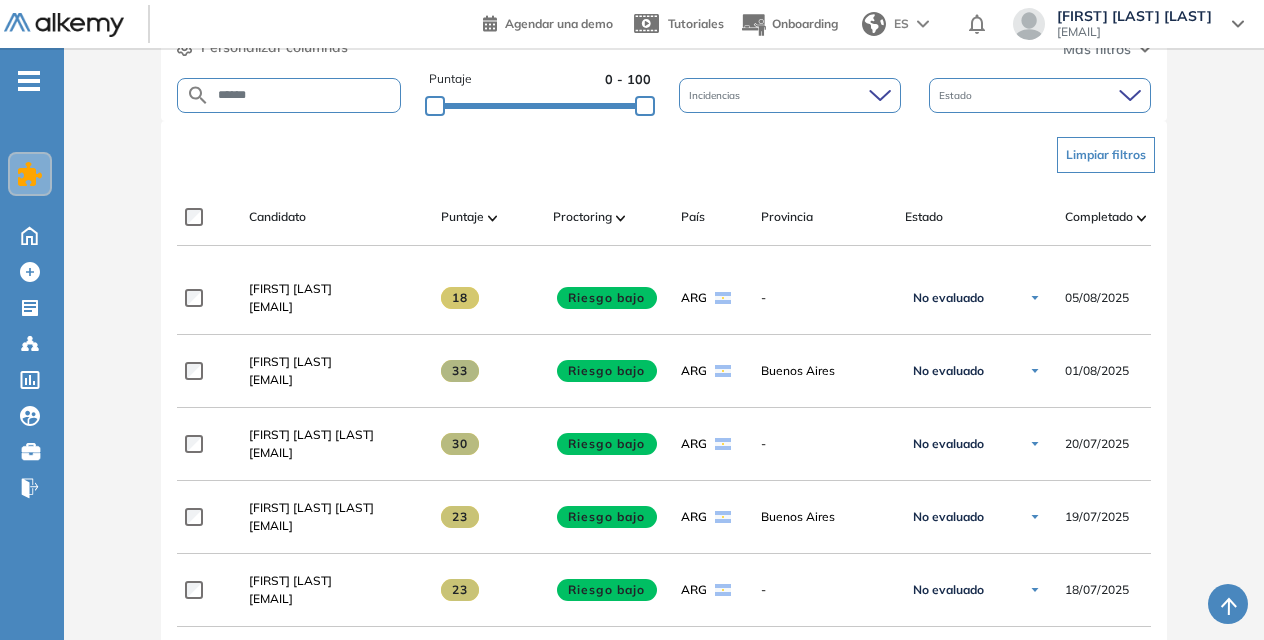 scroll, scrollTop: 433, scrollLeft: 0, axis: vertical 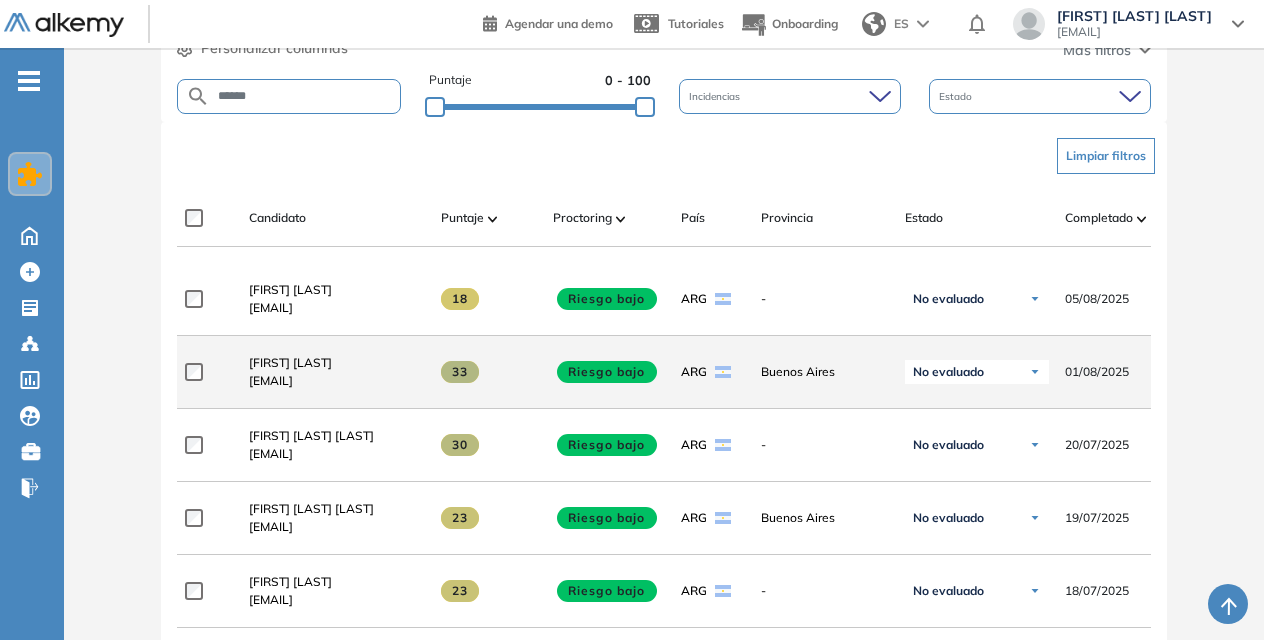 click on "No evaluado" at bounding box center [977, 372] 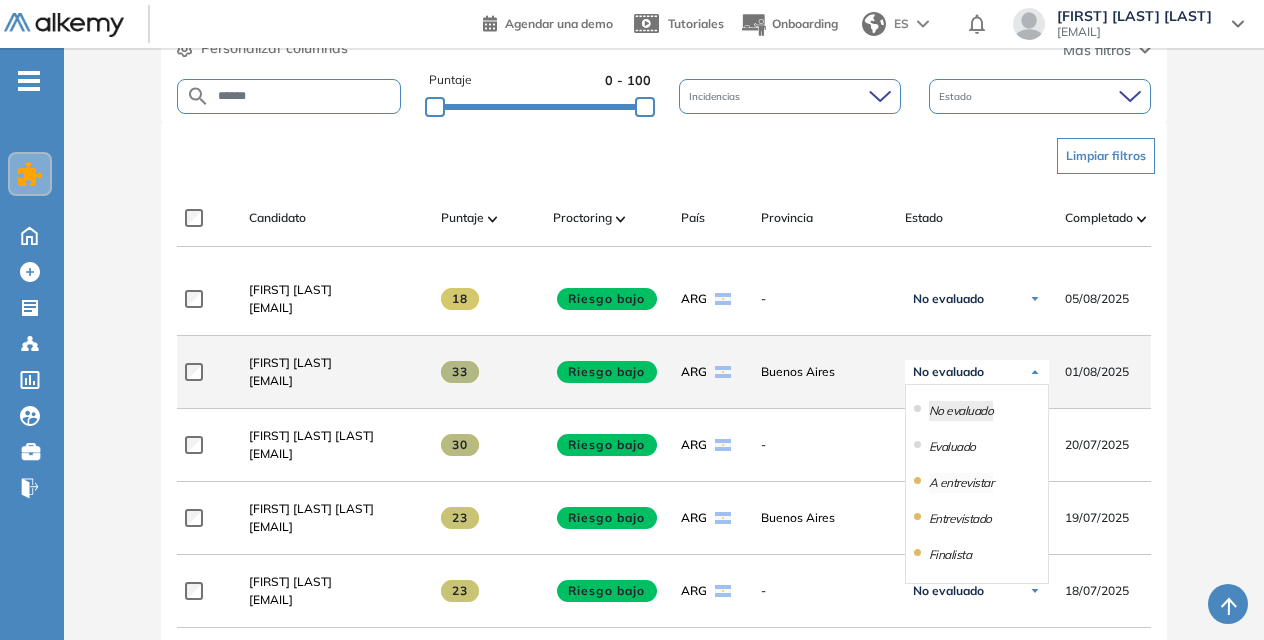 click on "A entrevistar" at bounding box center [961, 483] 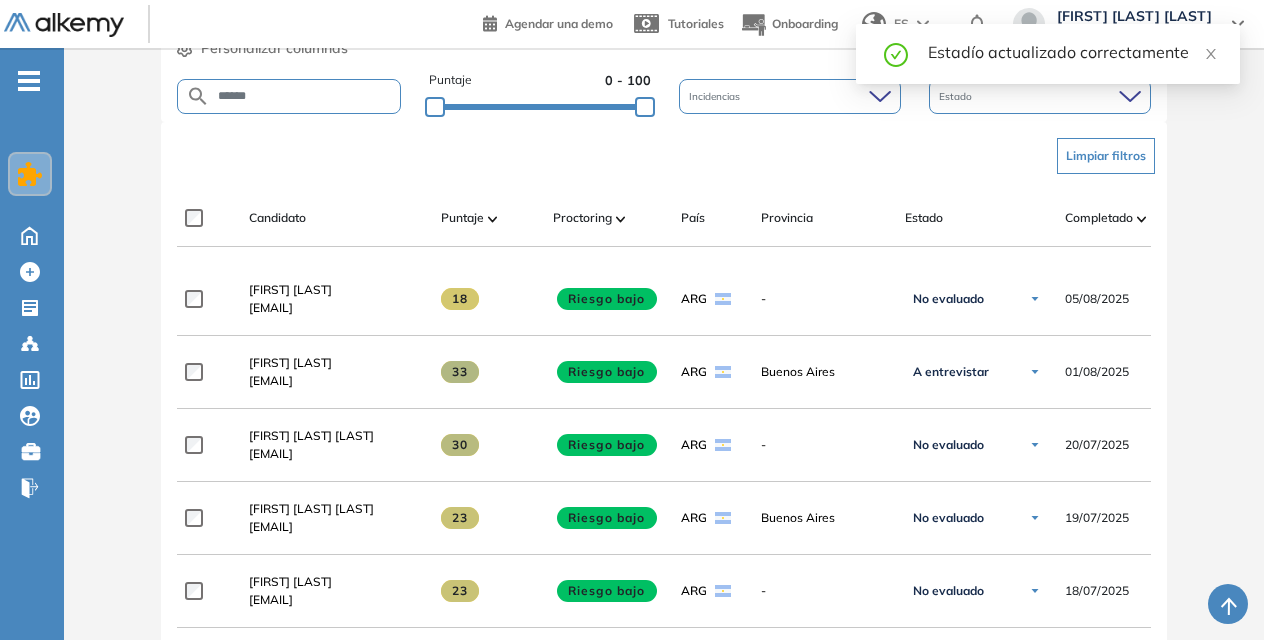 click on "******" at bounding box center (305, 96) 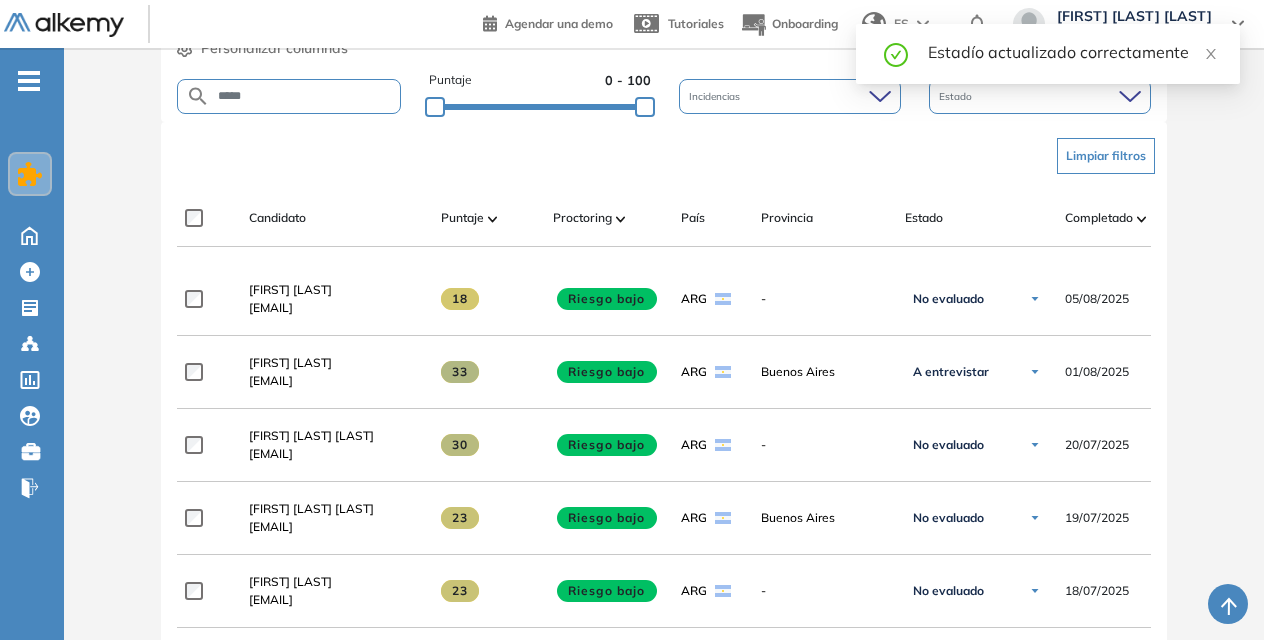 type on "*****" 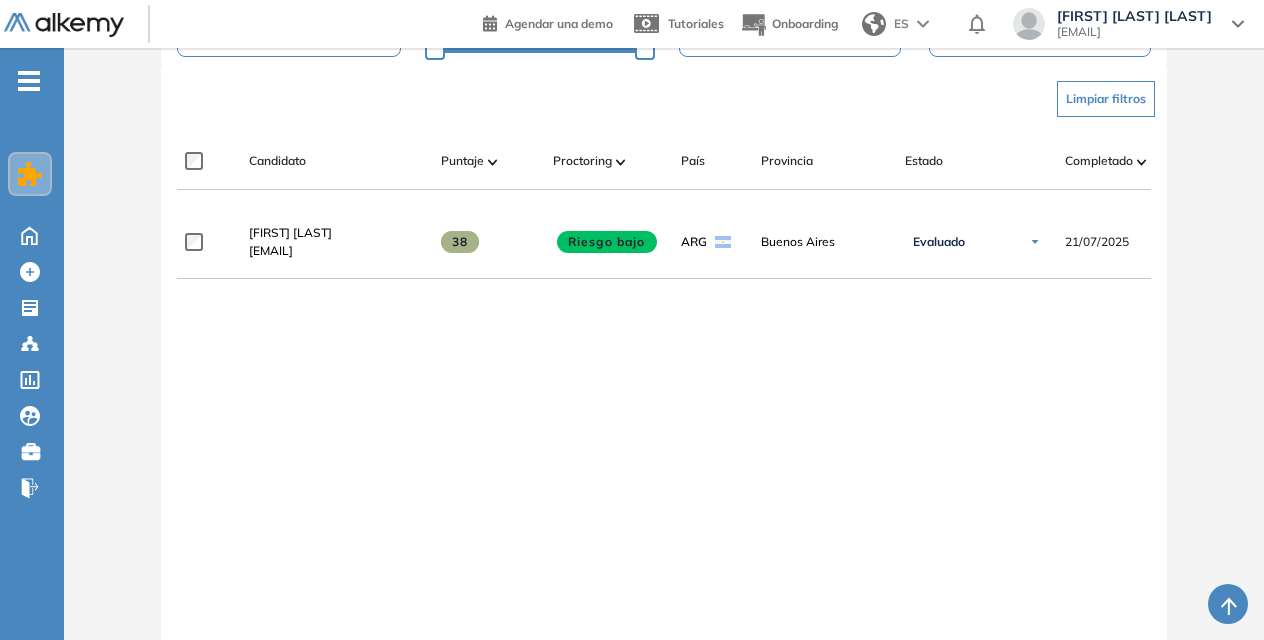 scroll, scrollTop: 491, scrollLeft: 0, axis: vertical 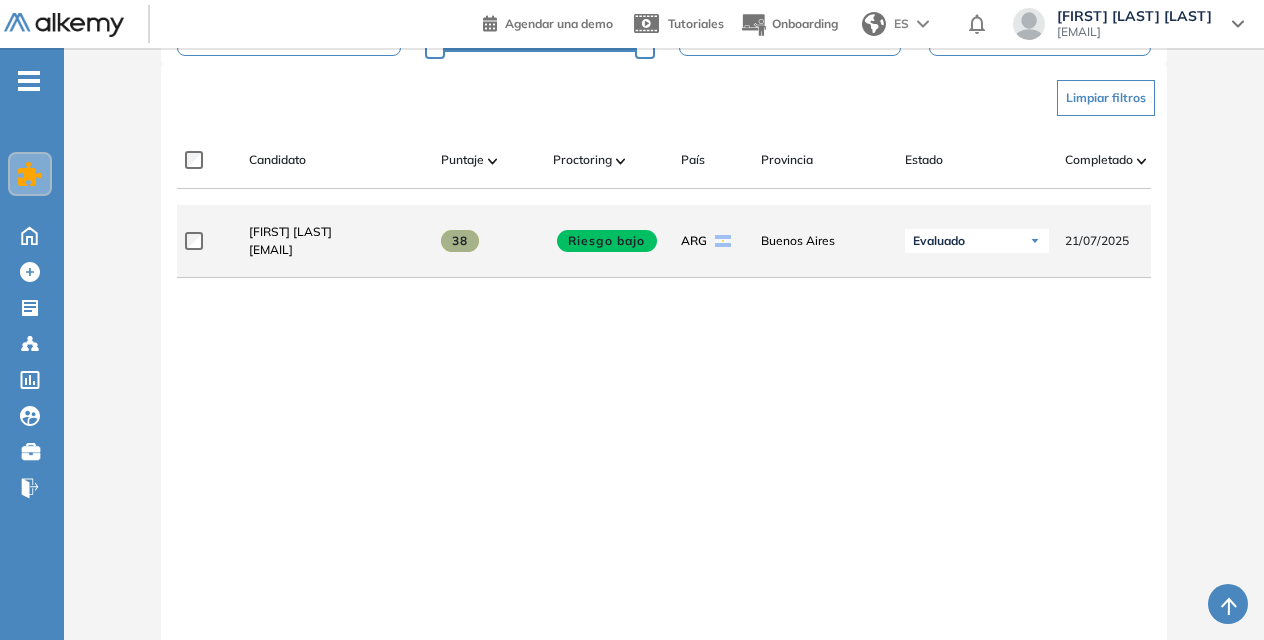 click on "Evaluado" at bounding box center (977, 241) 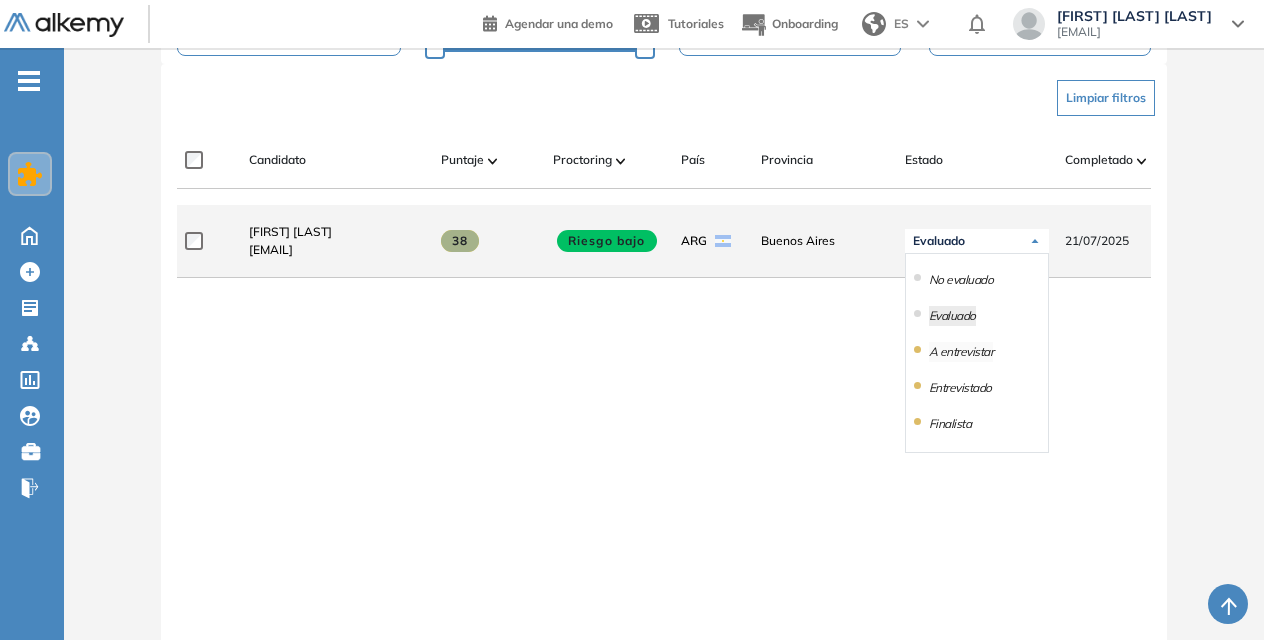 click on "A entrevistar" at bounding box center (961, 352) 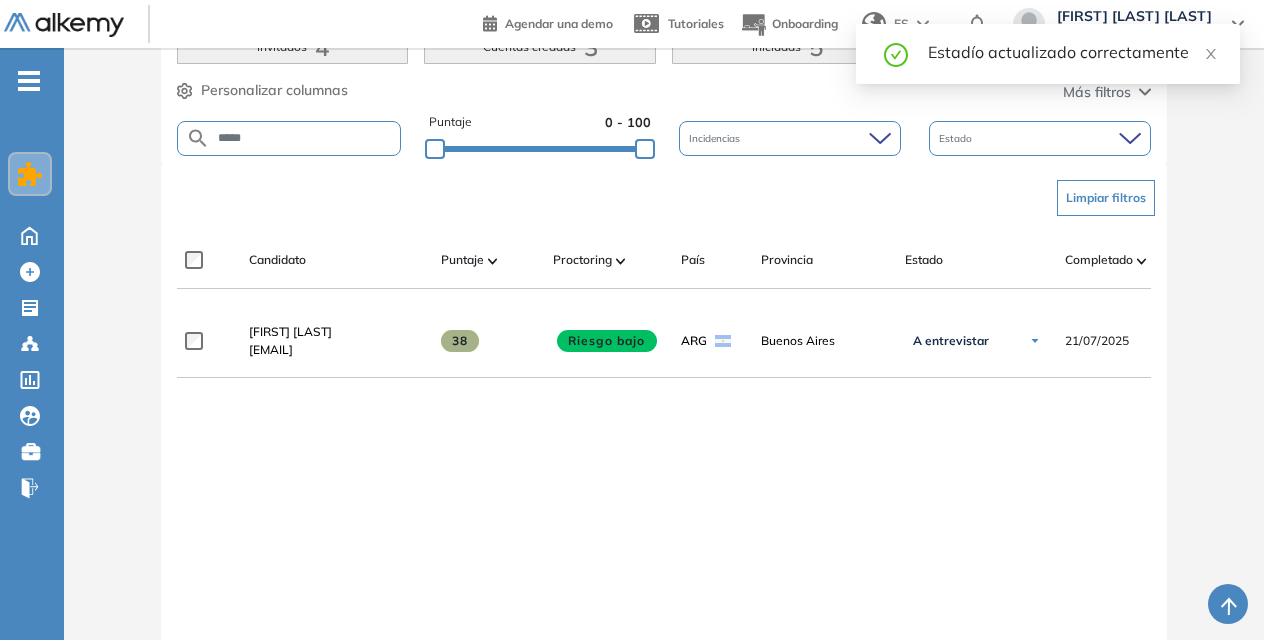 scroll, scrollTop: 388, scrollLeft: 0, axis: vertical 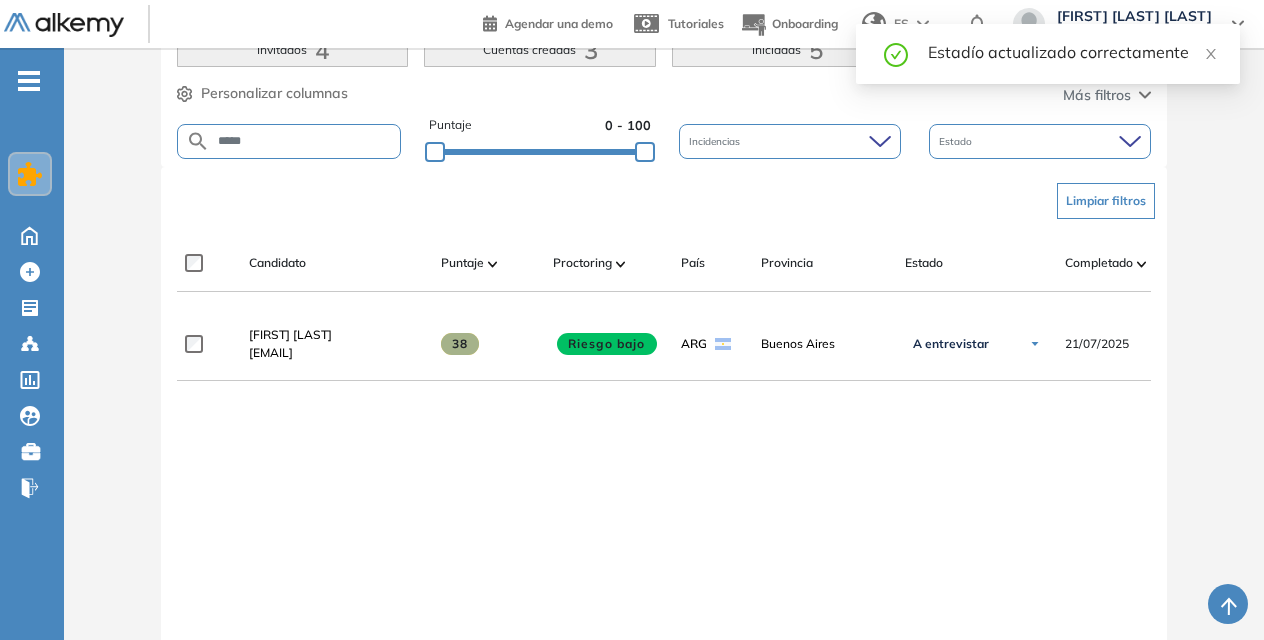 click on "*****" at bounding box center [305, 141] 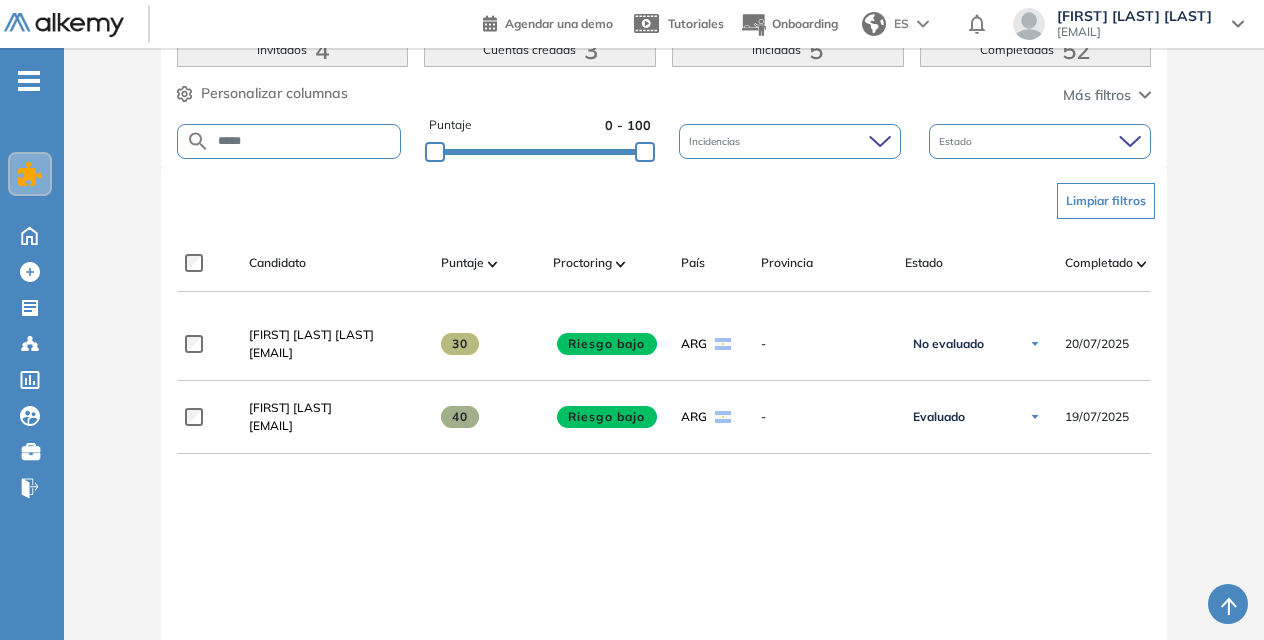 scroll, scrollTop: 497, scrollLeft: 0, axis: vertical 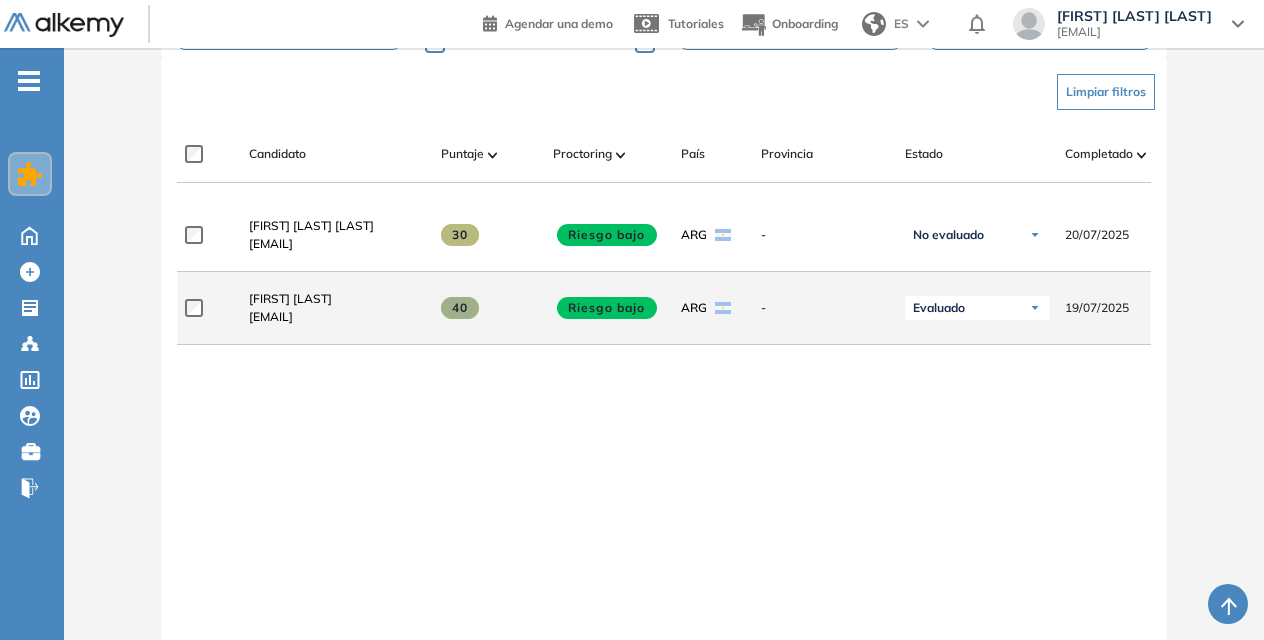 click at bounding box center (1035, 308) 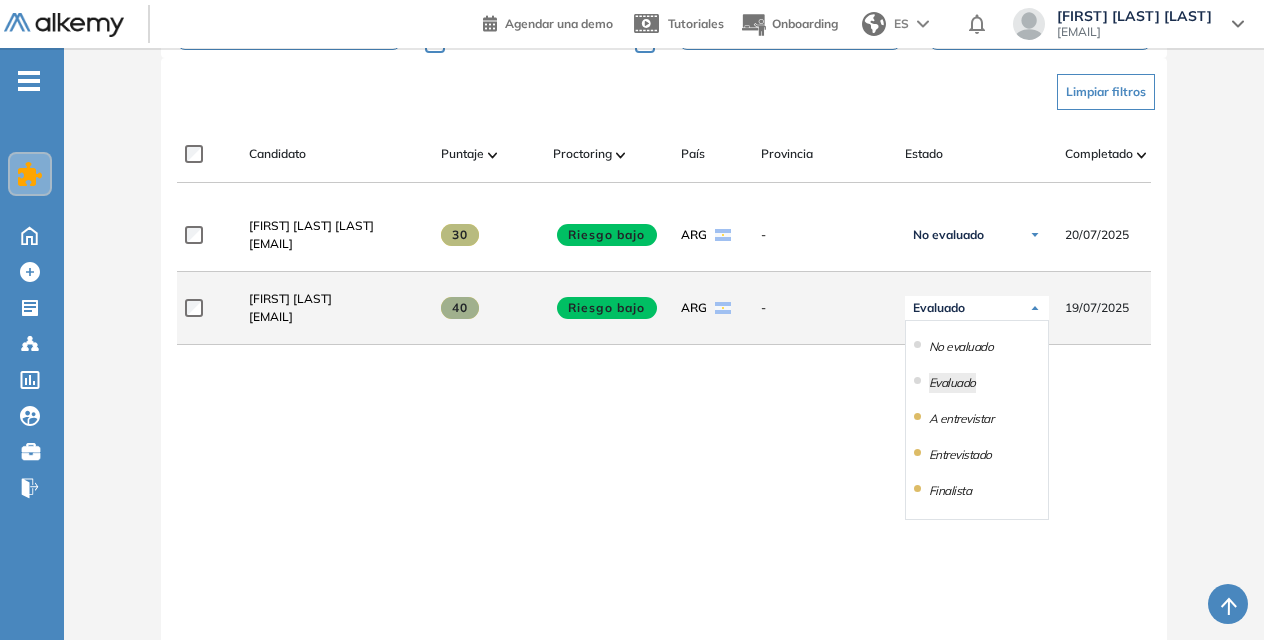 click on "A entrevistar" at bounding box center (977, 419) 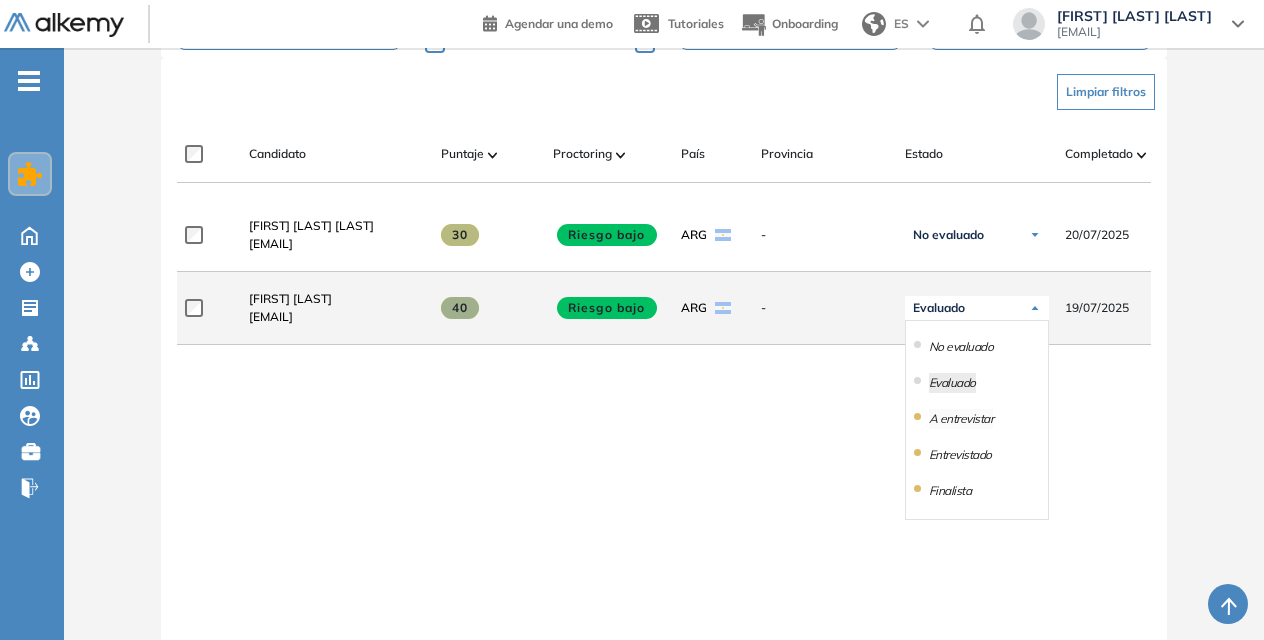 click on "A entrevistar" at bounding box center (961, 419) 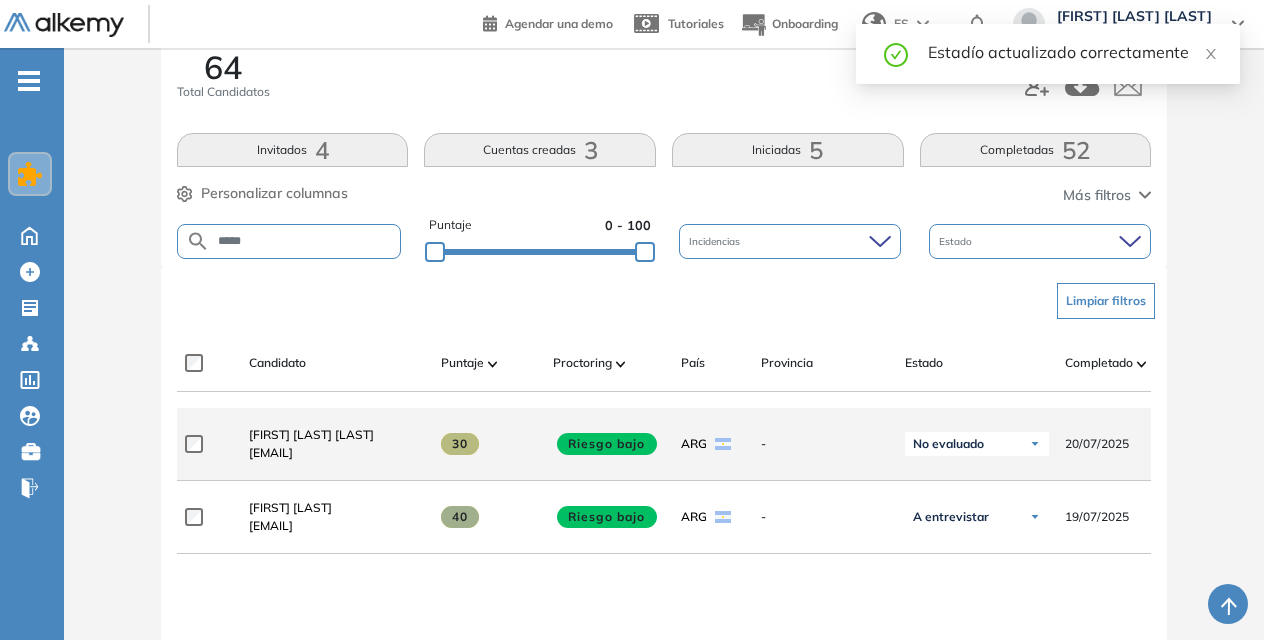scroll, scrollTop: 285, scrollLeft: 0, axis: vertical 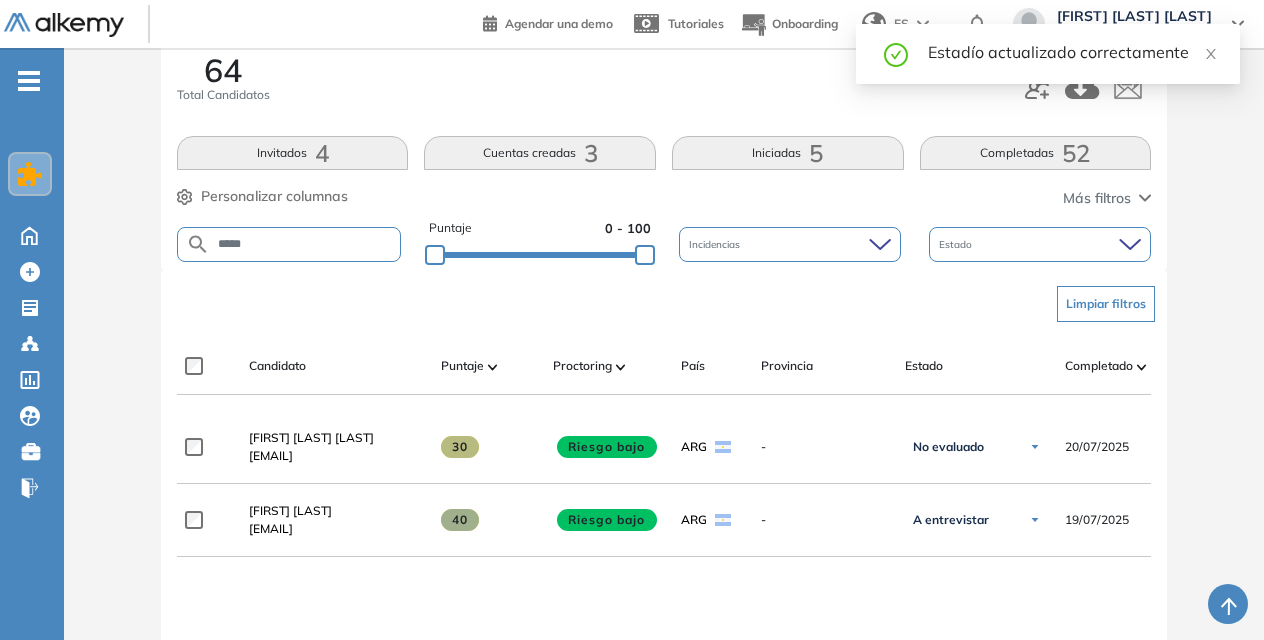 click on "*****" at bounding box center (289, 244) 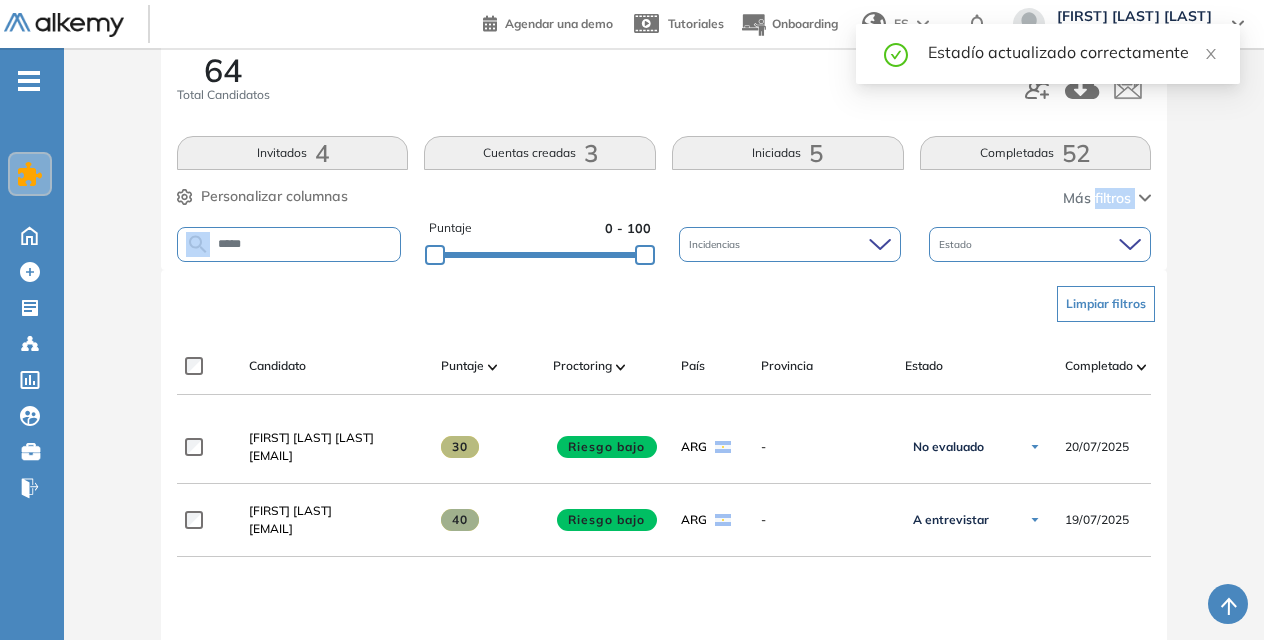 click on "*****" at bounding box center [289, 244] 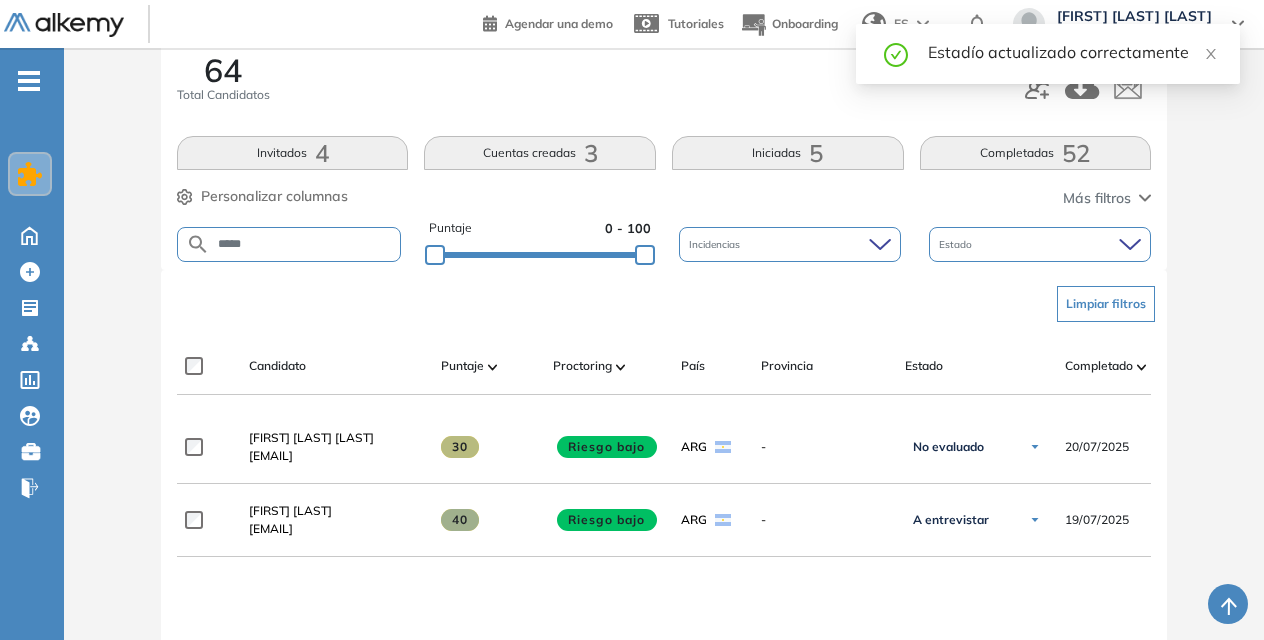 drag, startPoint x: 296, startPoint y: 234, endPoint x: 284, endPoint y: 242, distance: 14.422205 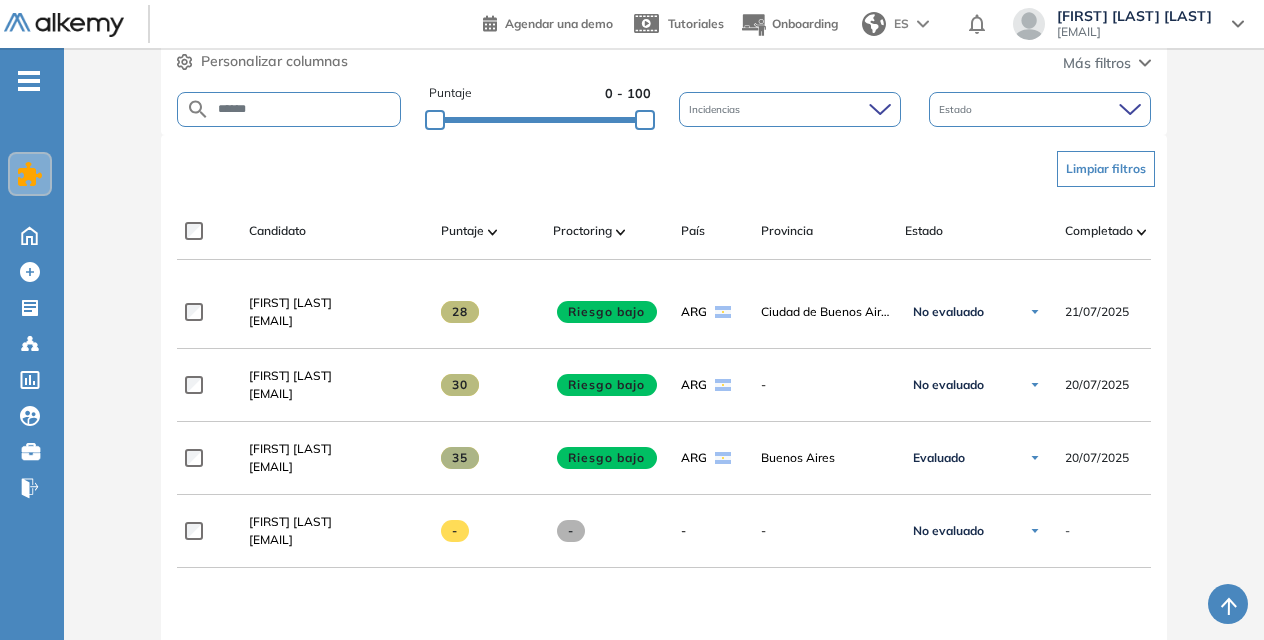 scroll, scrollTop: 421, scrollLeft: 0, axis: vertical 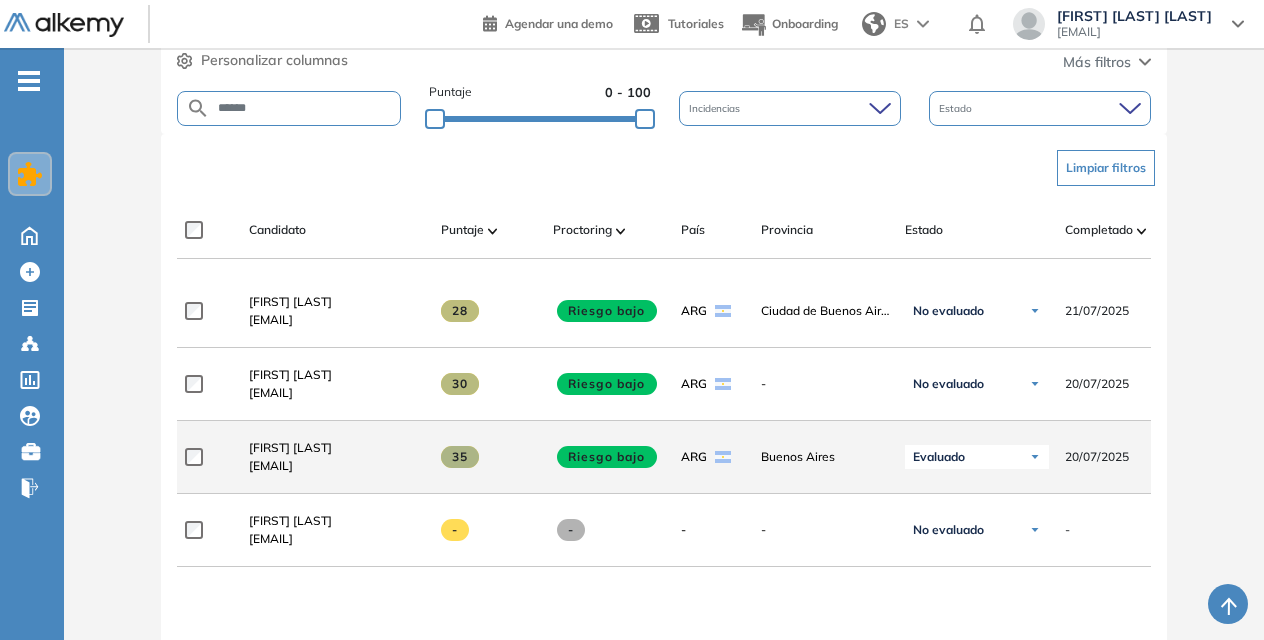 click at bounding box center [1035, 457] 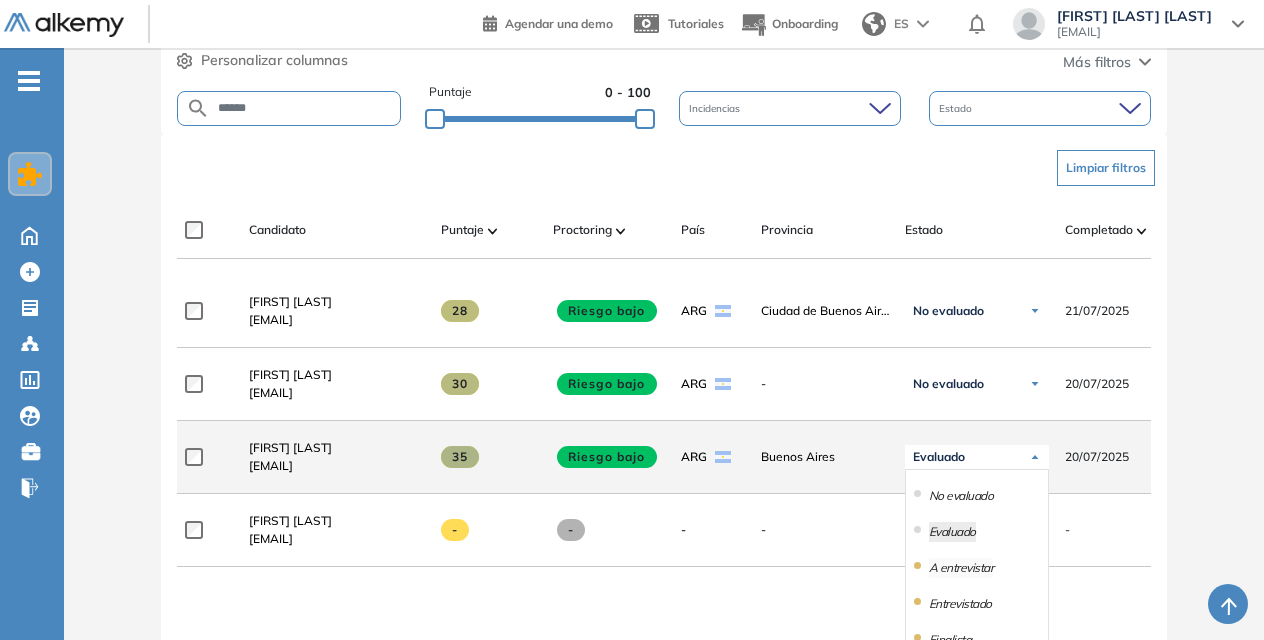 click on "A entrevistar" at bounding box center [961, 568] 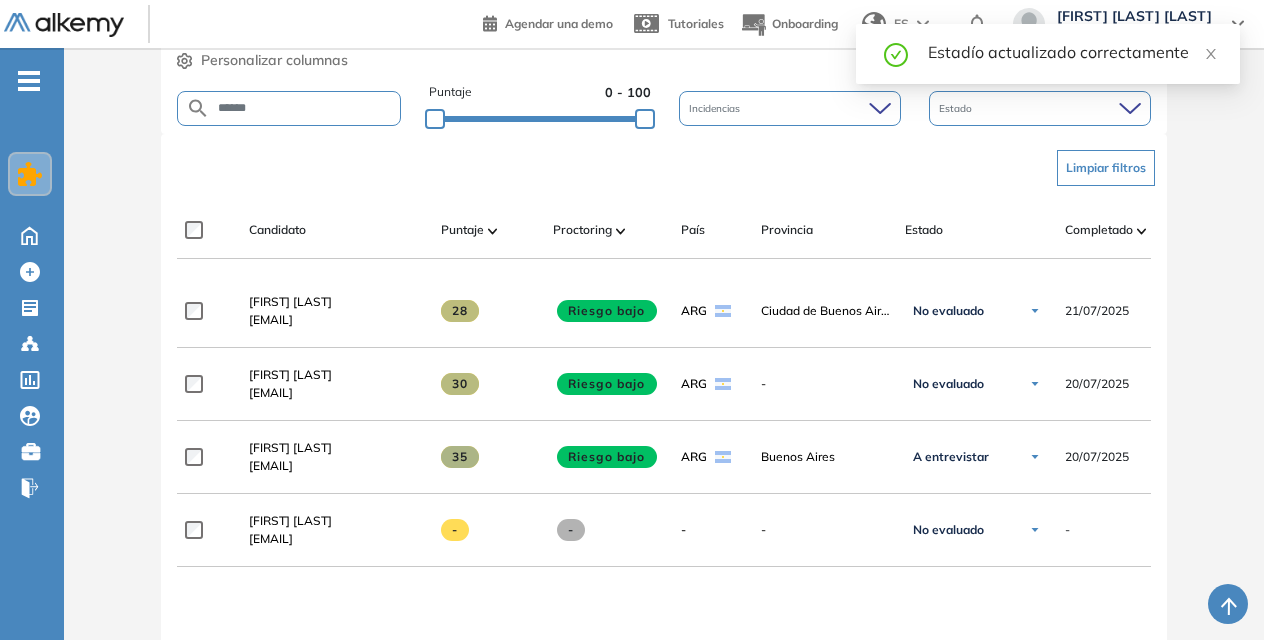 click on "******" at bounding box center [305, 108] 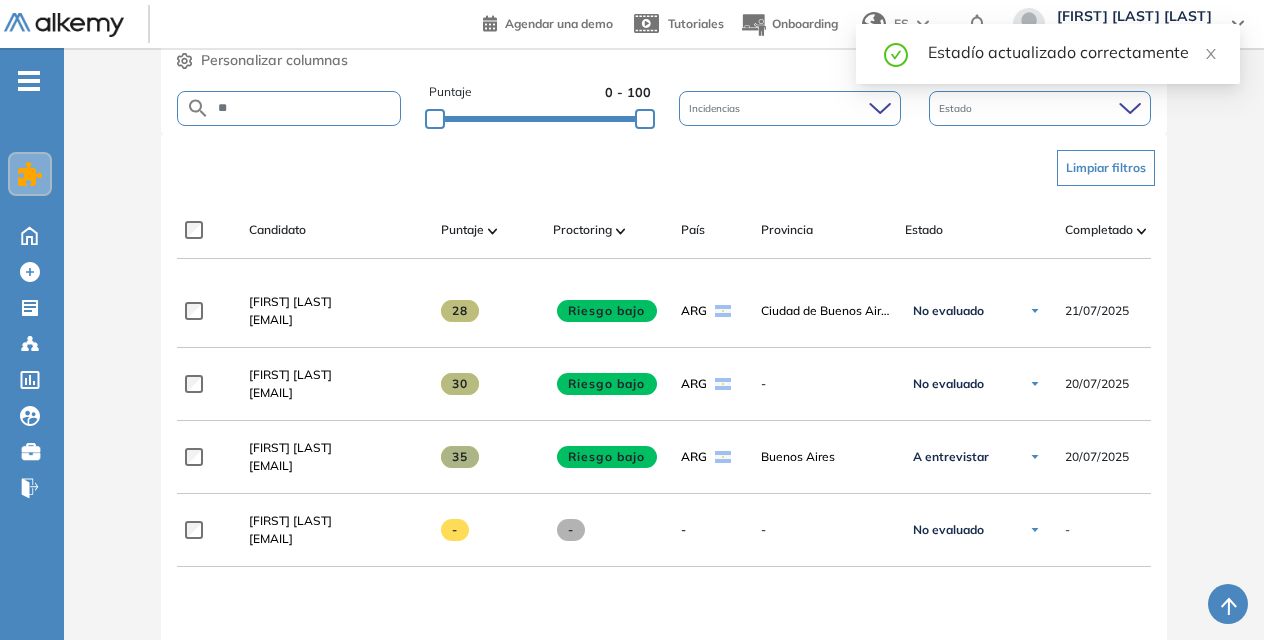 type on "*" 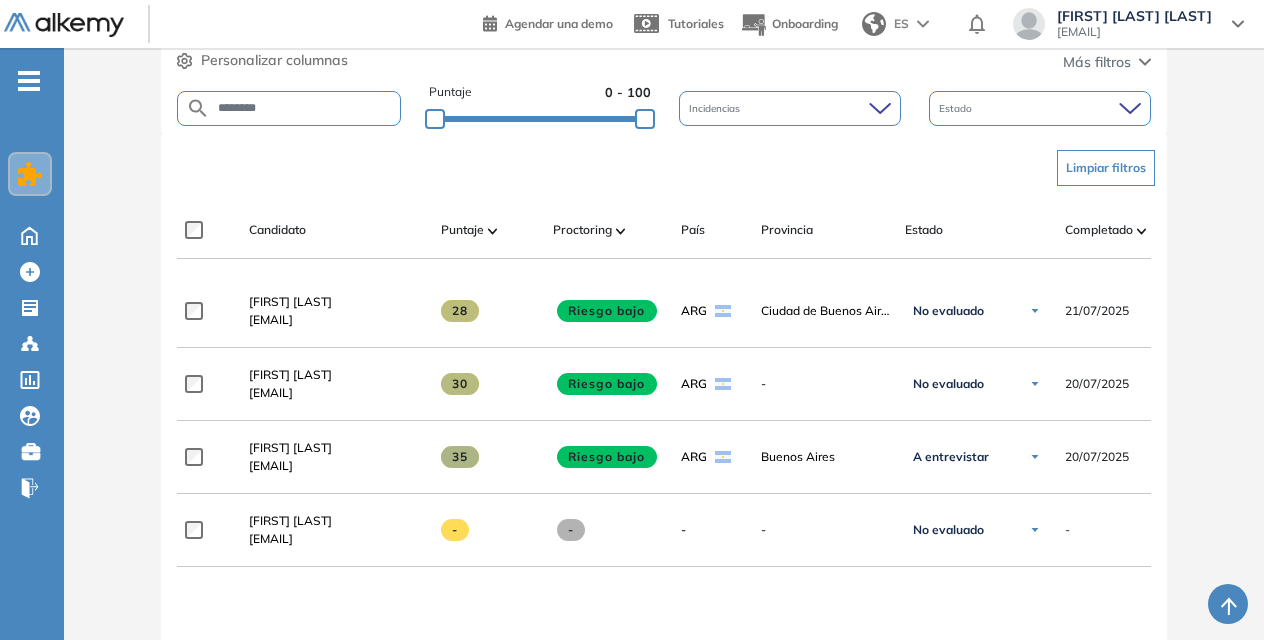 type on "********" 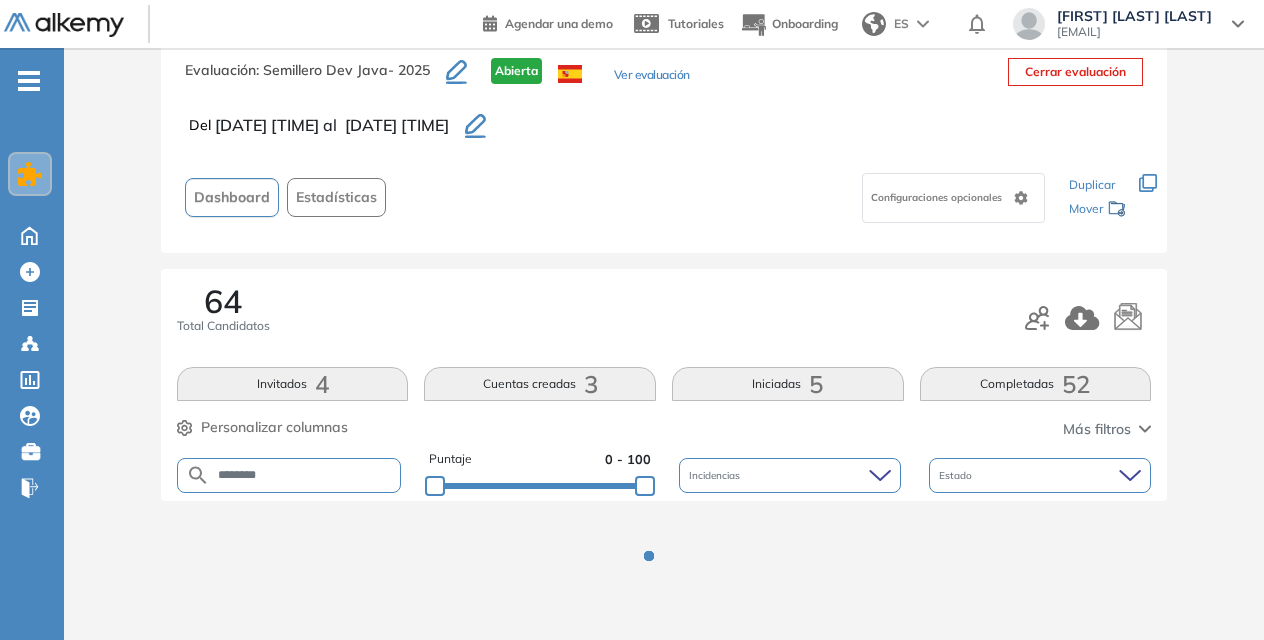 scroll, scrollTop: 421, scrollLeft: 0, axis: vertical 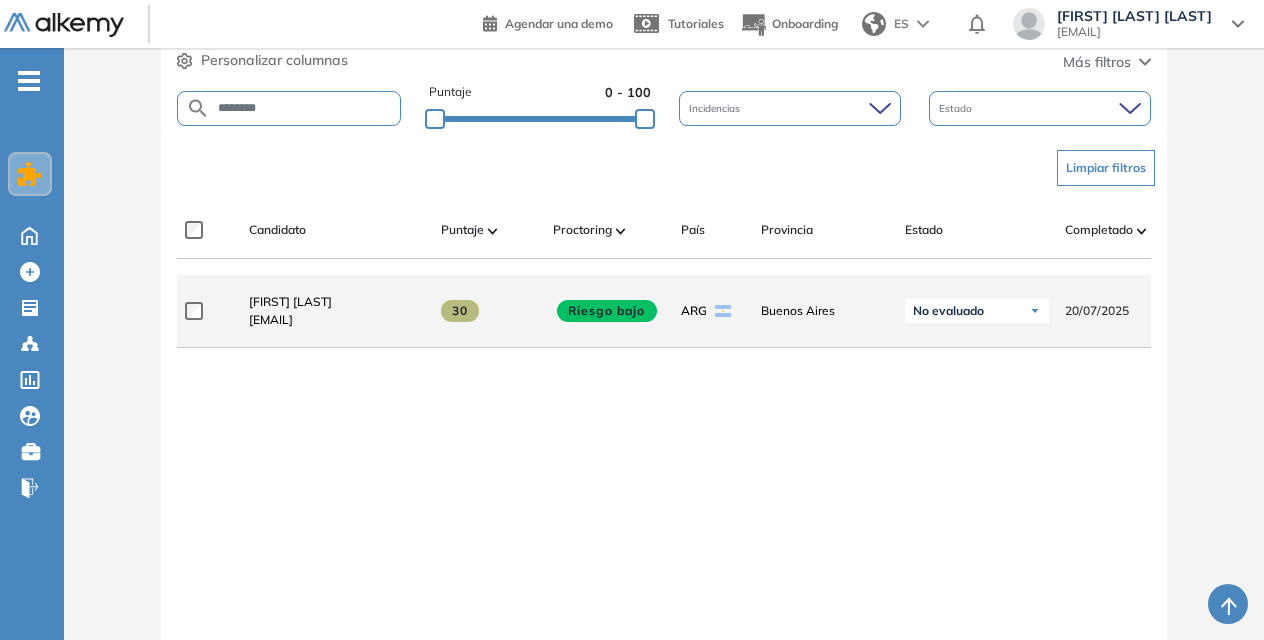 click on "No evaluado" at bounding box center (977, 311) 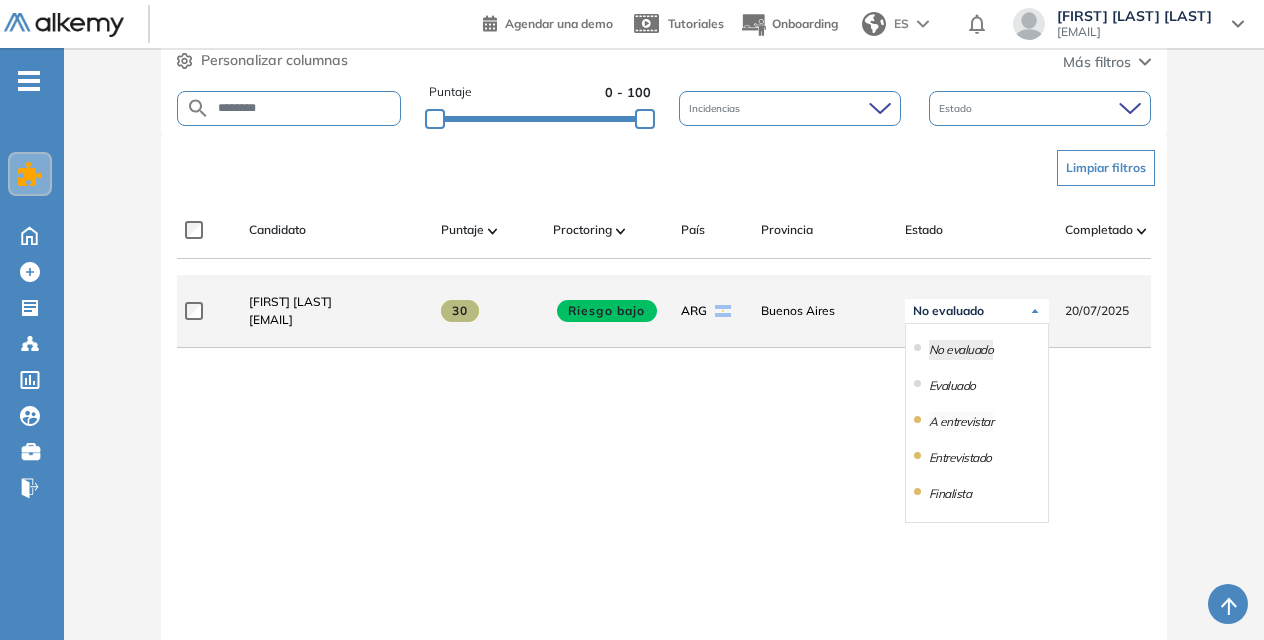 click on "A entrevistar" at bounding box center [961, 422] 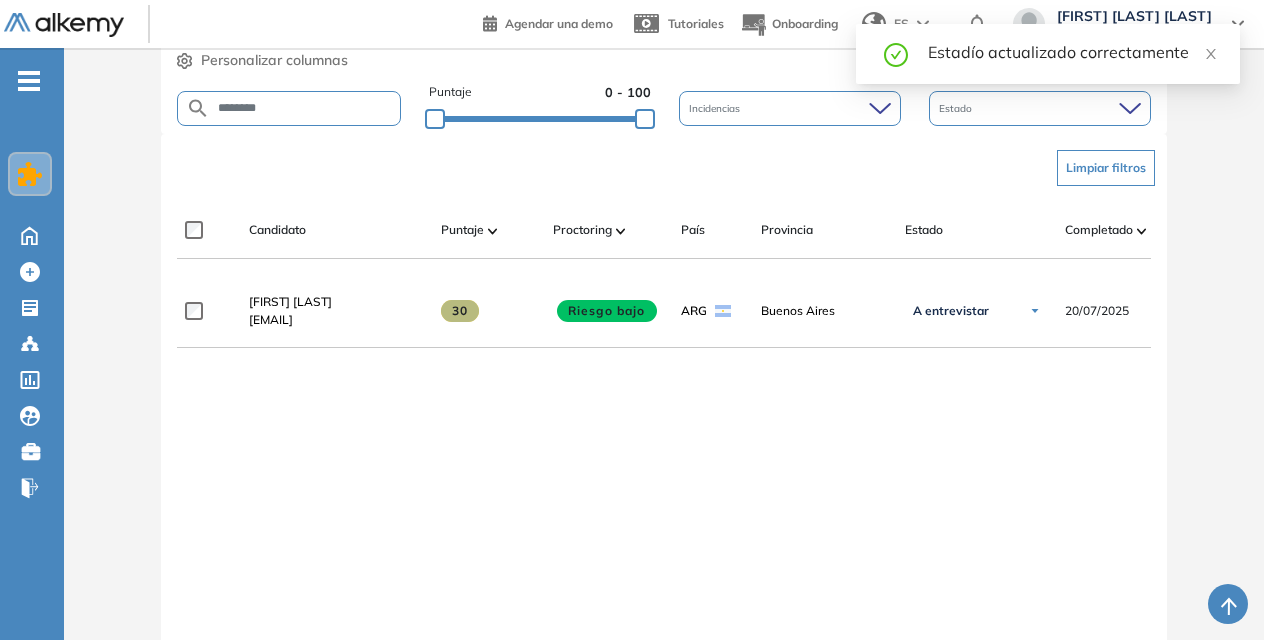 click on "********" at bounding box center [289, 108] 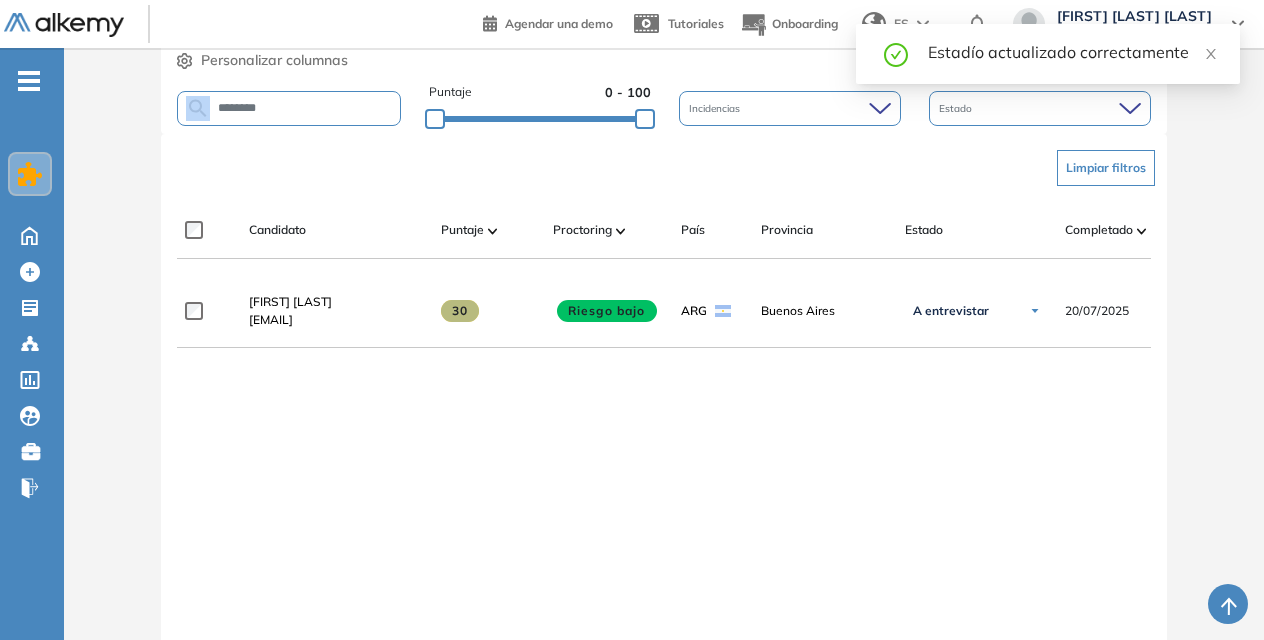 click on "********" at bounding box center [289, 108] 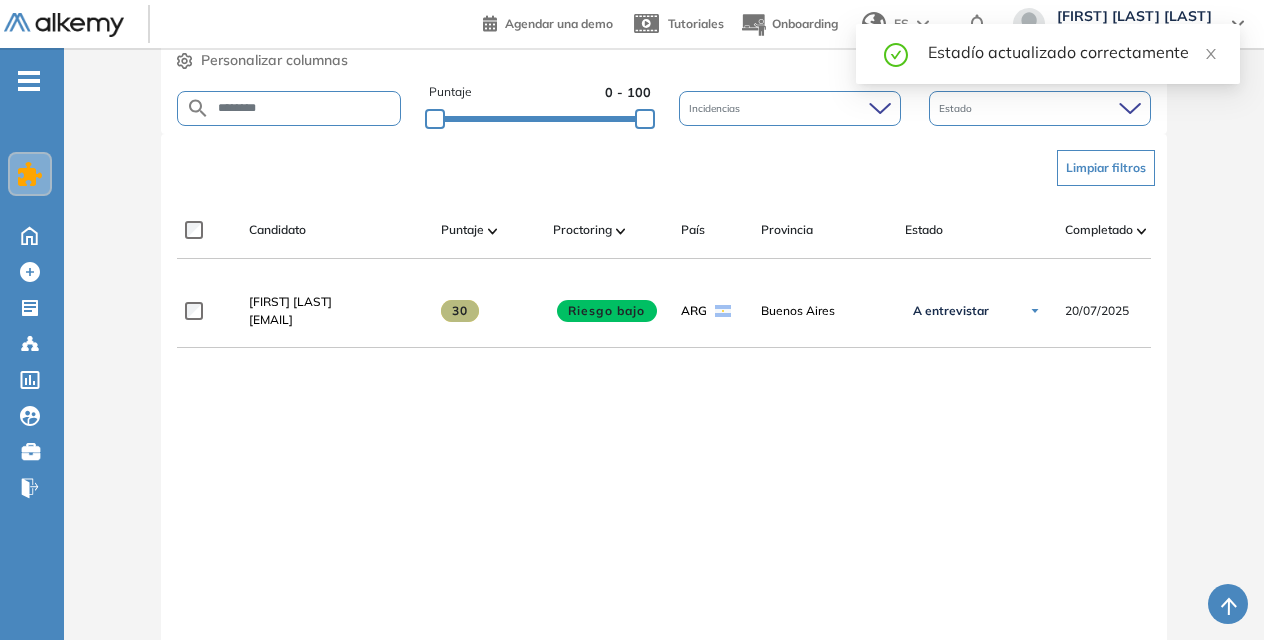 click on "********" at bounding box center [289, 108] 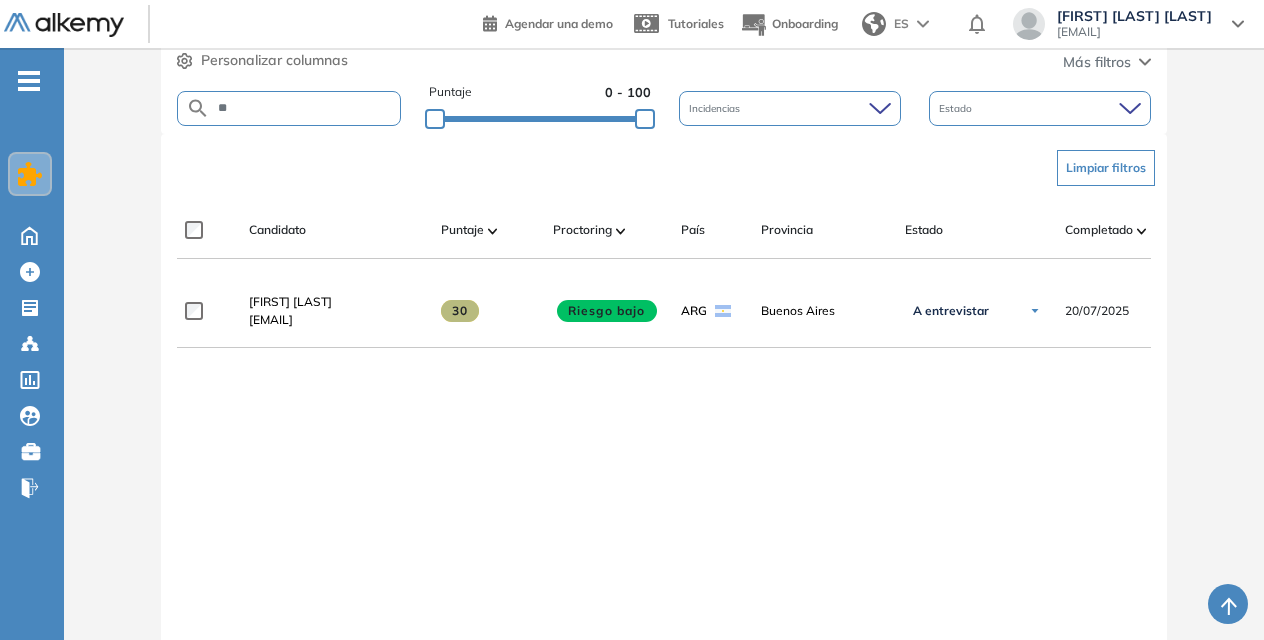 type on "*" 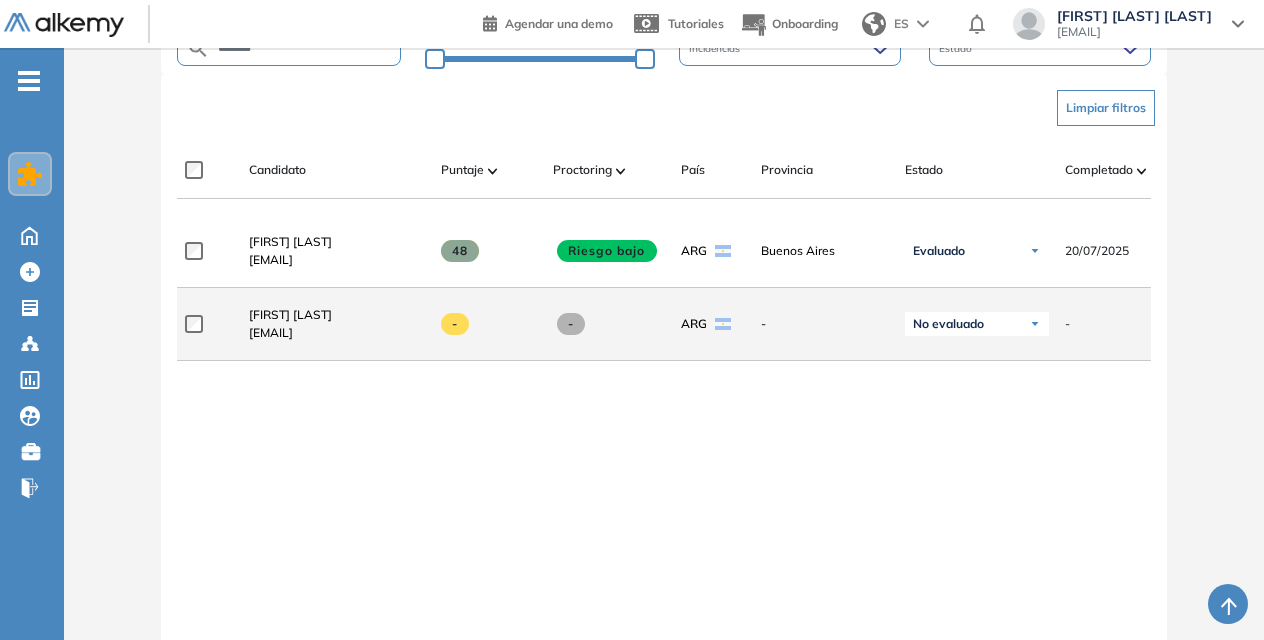 scroll, scrollTop: 482, scrollLeft: 0, axis: vertical 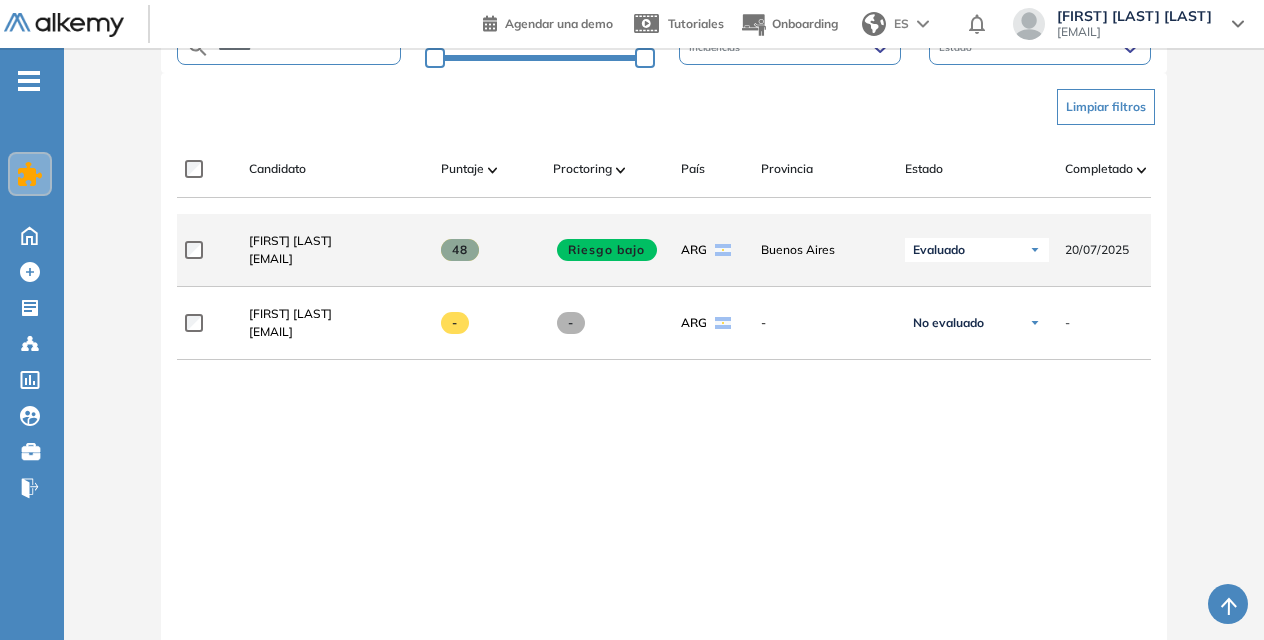 click on "Evaluado" at bounding box center [977, 250] 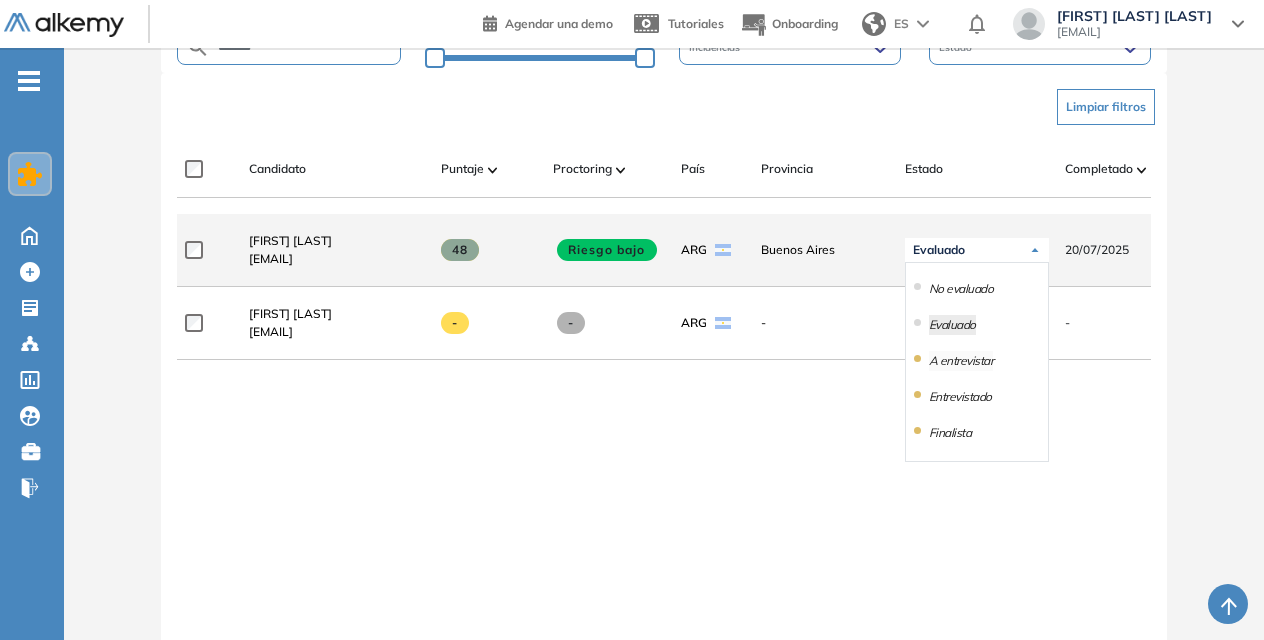 click on "A entrevistar" at bounding box center [961, 361] 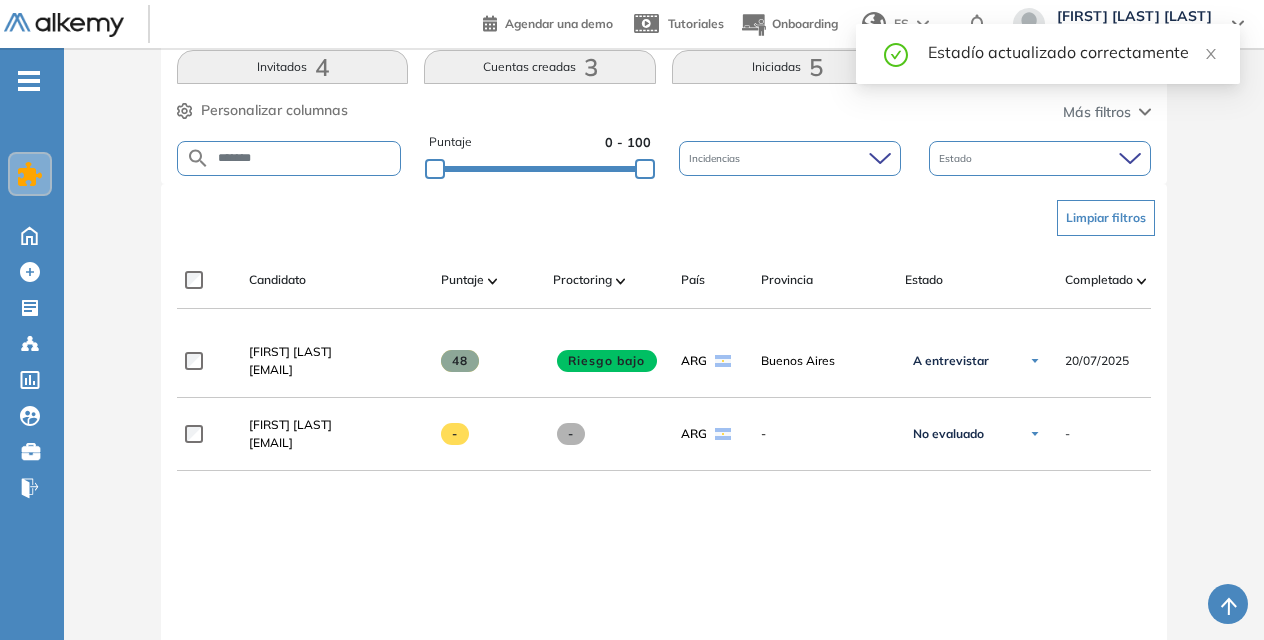 scroll, scrollTop: 366, scrollLeft: 0, axis: vertical 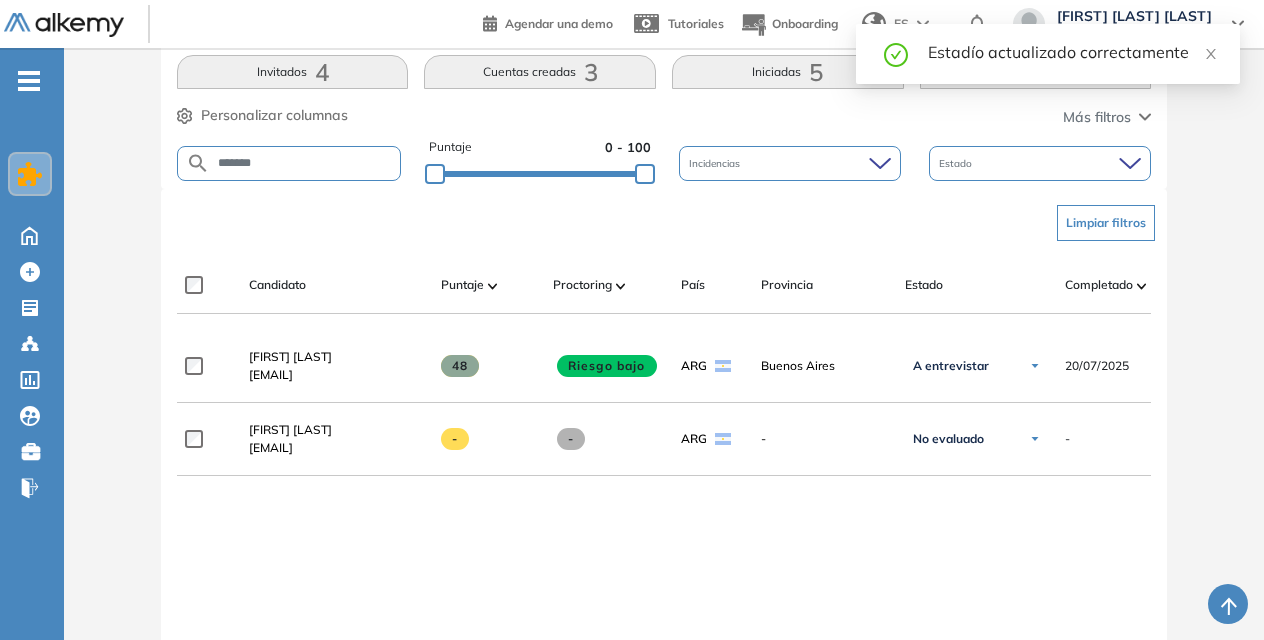 click on "*******" at bounding box center (305, 163) 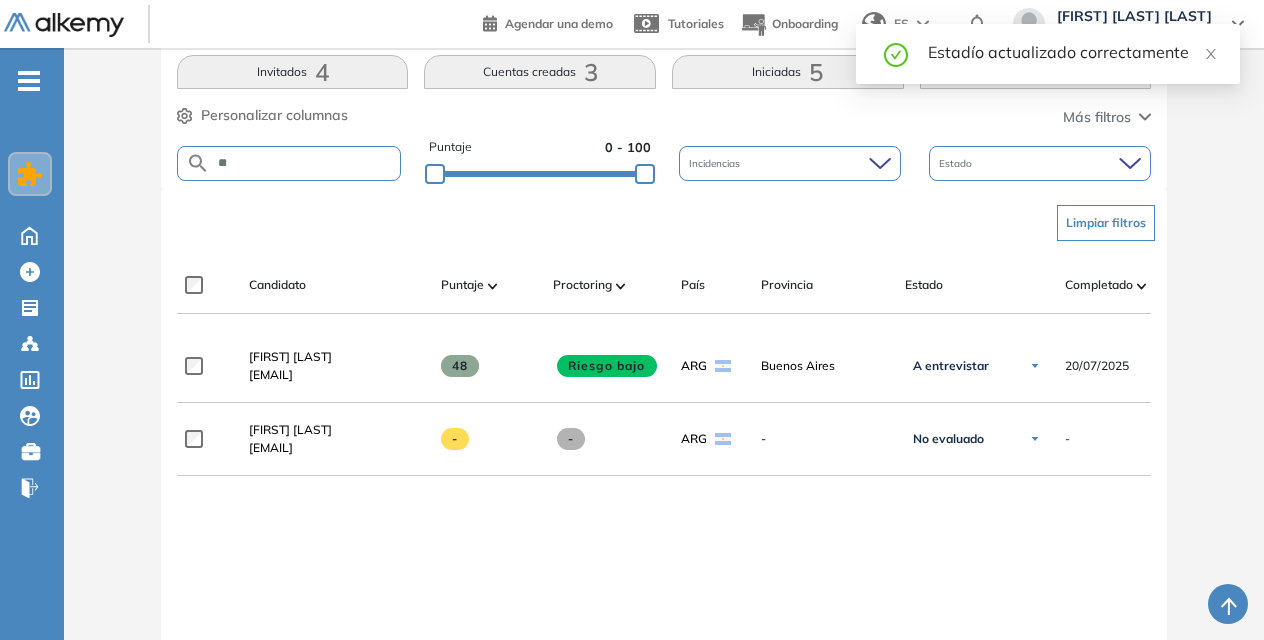type on "*" 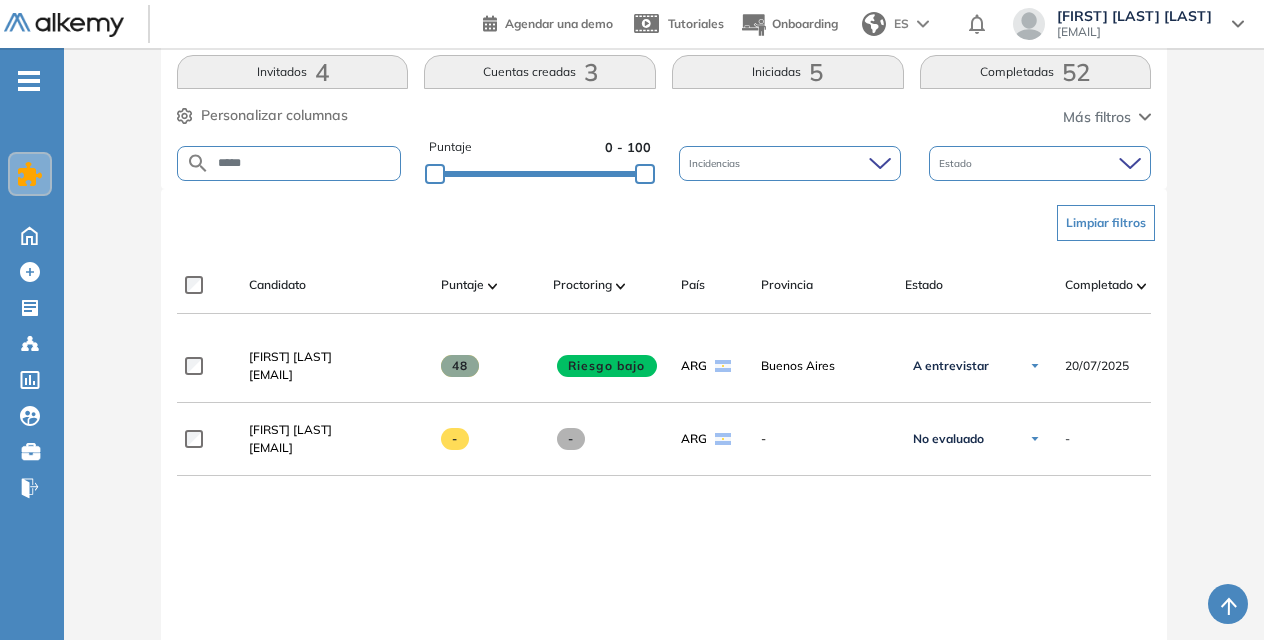 type on "*****" 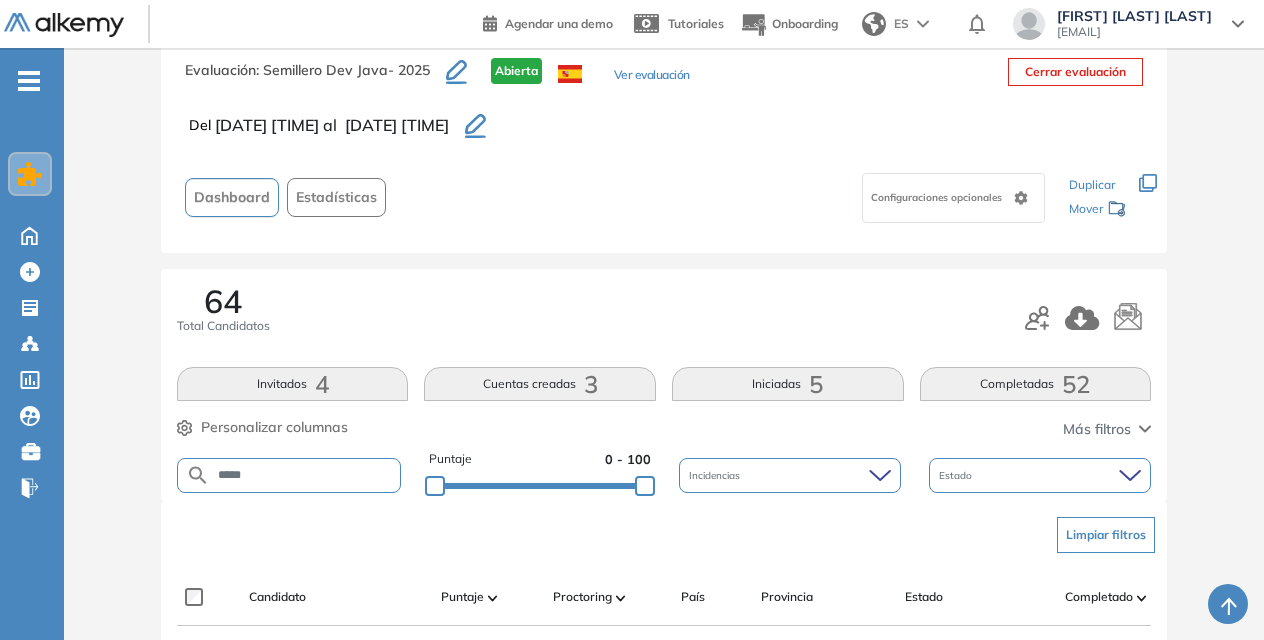 scroll, scrollTop: 366, scrollLeft: 0, axis: vertical 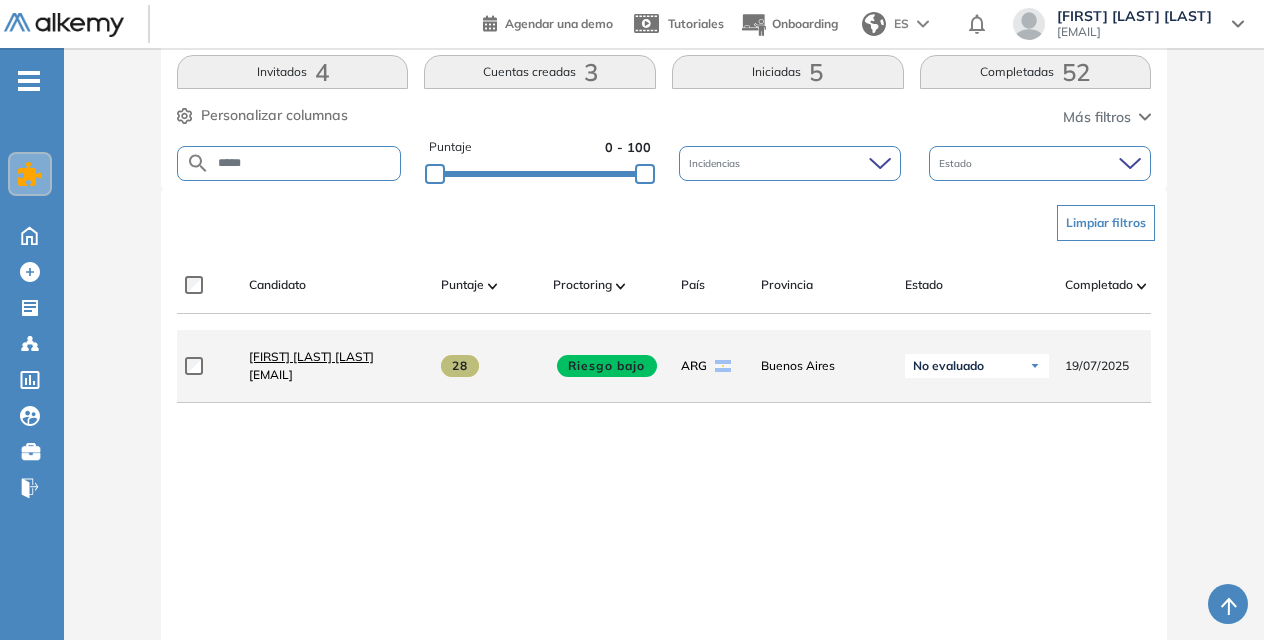 click on "[FIRST] [LAST] [LAST]" at bounding box center (311, 356) 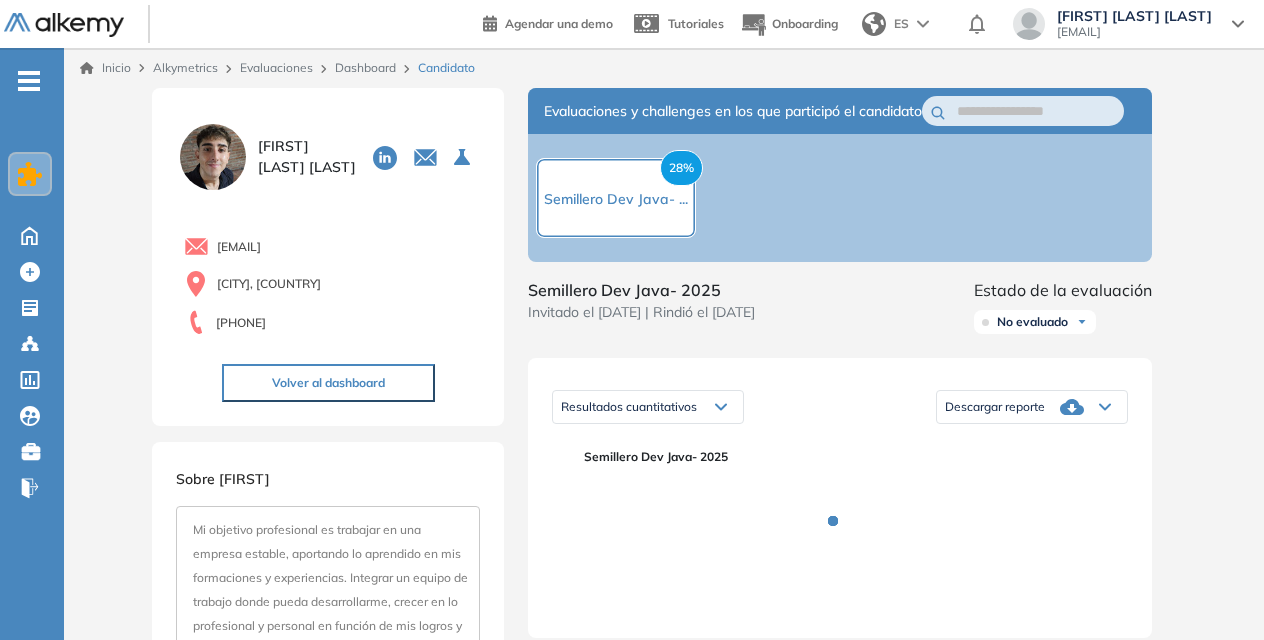 click on "Descargar reporte" at bounding box center [995, 407] 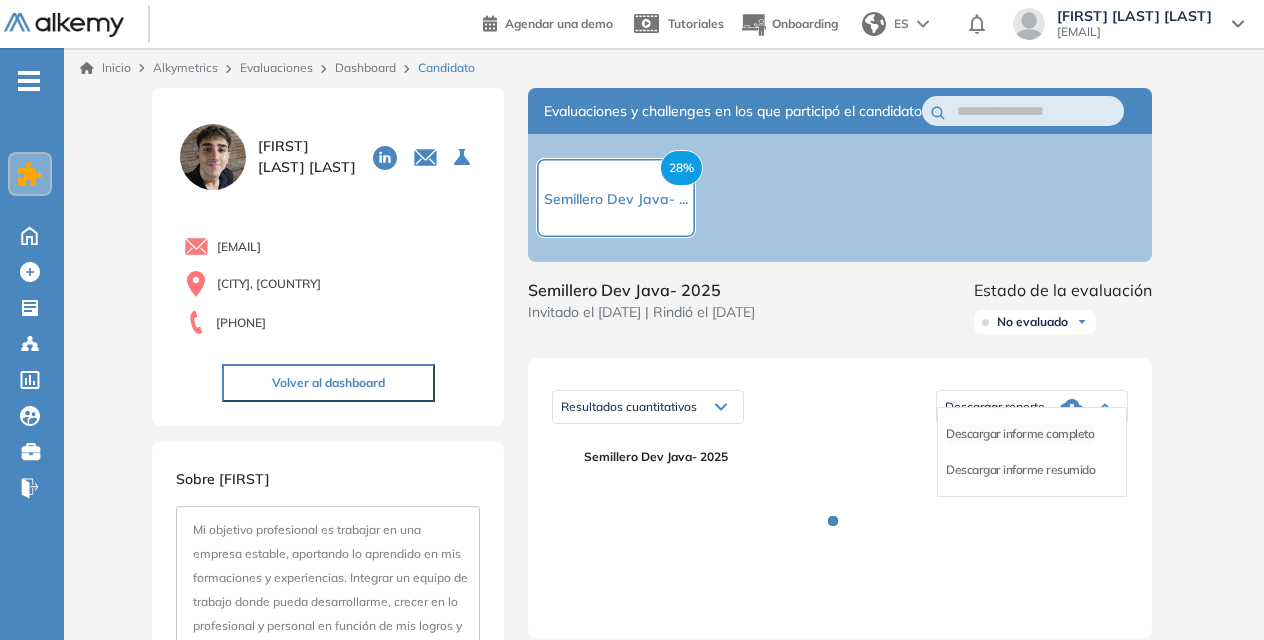 click on "Descargar informe completo" at bounding box center [1020, 434] 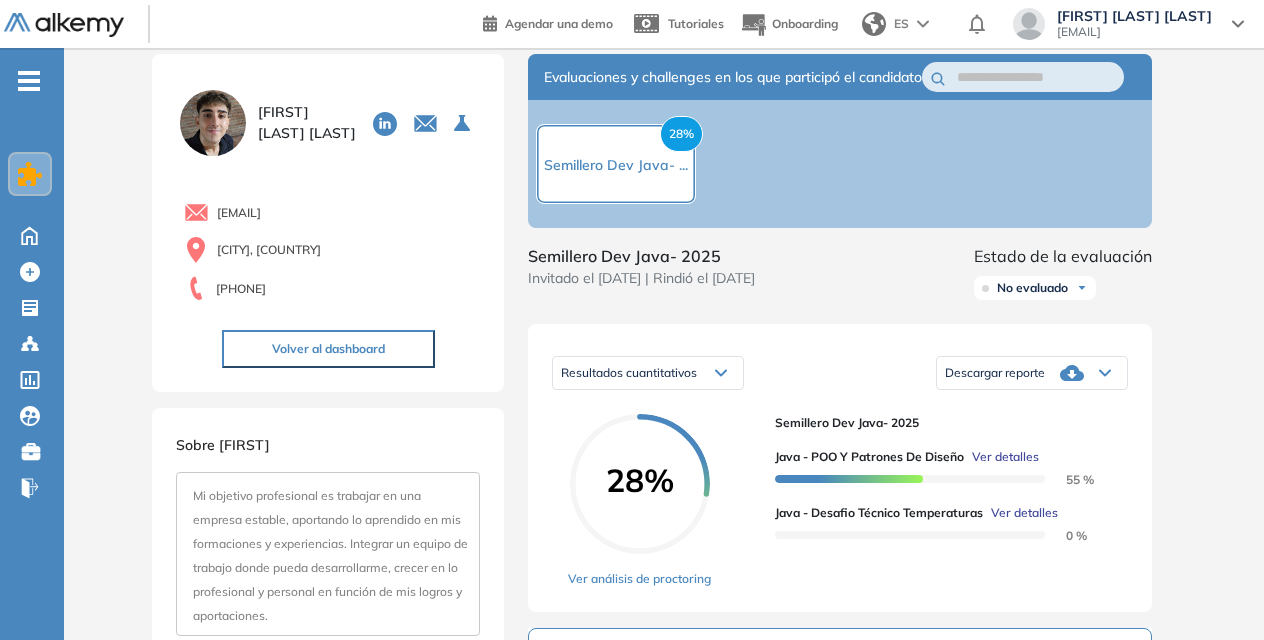 scroll, scrollTop: 32, scrollLeft: 0, axis: vertical 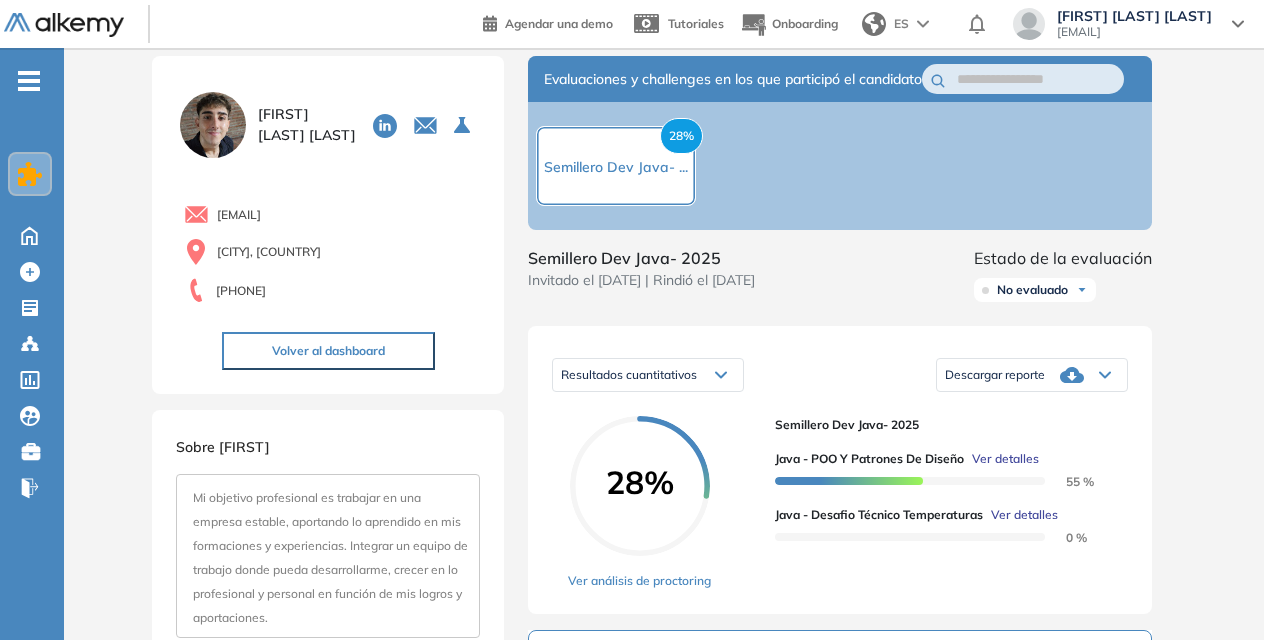 click on "Inicio Alkymetrics Evaluaciones Dashboard Candidato Duración :  00:00:00 Cantidad de preguntas:  Correcta Parcialmente correcta Incorrecta Neutra Saltada Cerrar ¿Eliminar talento? Si lo haces, no podrás recuperar sus datos. Podrás volver a invitarlo por email, no por link. Entendido [FIRST]   [LAST] 0 . Semillero Dev Java- 2025 [EMAIL] Buenos Aires, Argentina [PHONE] Volver al dashboard Sobre   [FIRST] Mi objetivo profesional es trabajar en una empresa estable, aportando lo aprendido en mis formaciones y experiencias. Integrar un equipo de trabajo donde pueda desarrollarme, crecer en lo profesional y personal en función de mis logros y aportaciones. Formación Institución Universidad Tecnológica Nacional Título Ingenieria en Sistemas de Información Área de estudio Tecnología Estado En progreso Fecha de inicio [DATE] Institución Instituto Leonardo Murialdo  Título Técnico en Electrónica Área de estudio Tecnología Estado Completo Fecha de inicio [DATE] [DATE] 28%" at bounding box center (664, 714) 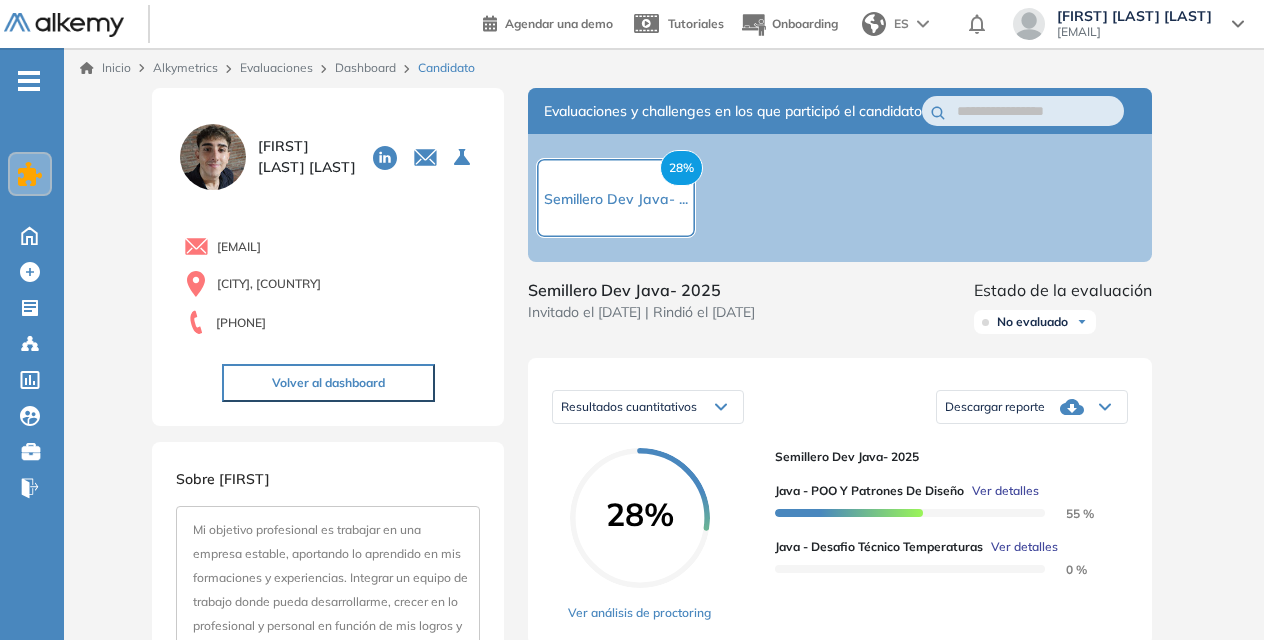 click on "Dashboard" at bounding box center (365, 67) 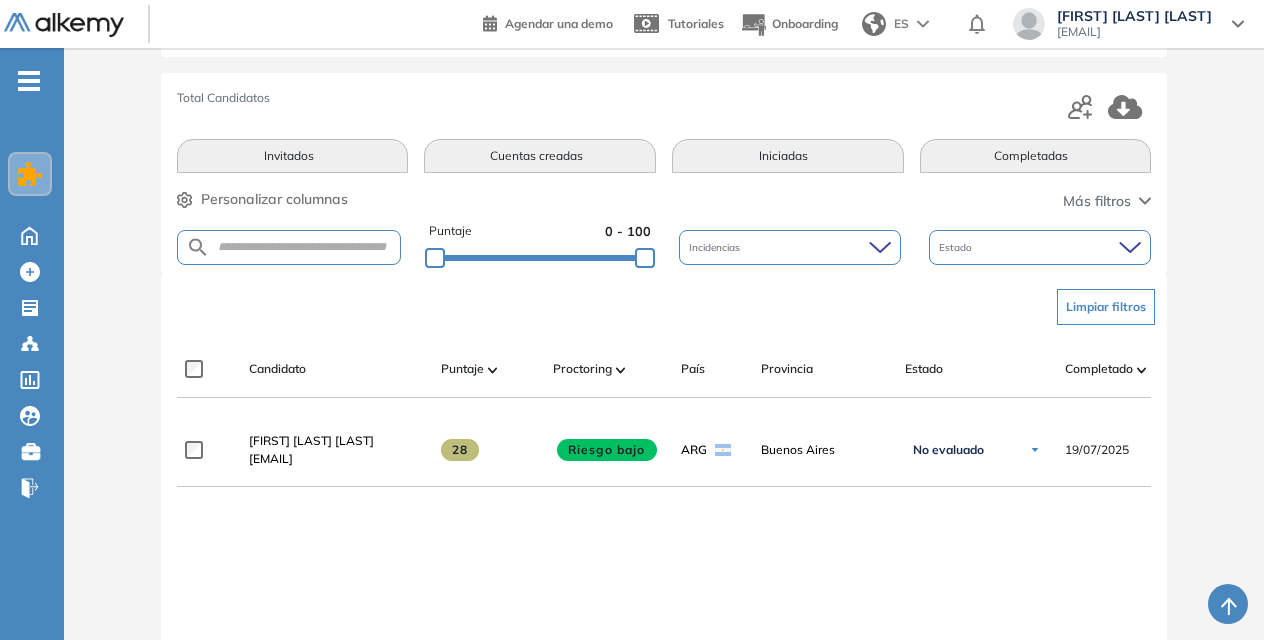 scroll, scrollTop: 254, scrollLeft: 0, axis: vertical 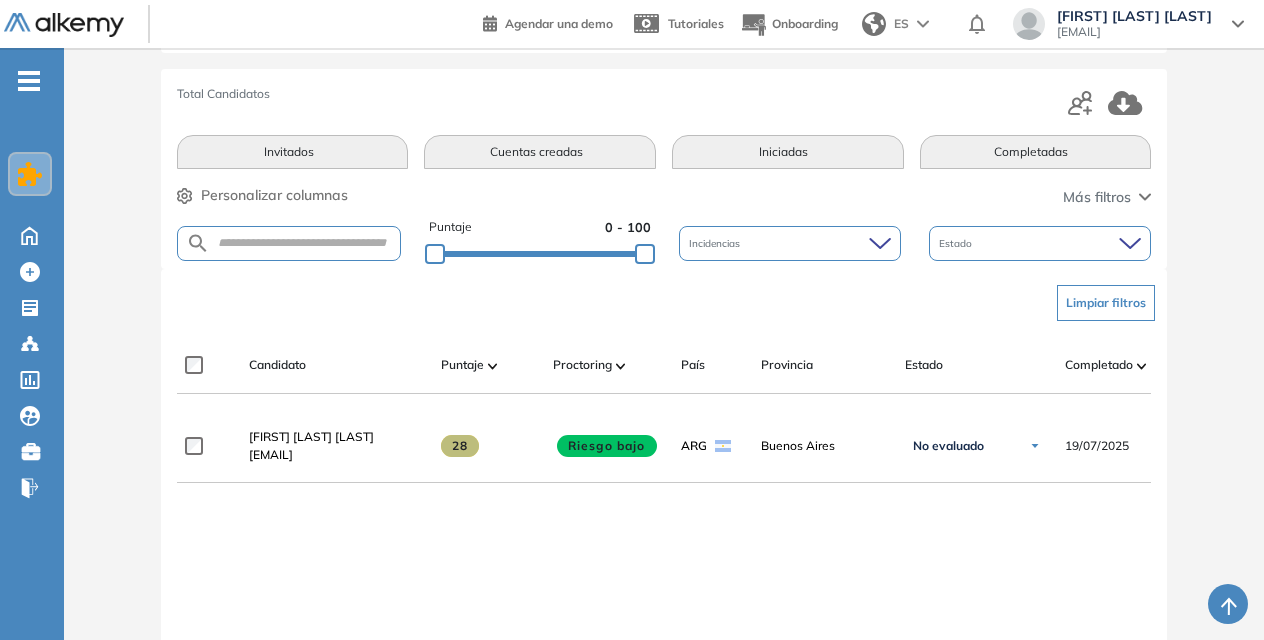click at bounding box center (289, 243) 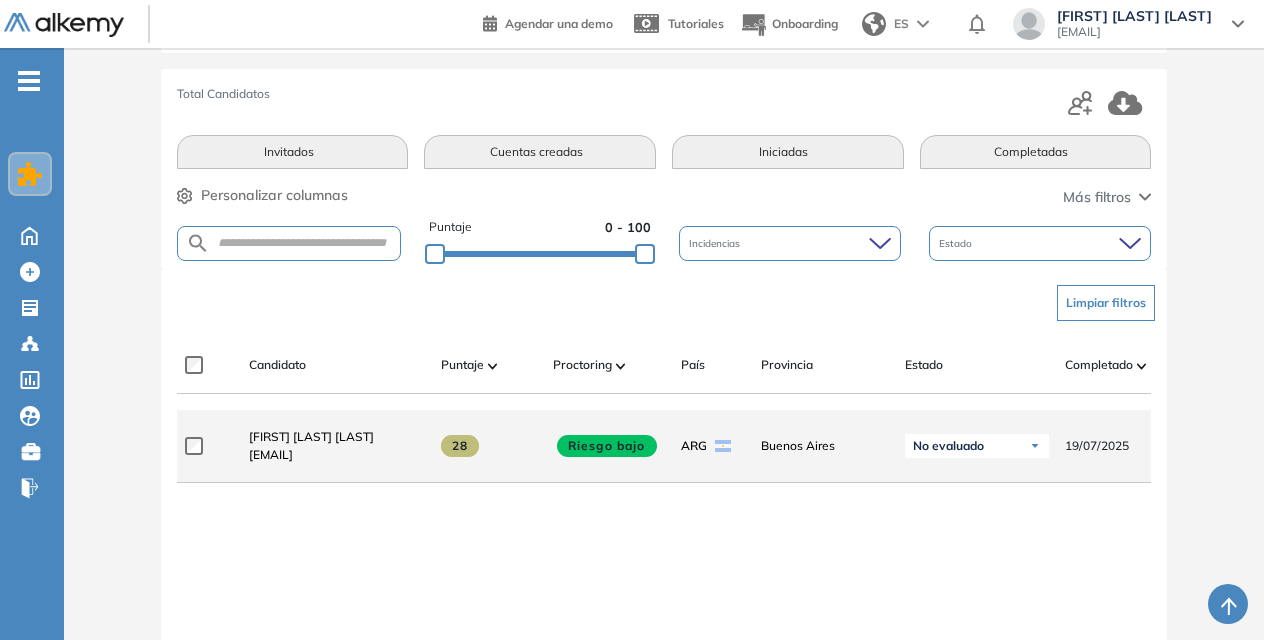 click on "No evaluado" at bounding box center (977, 446) 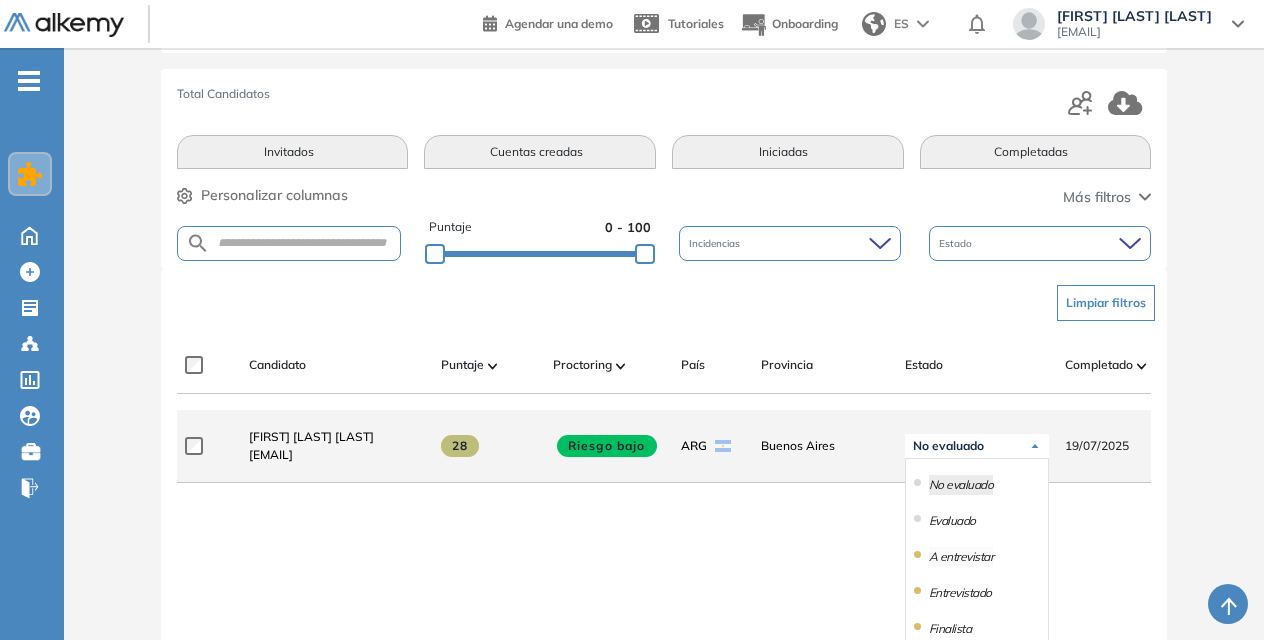 click on "A entrevistar" at bounding box center (961, 557) 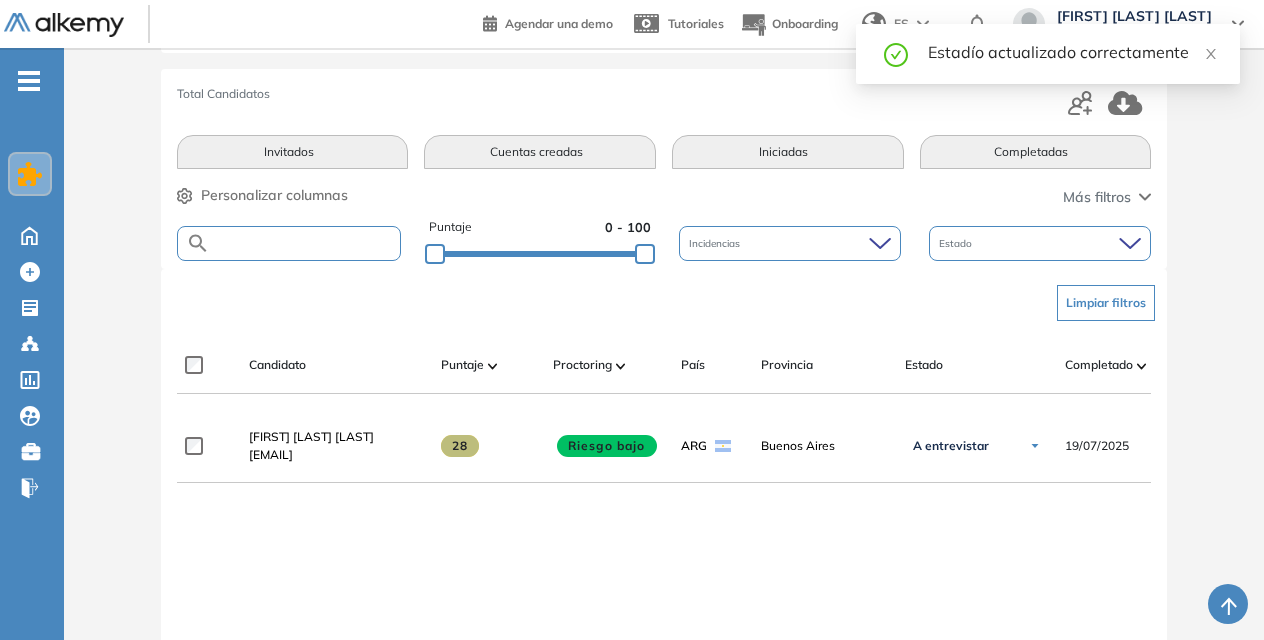 click at bounding box center (305, 243) 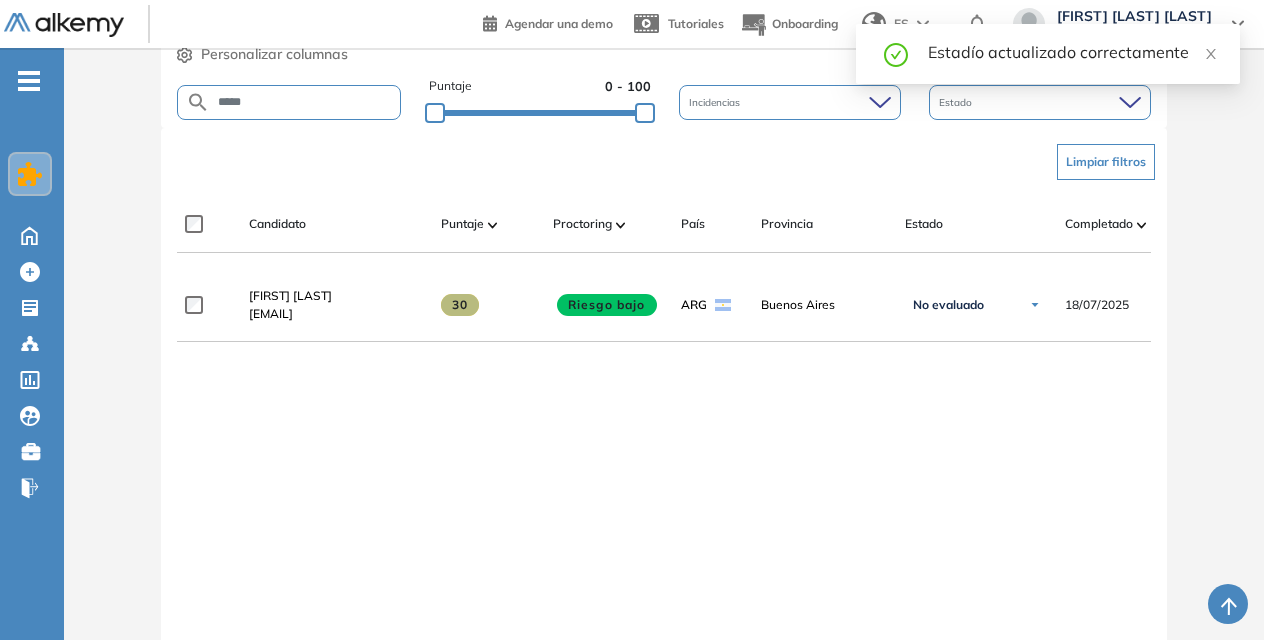 scroll, scrollTop: 396, scrollLeft: 0, axis: vertical 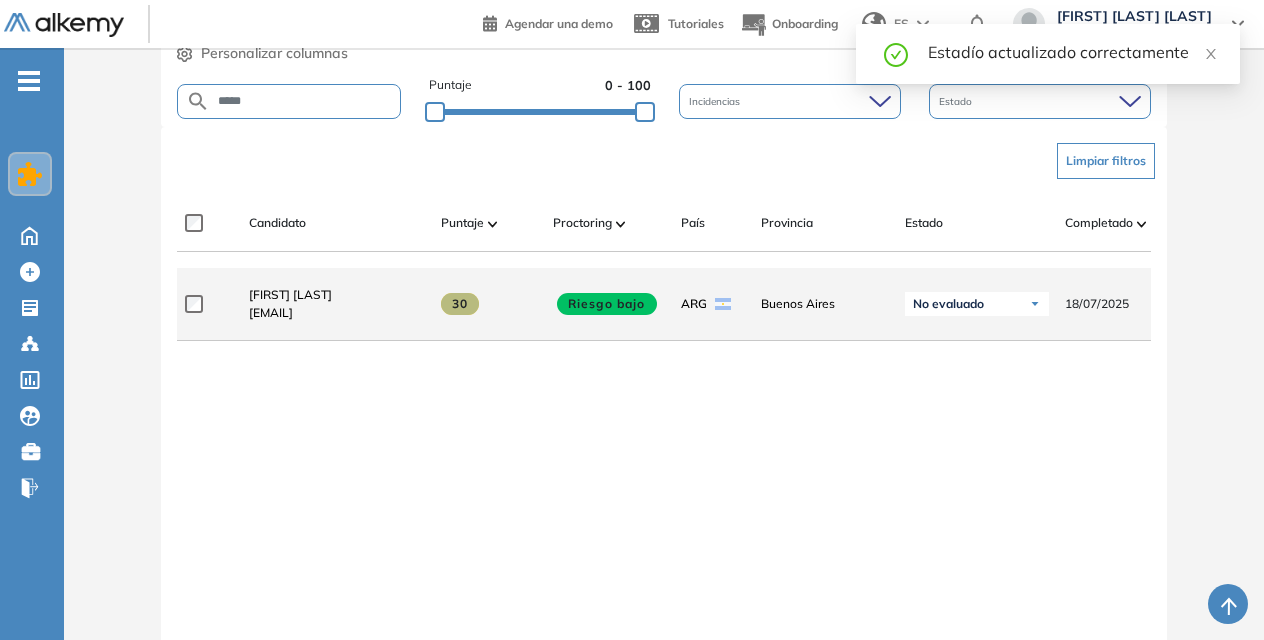 click on "No evaluado" at bounding box center (977, 304) 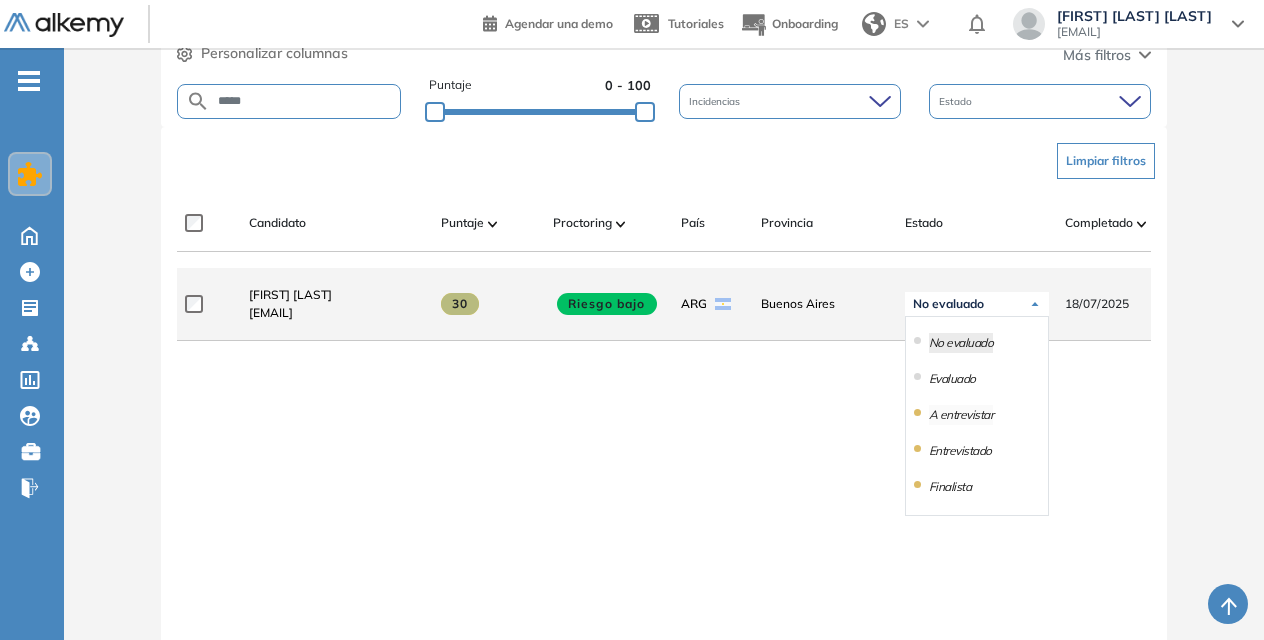 click on "A entrevistar" at bounding box center [961, 415] 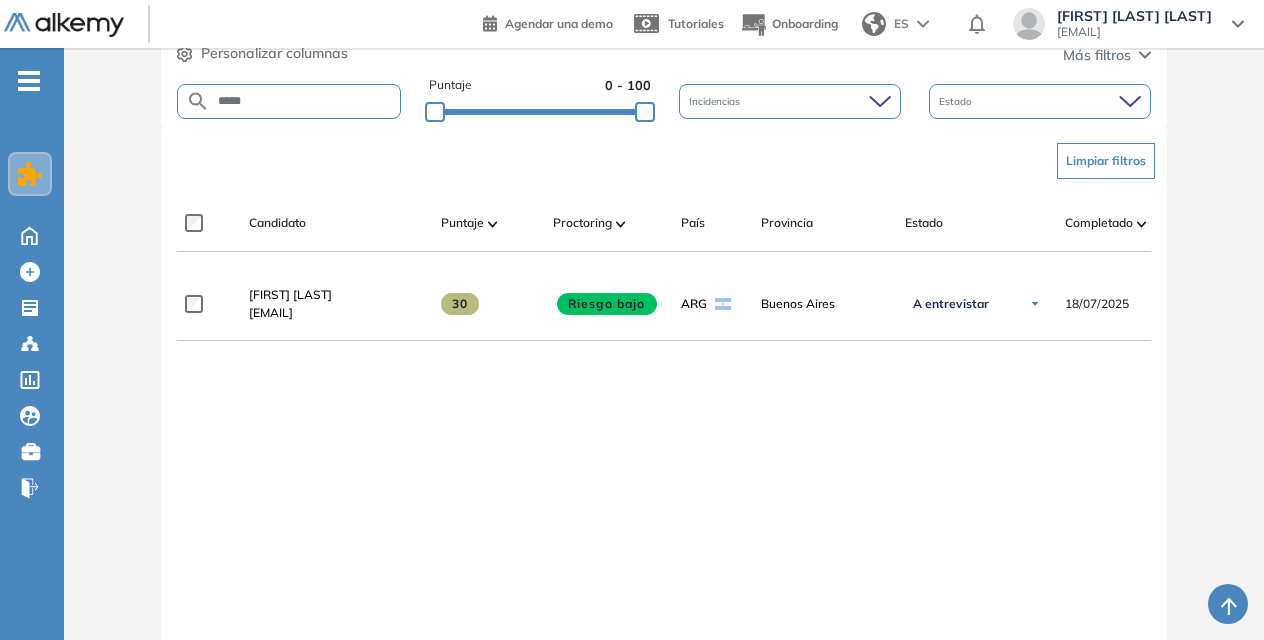 click on "Incidencias" at bounding box center [790, 101] 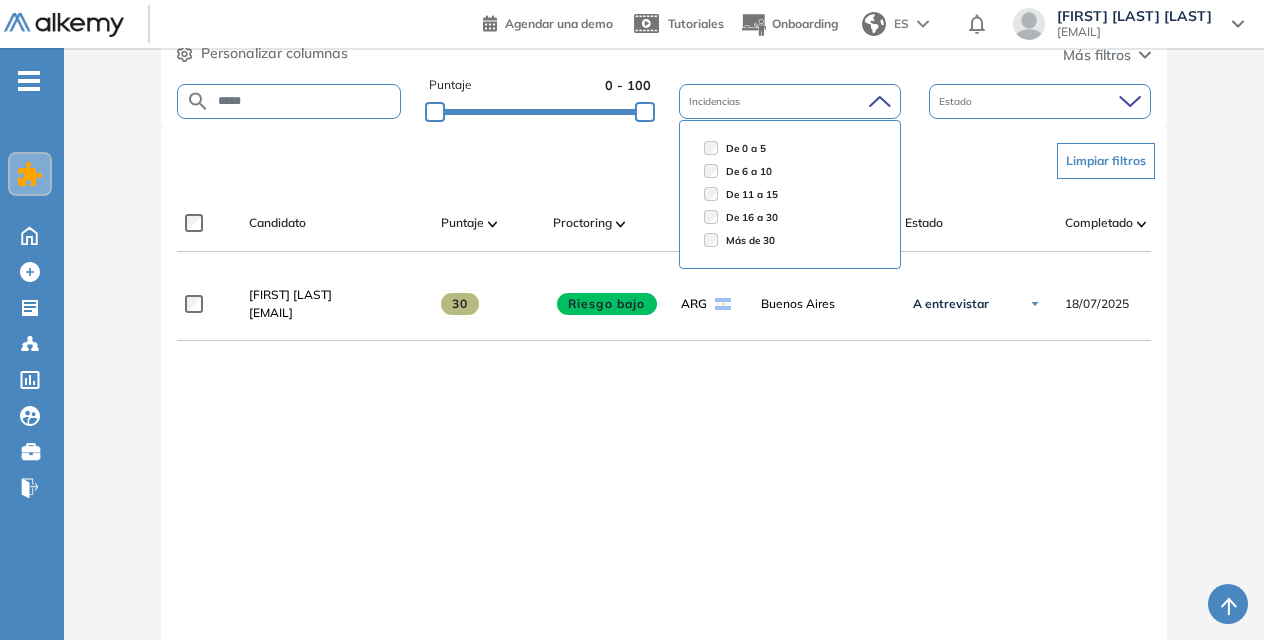 click on "*****" at bounding box center [305, 101] 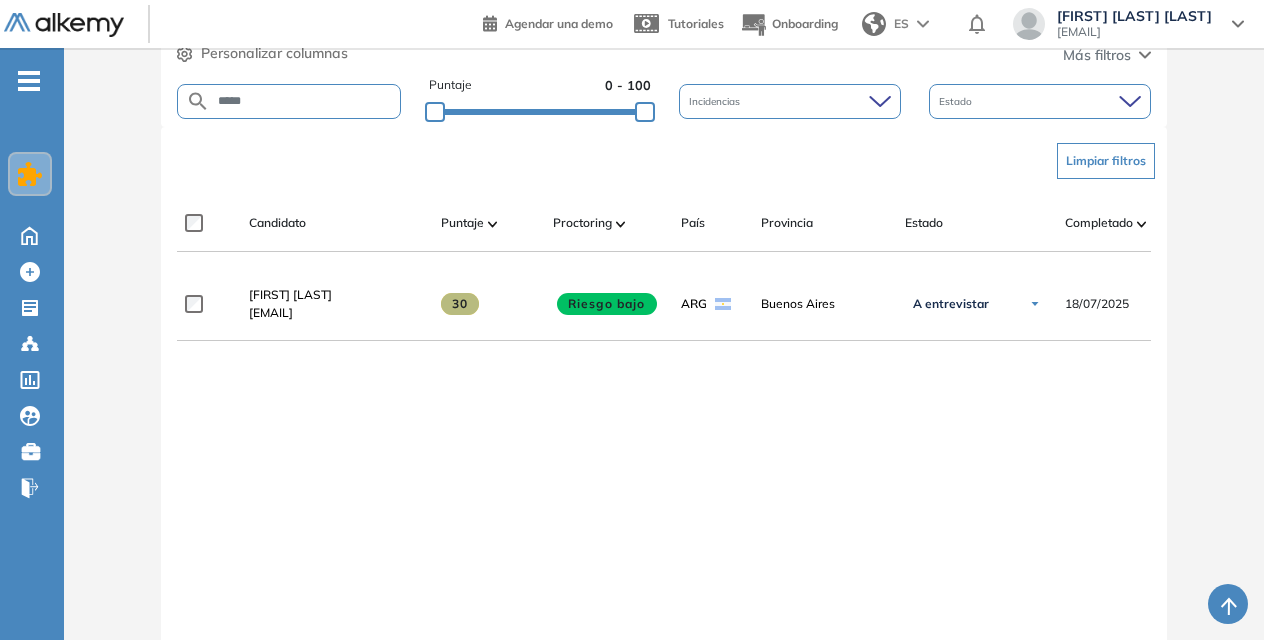 click on "*****" at bounding box center [305, 101] 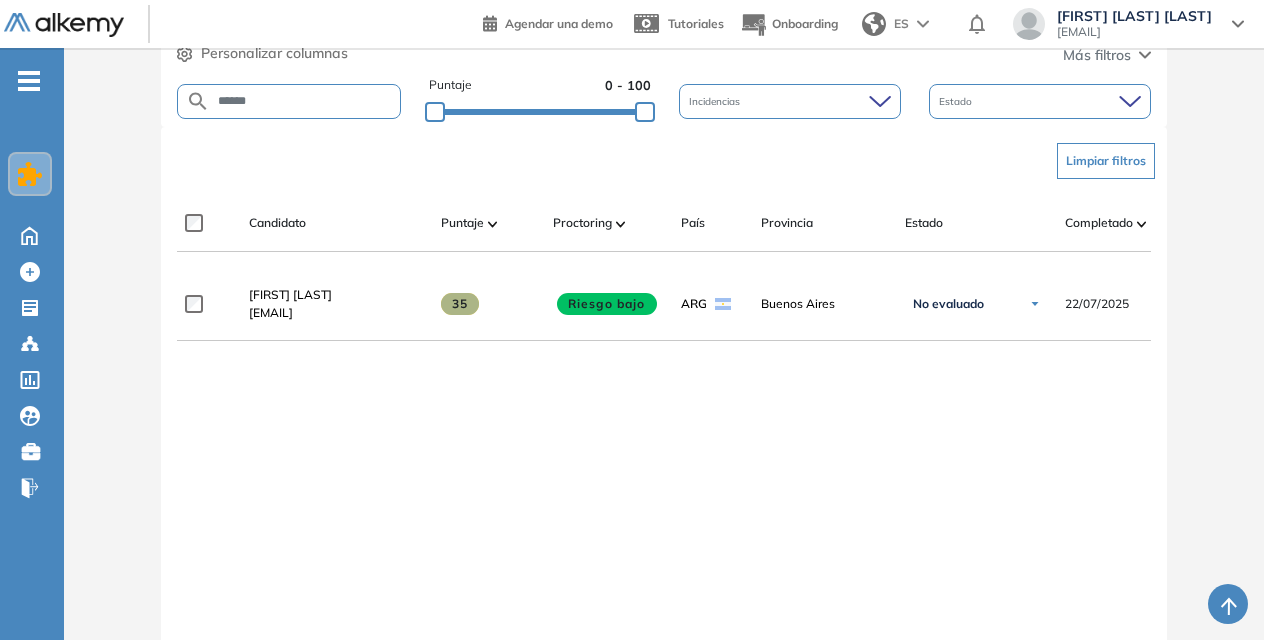 scroll, scrollTop: 503, scrollLeft: 0, axis: vertical 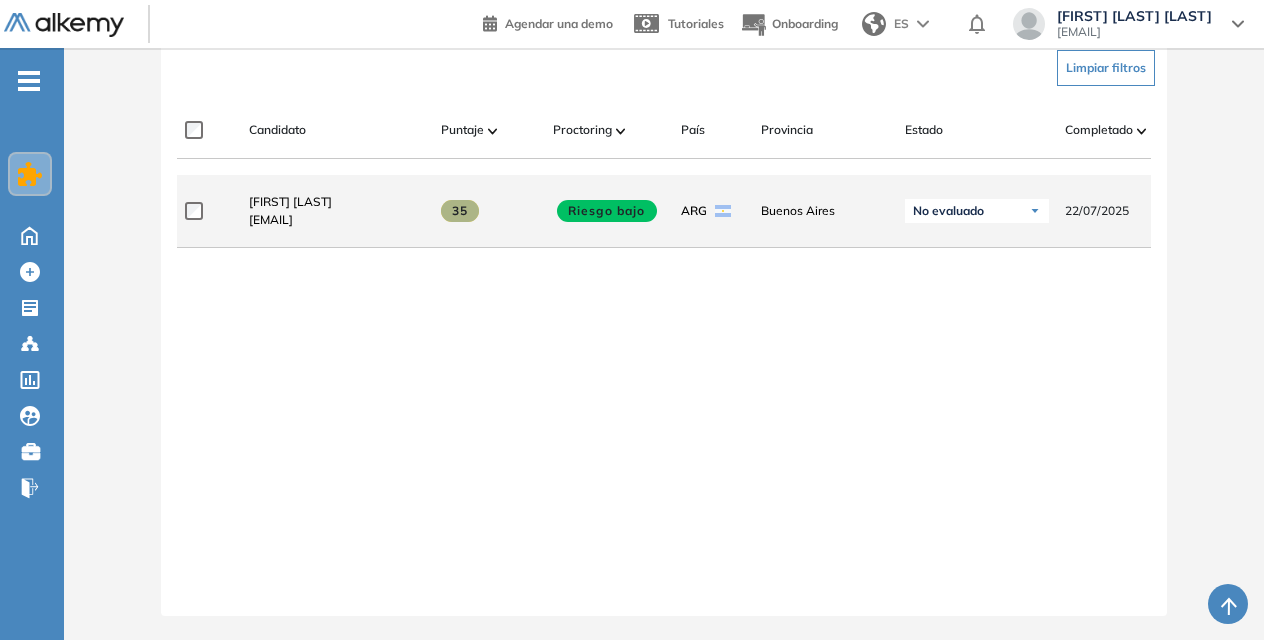 click on "No evaluado" at bounding box center [977, 211] 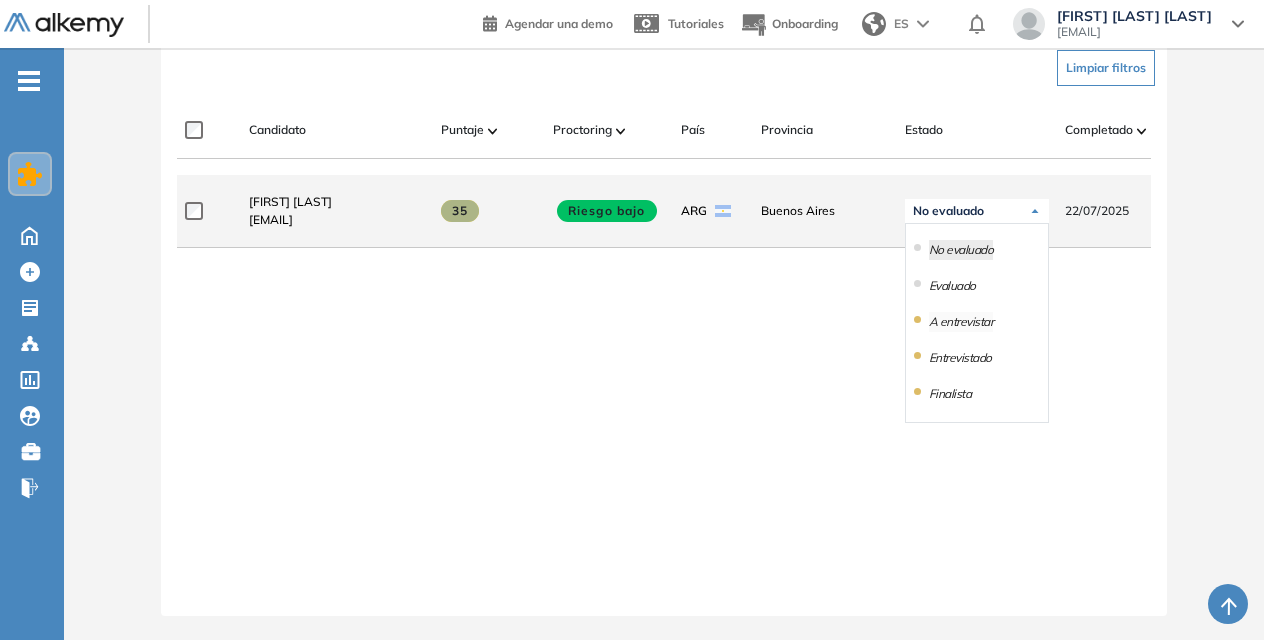 click on "A entrevistar" at bounding box center [961, 322] 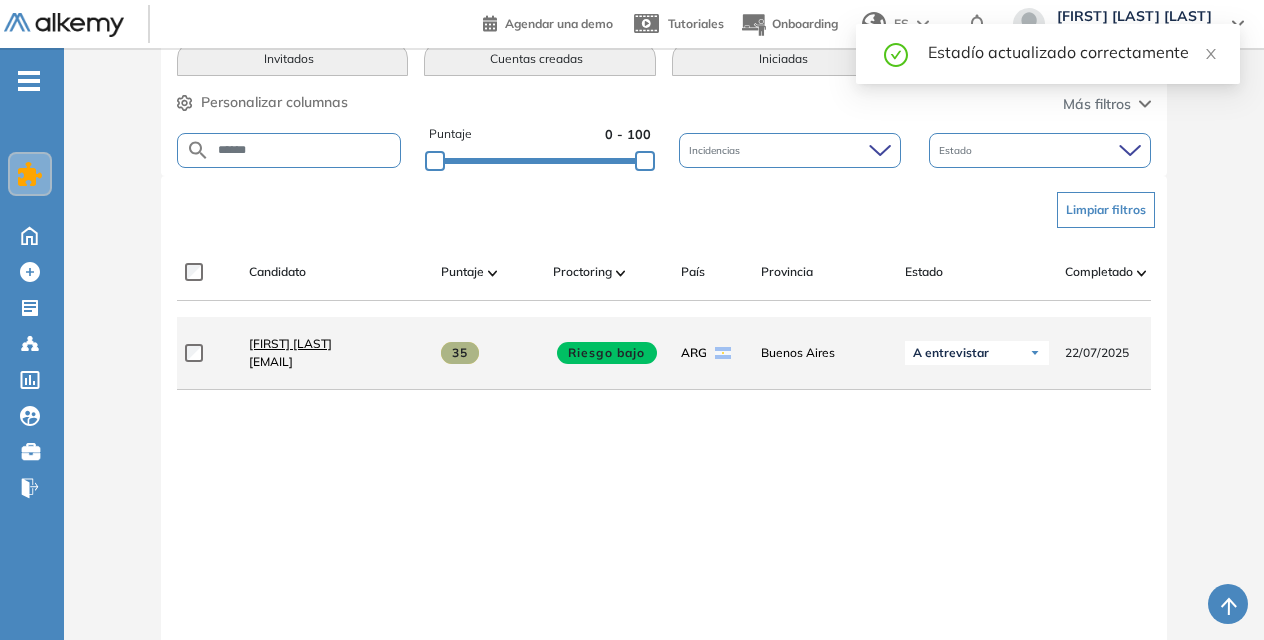 scroll, scrollTop: 346, scrollLeft: 0, axis: vertical 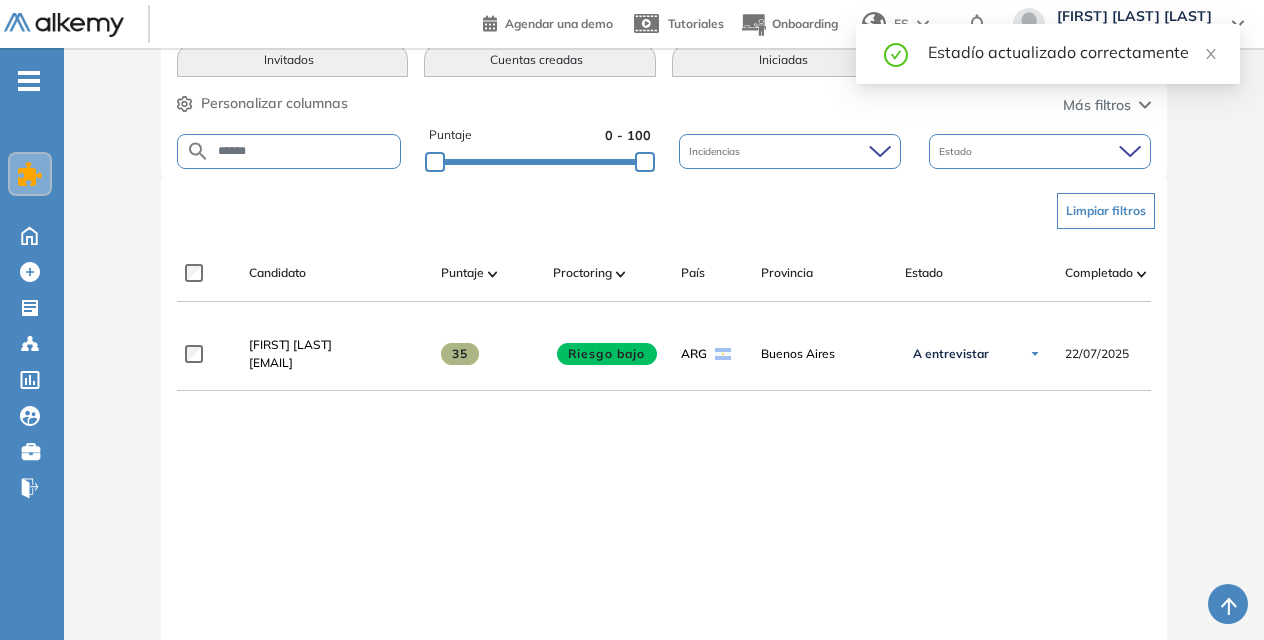 click on "******" at bounding box center [289, 151] 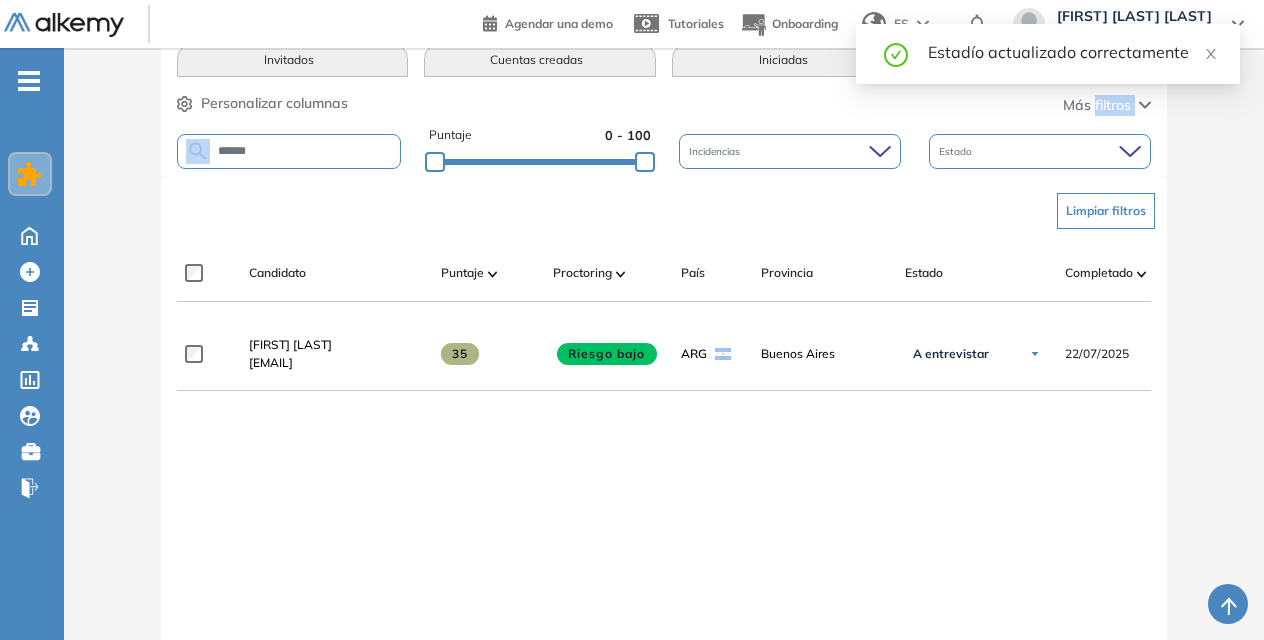 click on "******" at bounding box center (289, 151) 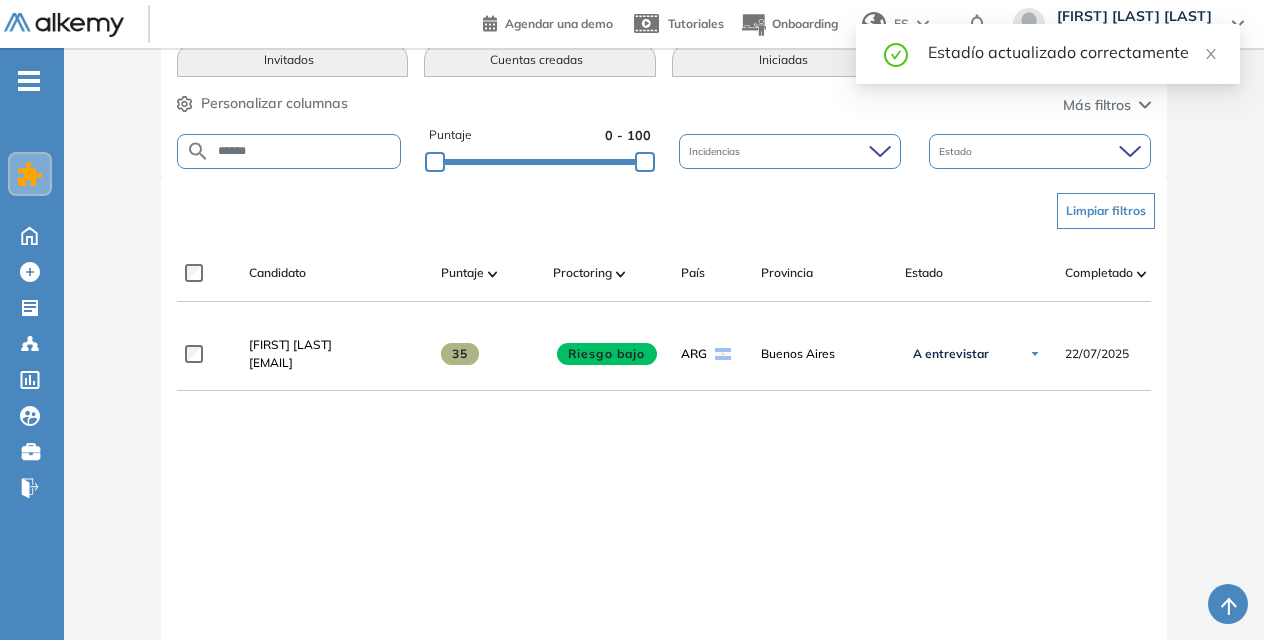 drag, startPoint x: 279, startPoint y: 141, endPoint x: 260, endPoint y: 148, distance: 20.248457 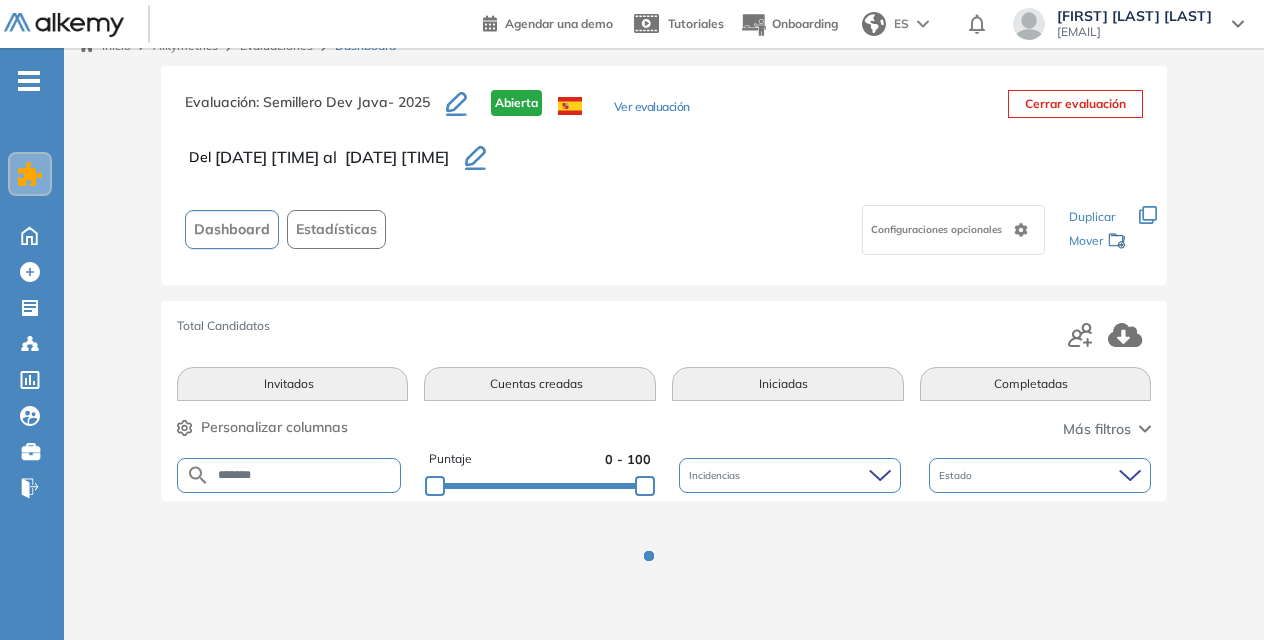 scroll, scrollTop: 346, scrollLeft: 0, axis: vertical 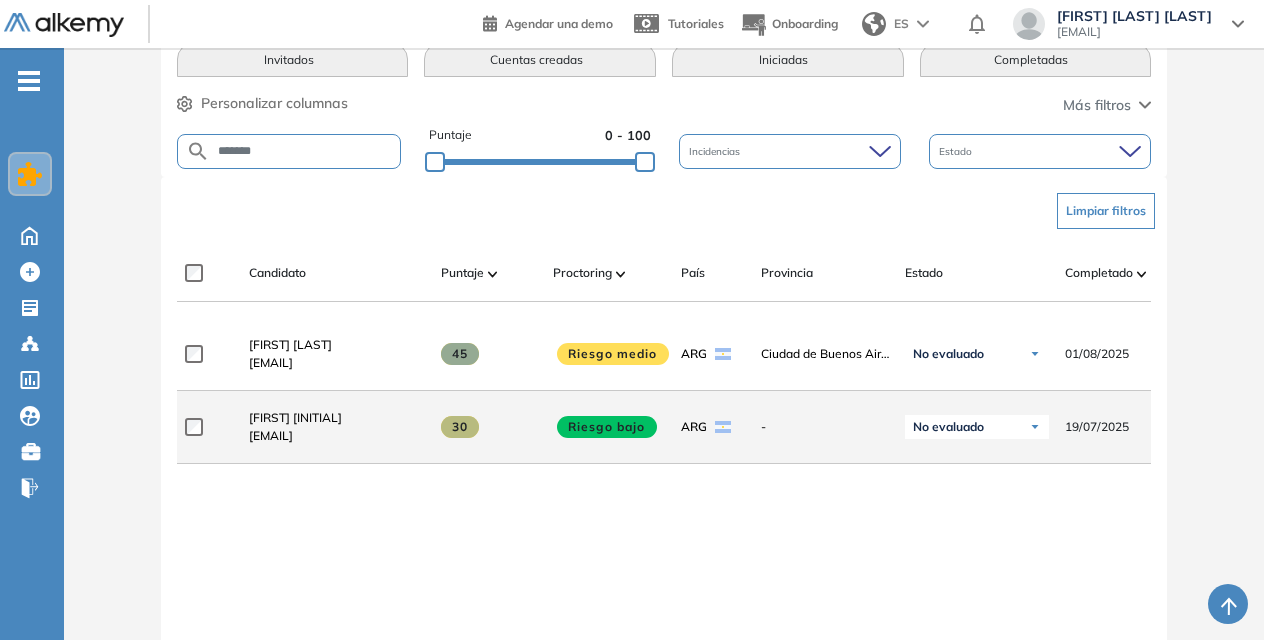 click at bounding box center (1035, 427) 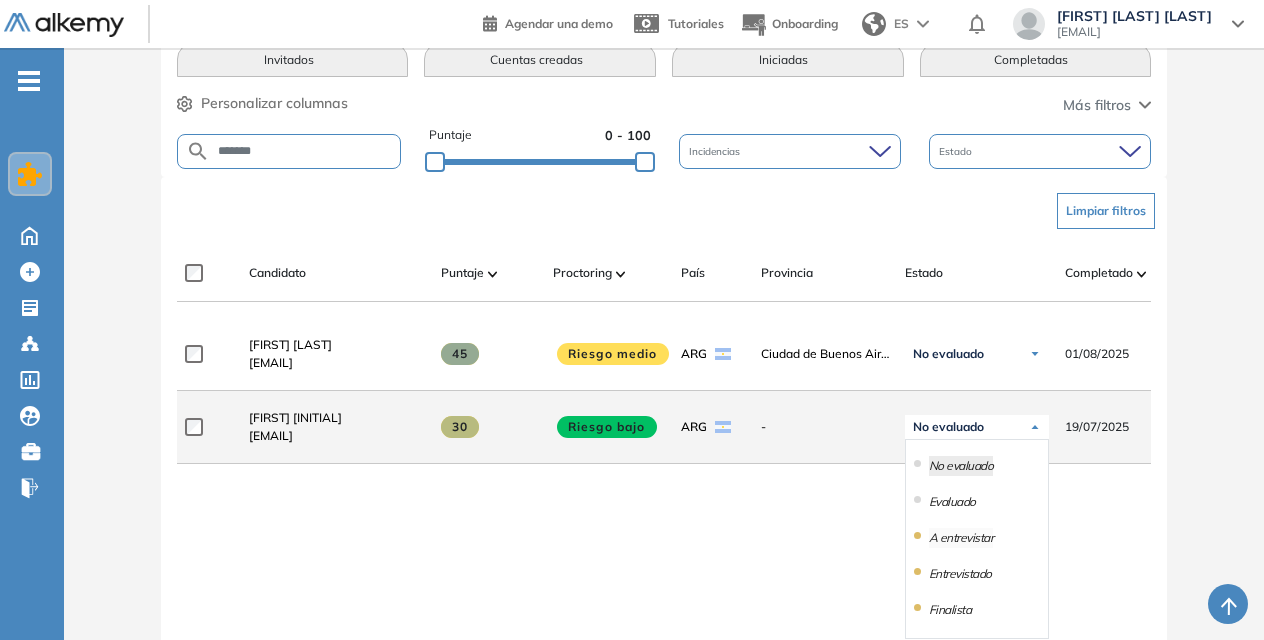 click on "A entrevistar" at bounding box center (961, 538) 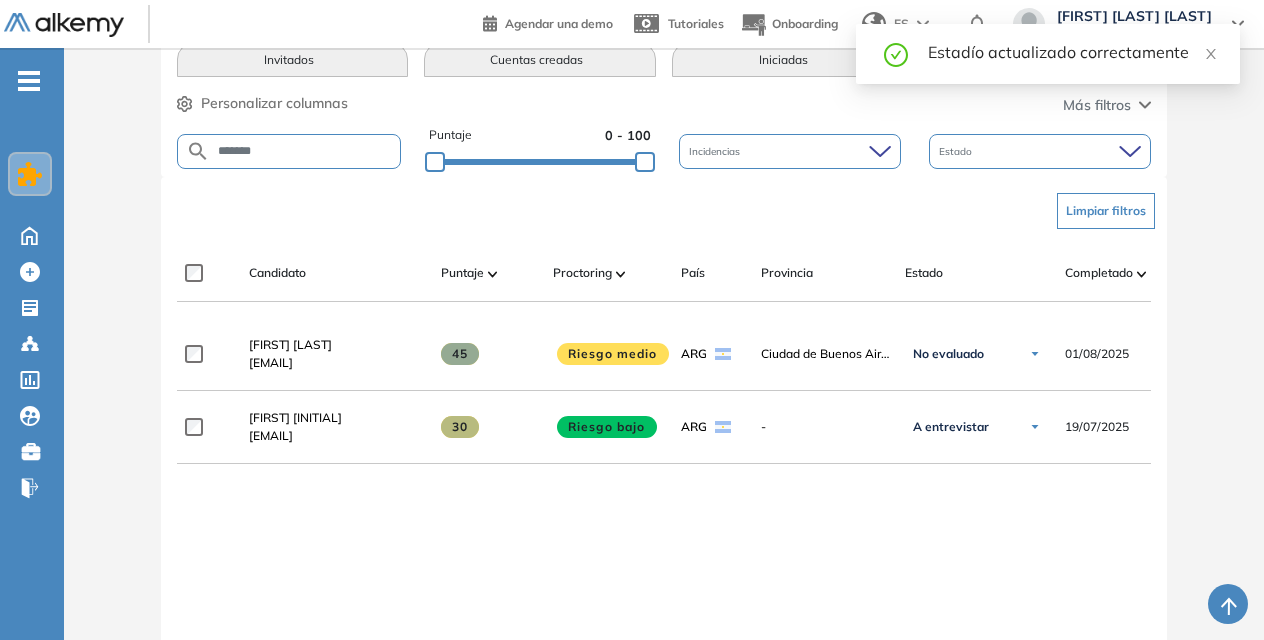 click on "*******" at bounding box center (305, 151) 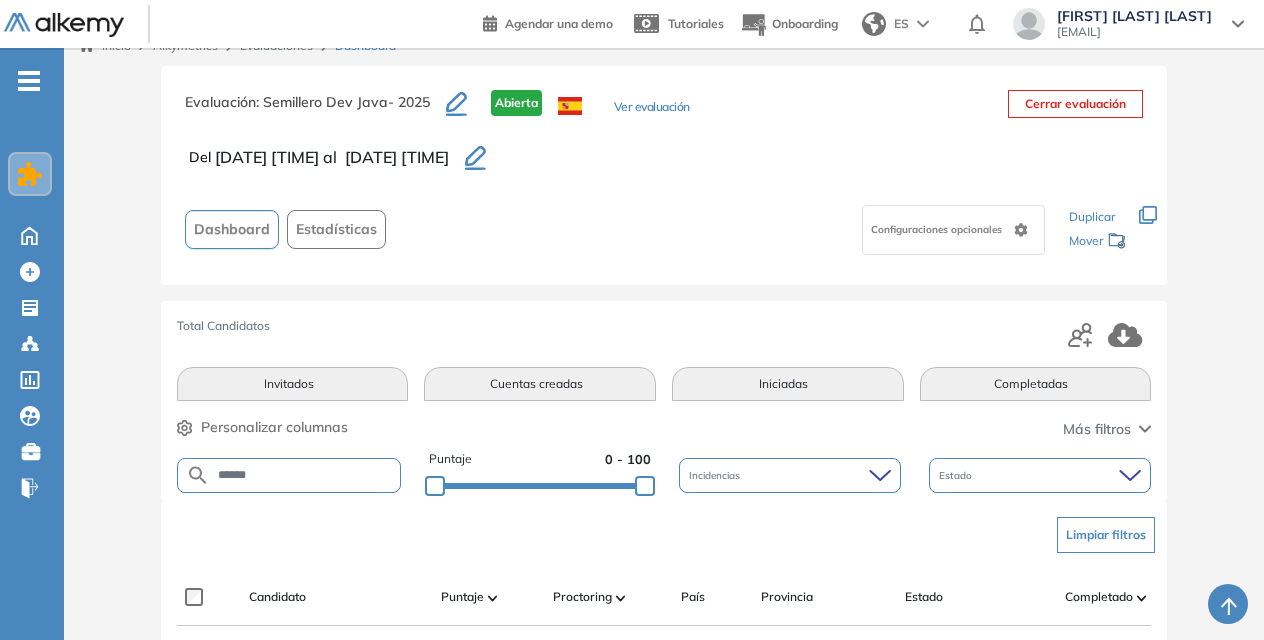scroll, scrollTop: 346, scrollLeft: 0, axis: vertical 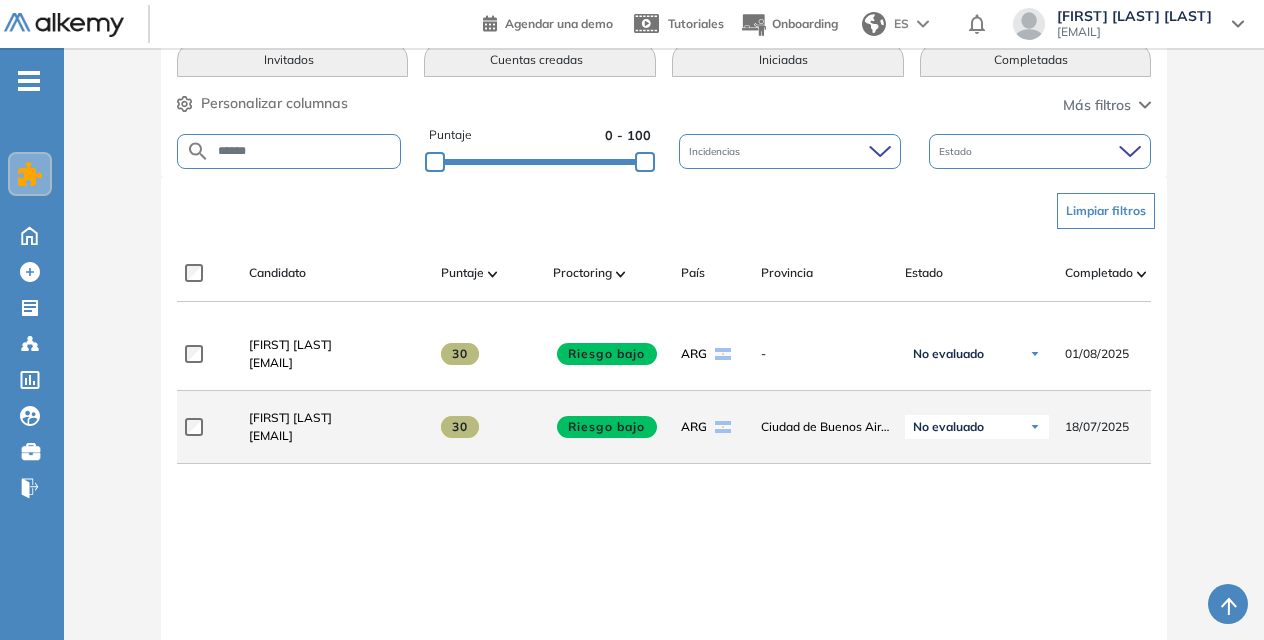 click on "No evaluado" at bounding box center (977, 427) 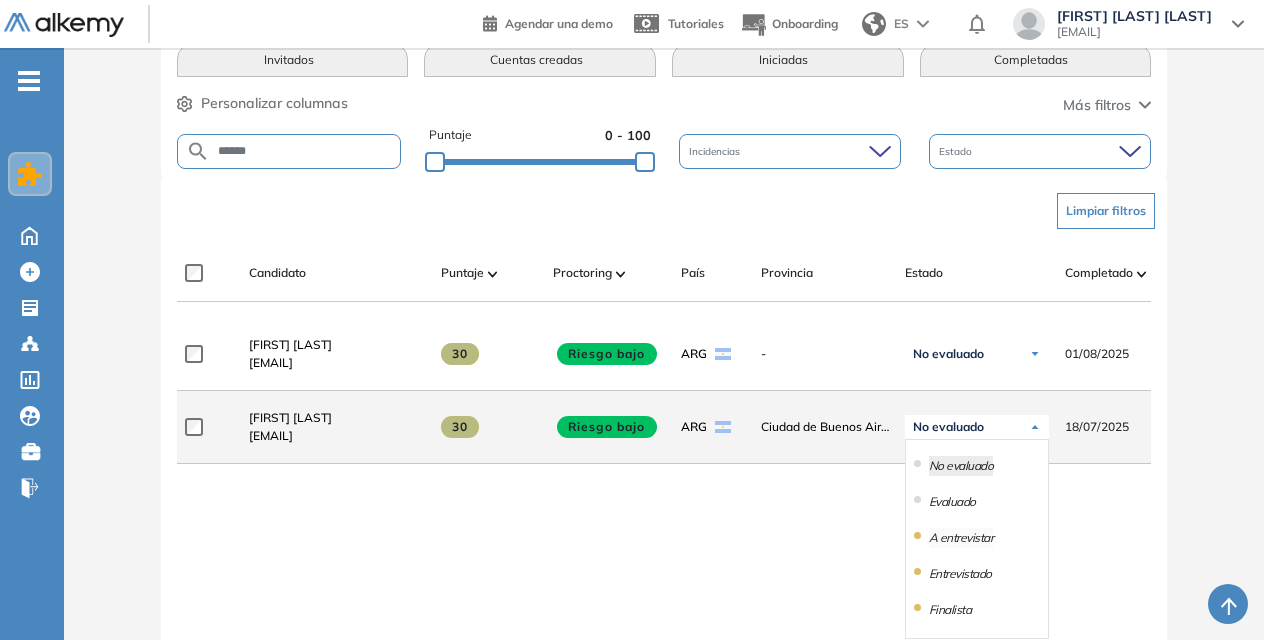 click on "A entrevistar" at bounding box center (961, 538) 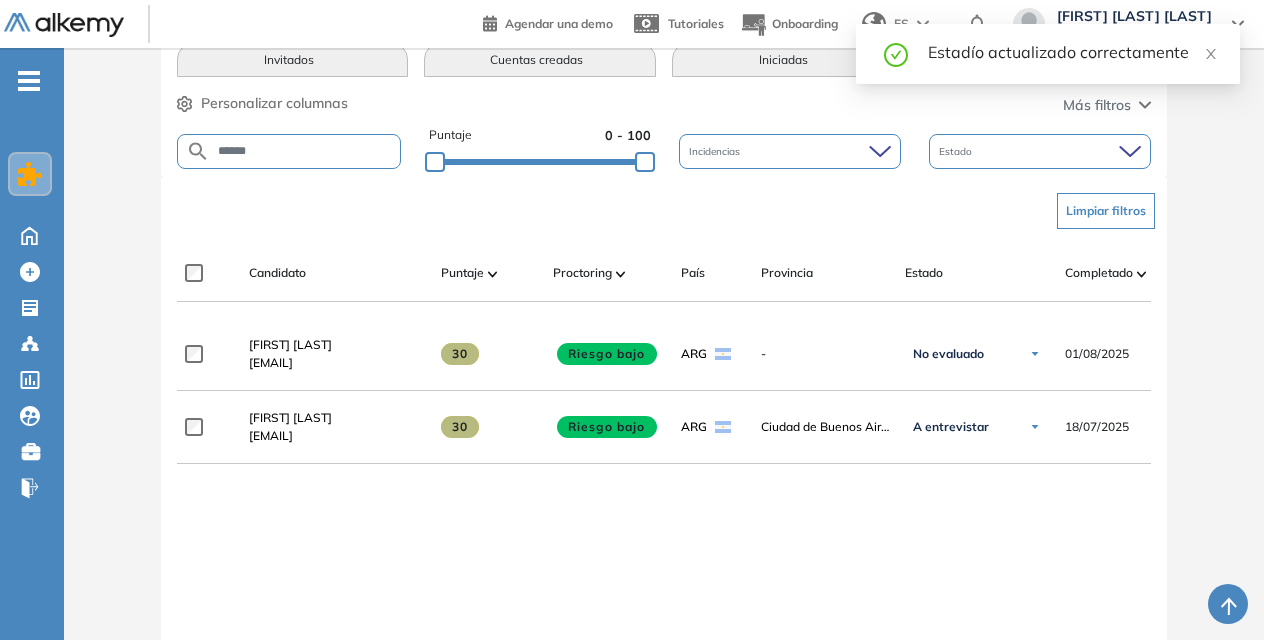 click on "******" at bounding box center (305, 151) 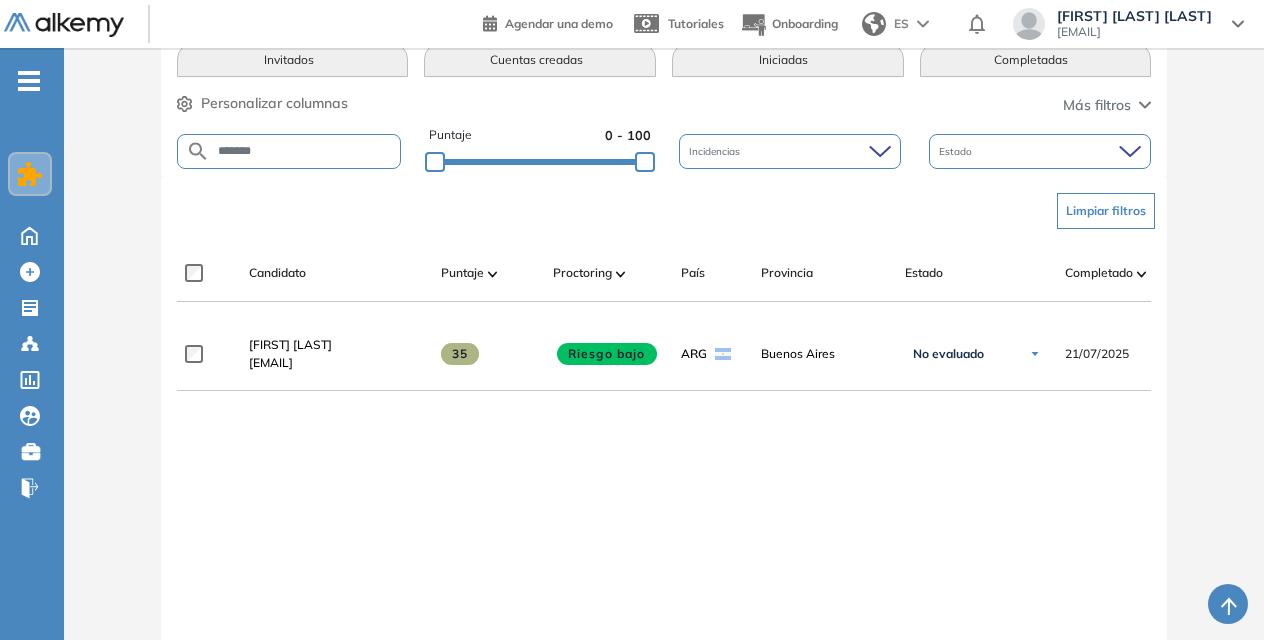 scroll, scrollTop: 503, scrollLeft: 0, axis: vertical 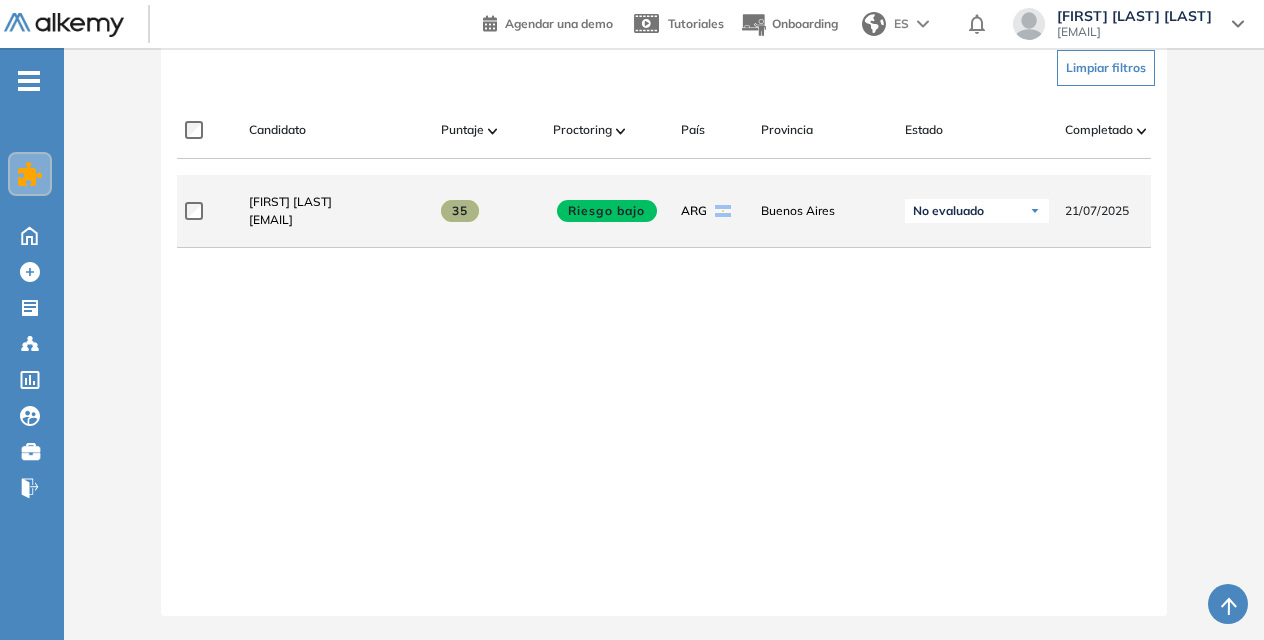 click on "No evaluado" at bounding box center (977, 211) 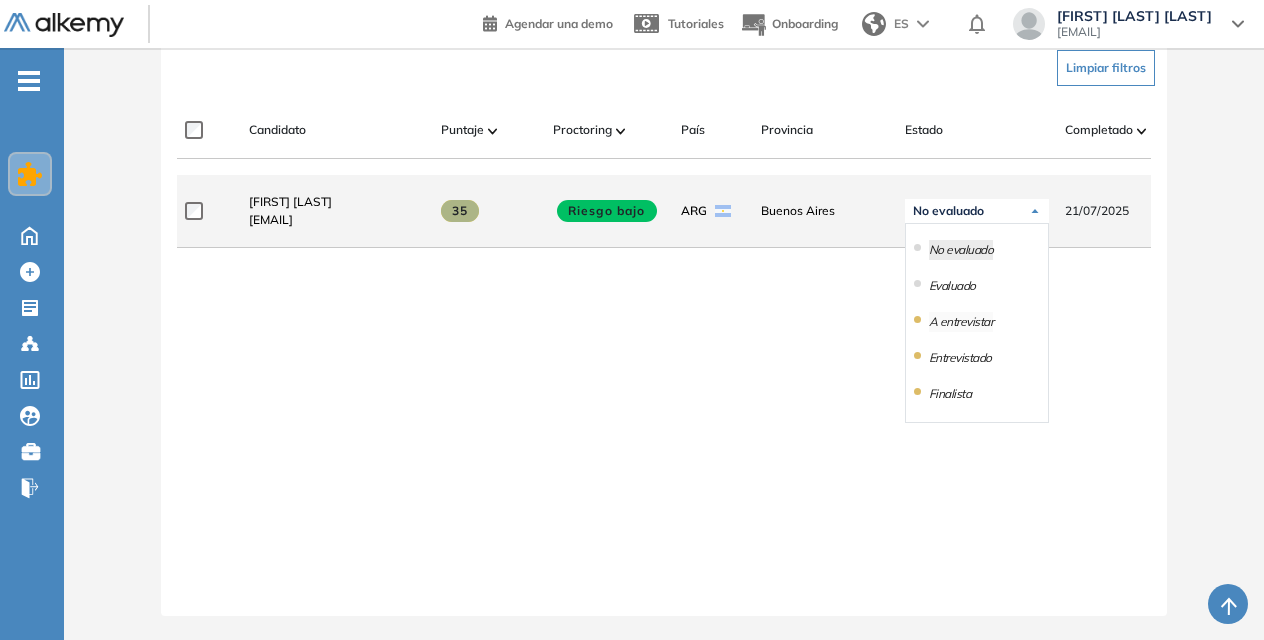 click on "A entrevistar" at bounding box center [961, 322] 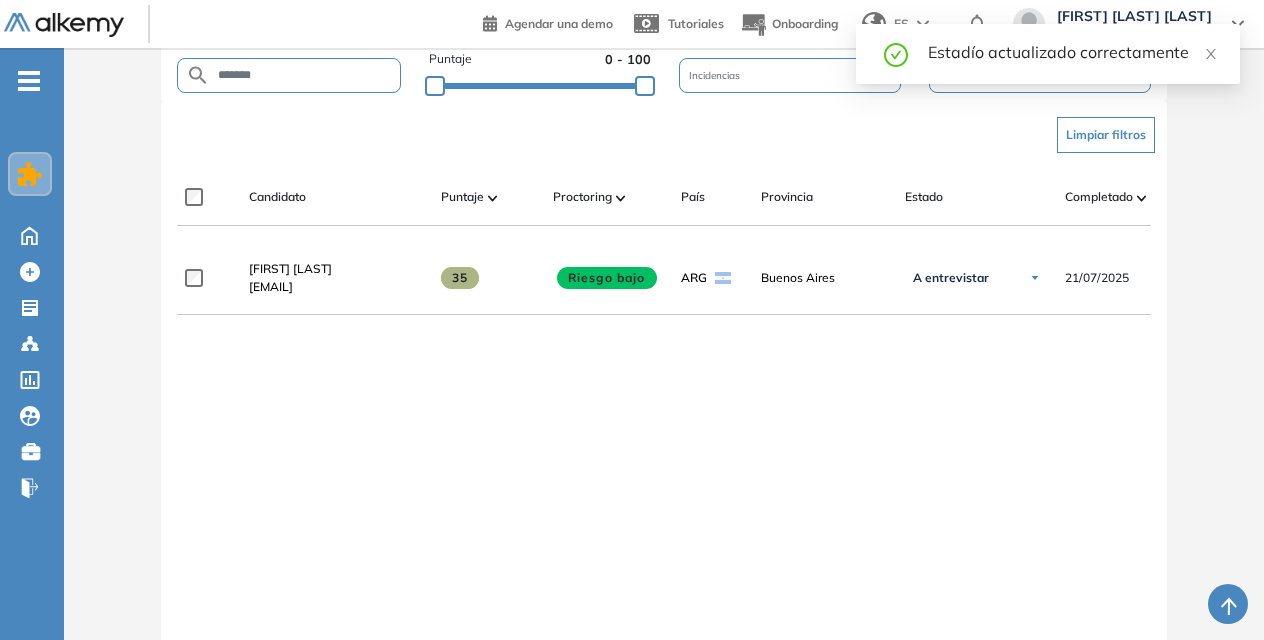 scroll, scrollTop: 408, scrollLeft: 0, axis: vertical 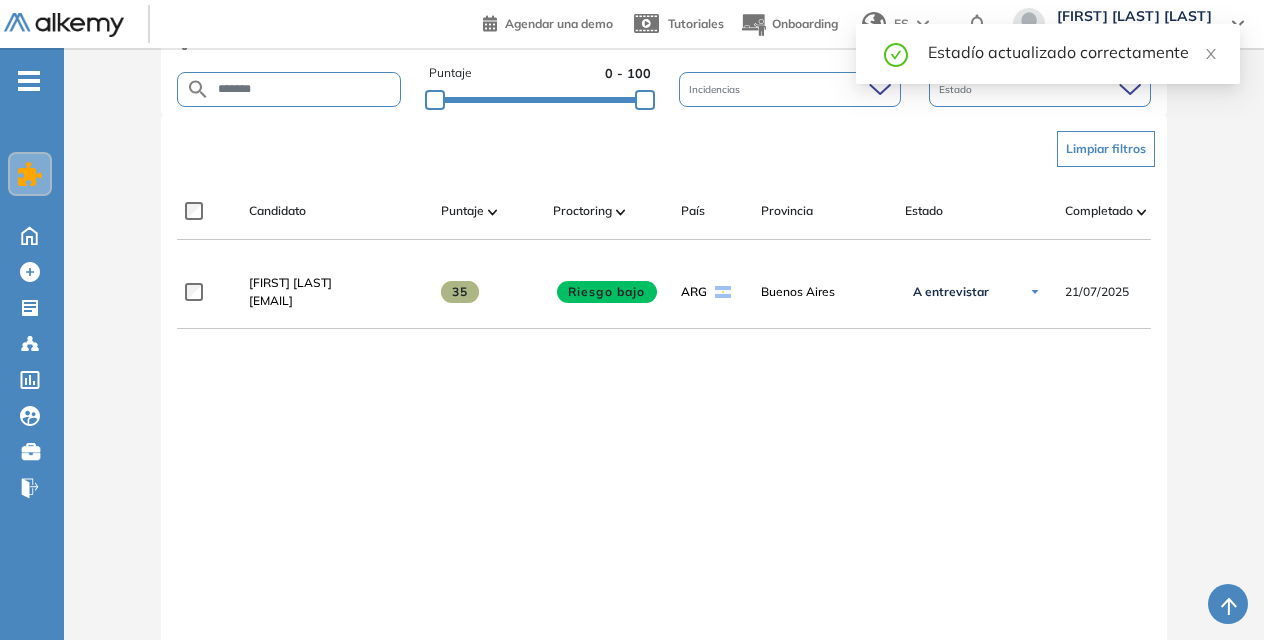 click on "*******" at bounding box center (305, 89) 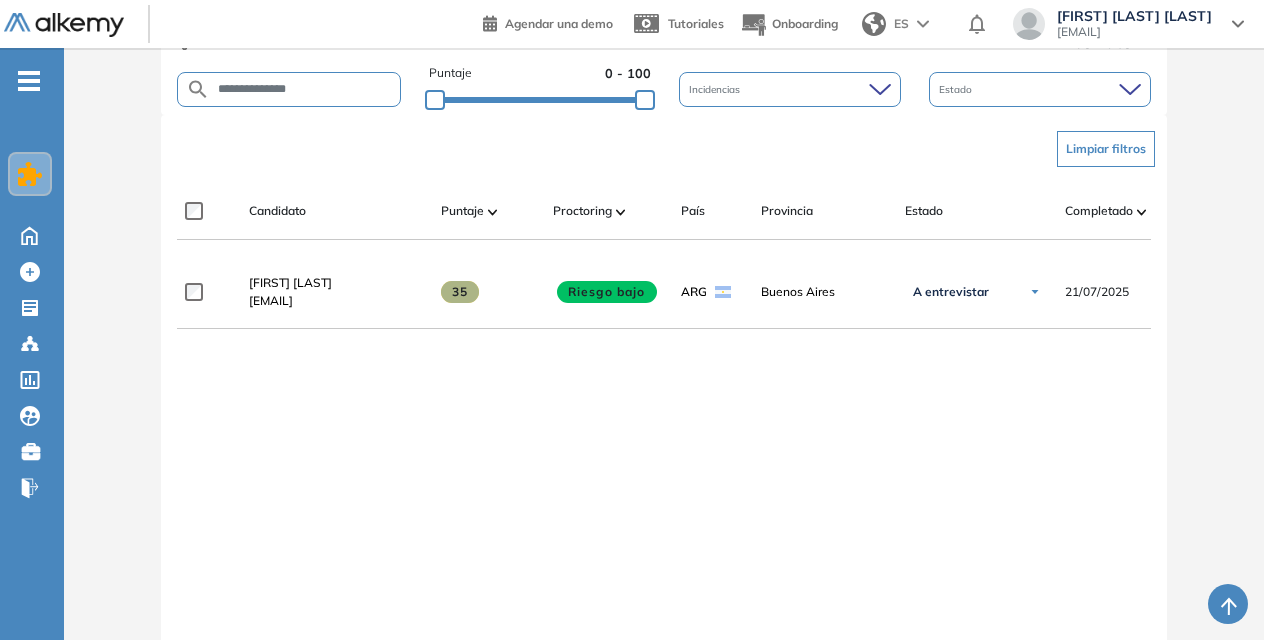 type on "**********" 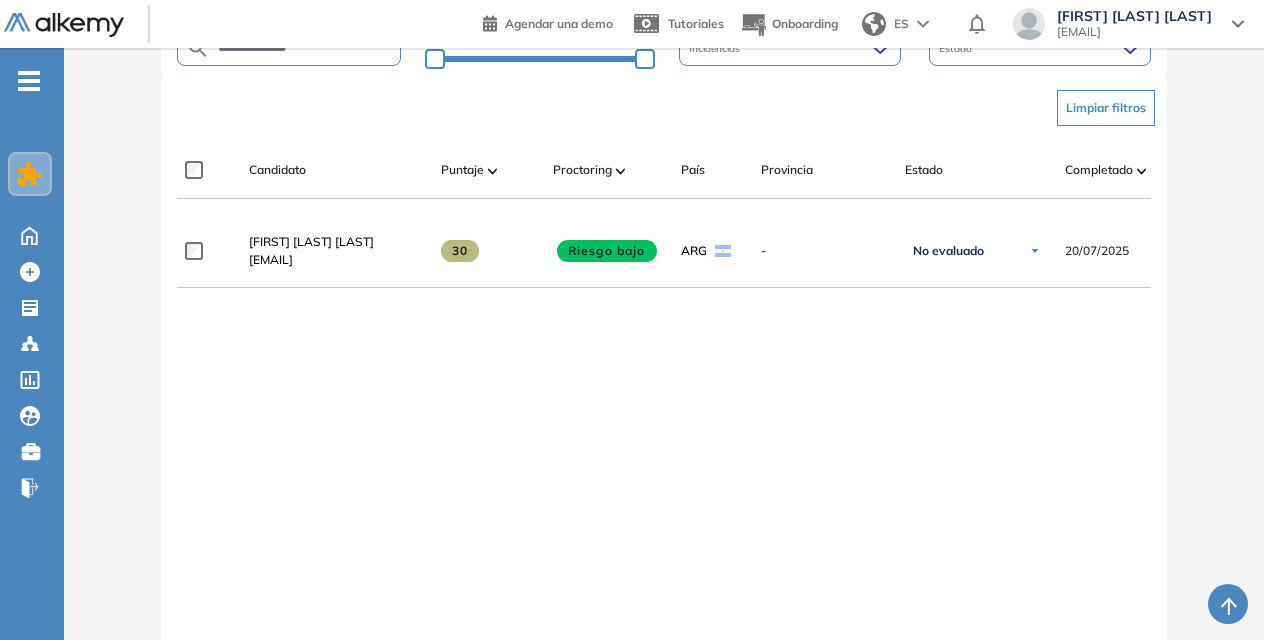 scroll, scrollTop: 450, scrollLeft: 0, axis: vertical 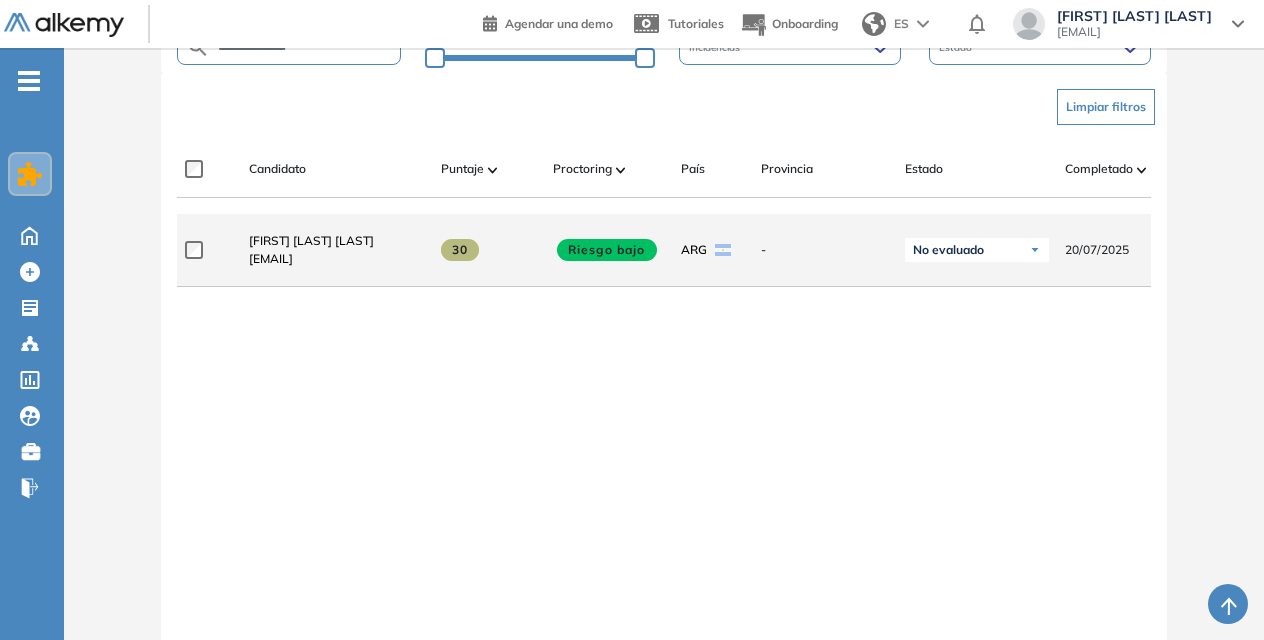 click on "No evaluado No evaluado Evaluado A entrevistar Entrevistado Finalista Oferta enviada Oferta rechazada Sin respuesta Rechazado Contratado" at bounding box center (977, 250) 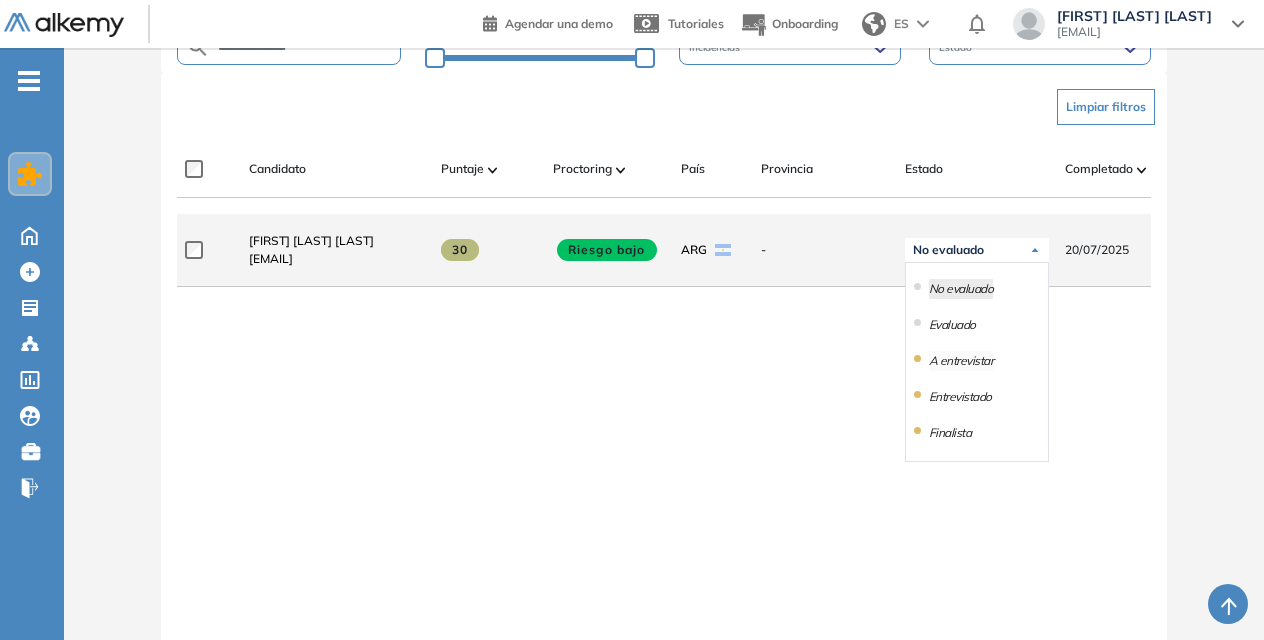 click on "A entrevistar" at bounding box center (961, 361) 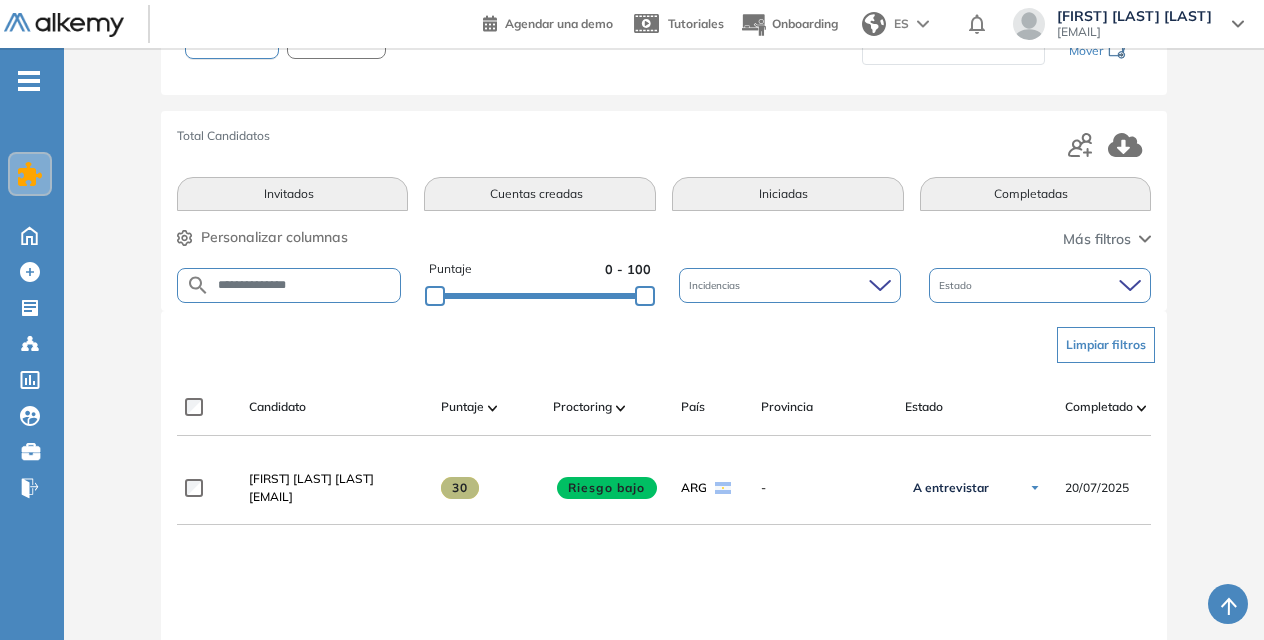 scroll, scrollTop: 0, scrollLeft: 0, axis: both 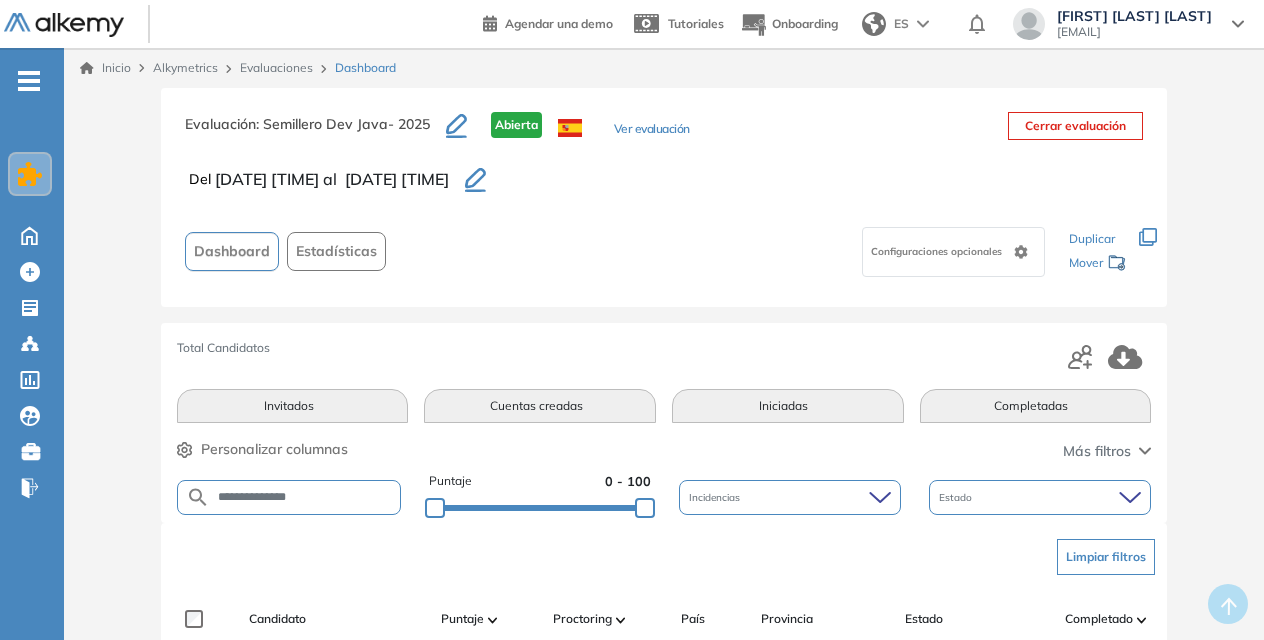 click on "Evaluaciones" at bounding box center (276, 67) 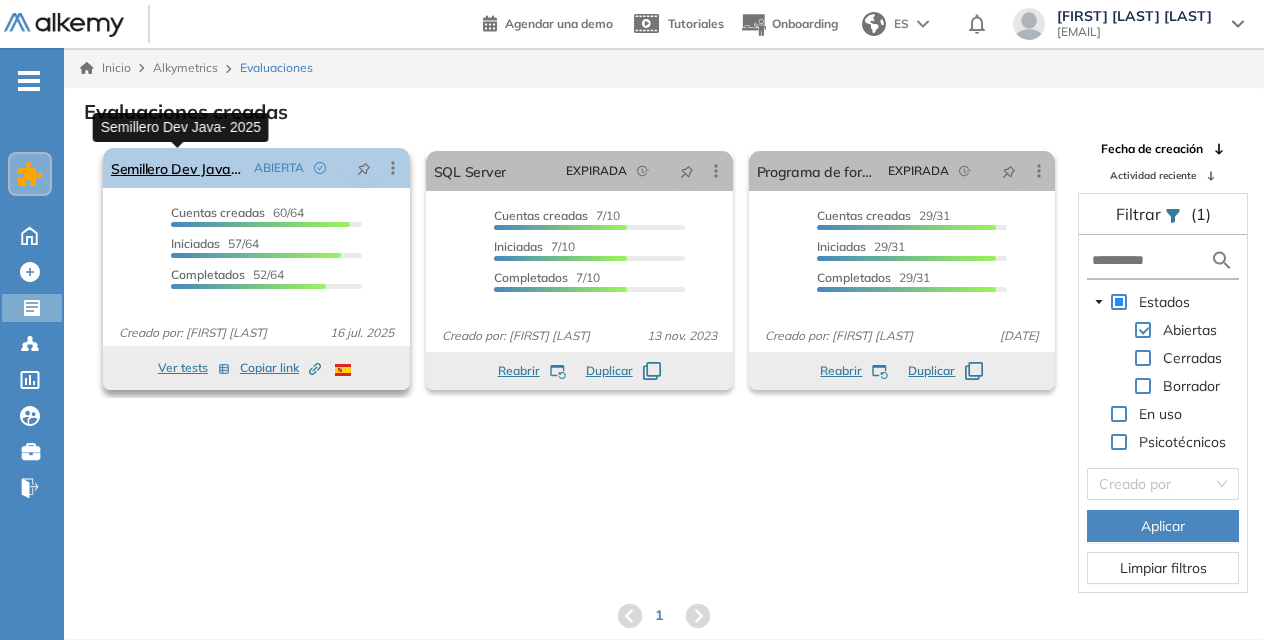 click on "Semillero Dev Java- 2025" at bounding box center (178, 168) 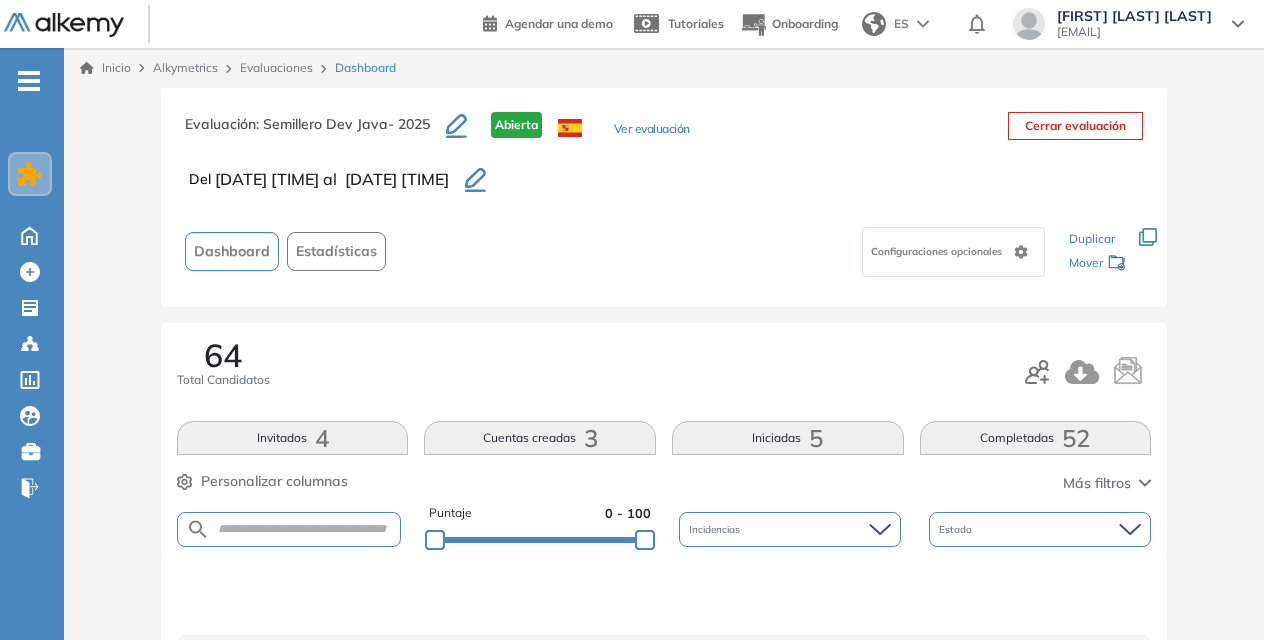 scroll, scrollTop: 134, scrollLeft: 0, axis: vertical 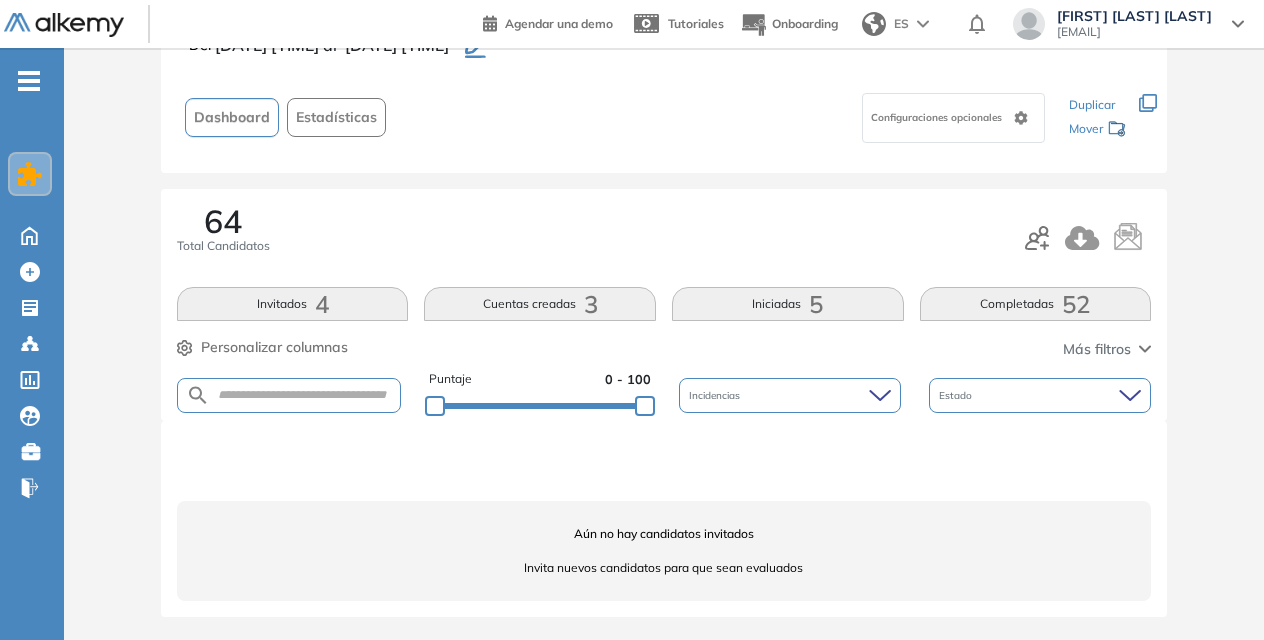 click on "Estado" at bounding box center [1040, 395] 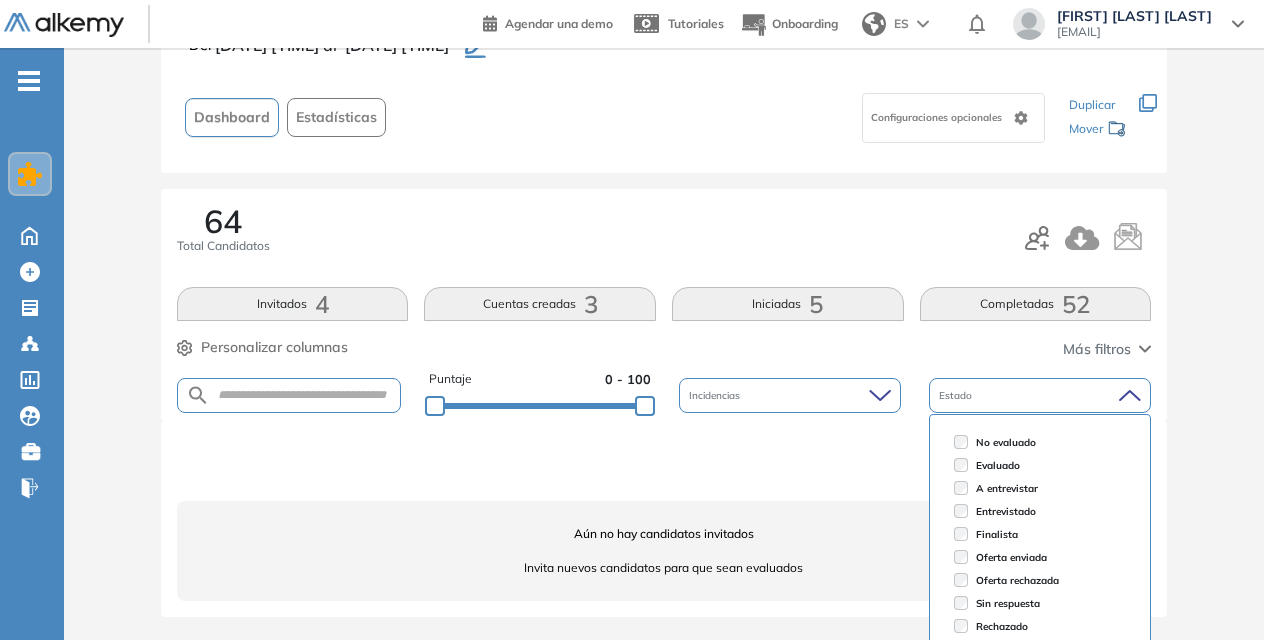 click on "64 Total Candidatos" at bounding box center (664, 238) 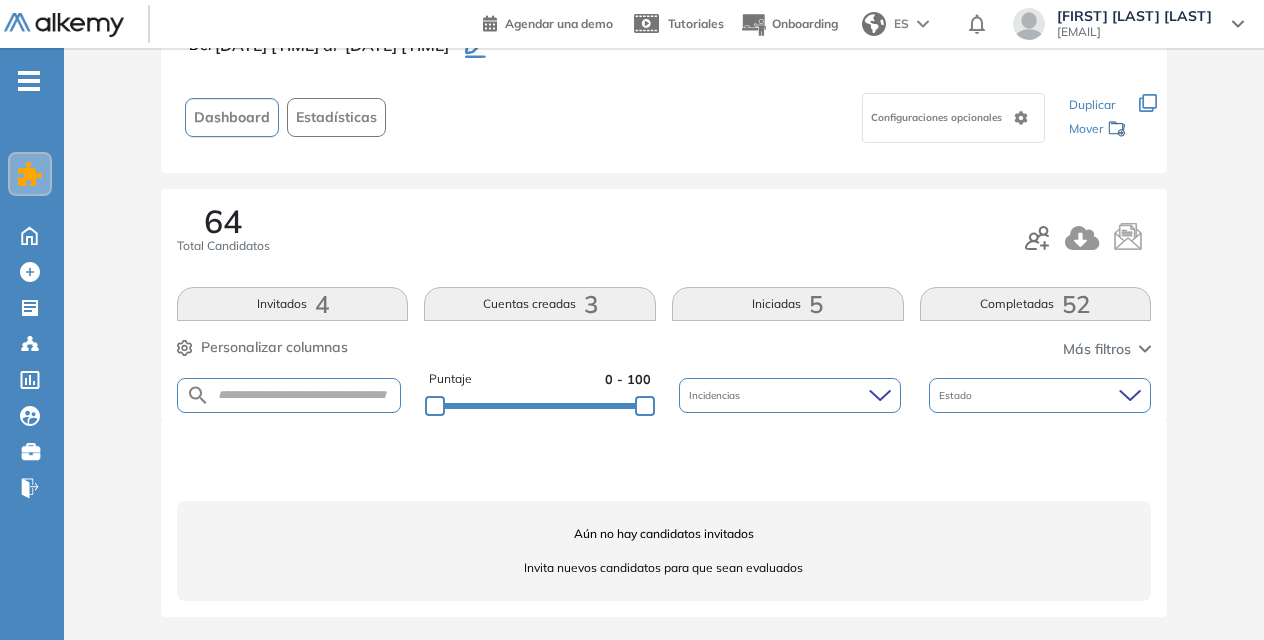 click on "Completadas 52" at bounding box center (1036, 304) 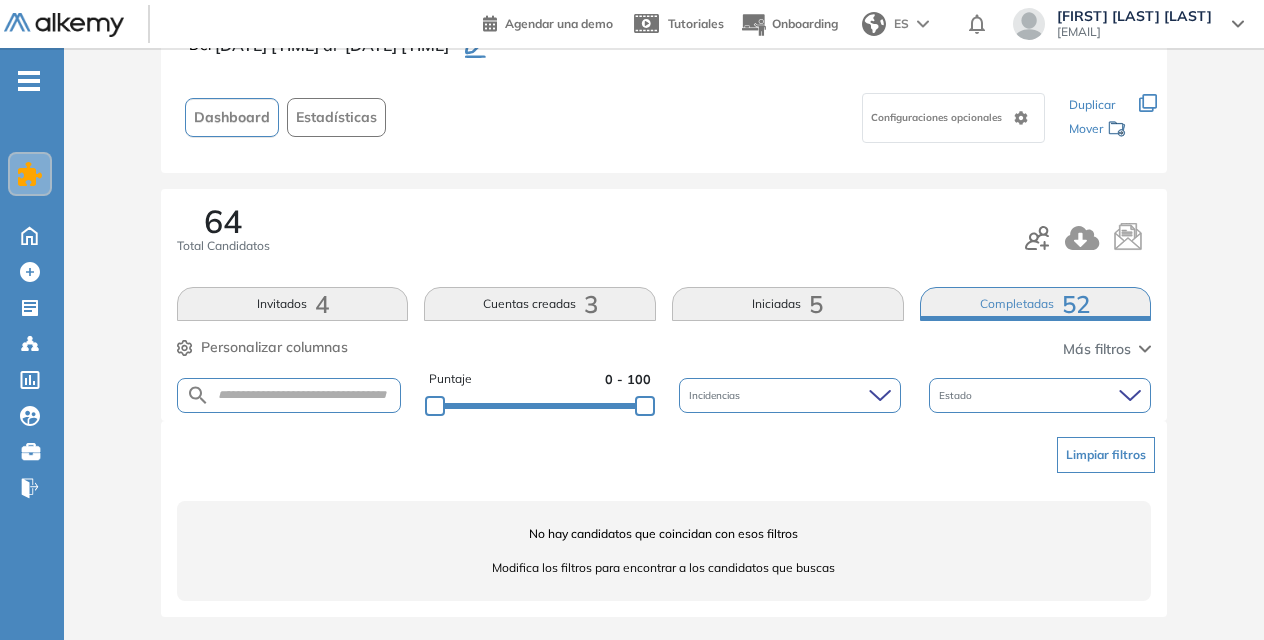 scroll, scrollTop: 0, scrollLeft: 0, axis: both 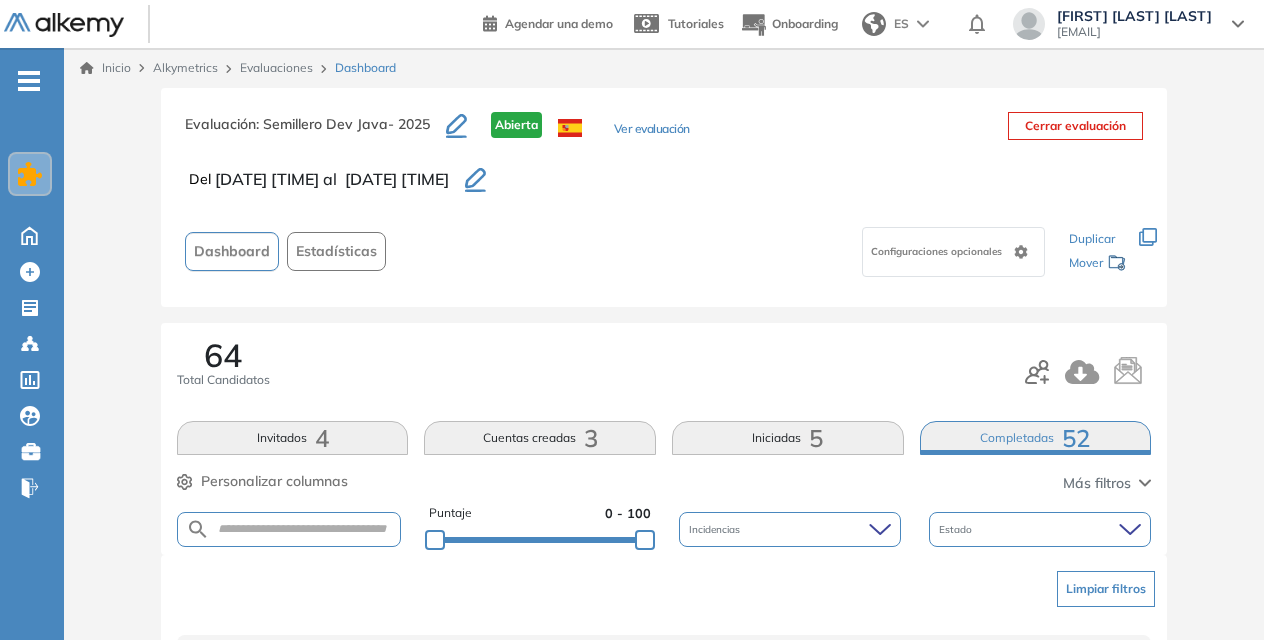click 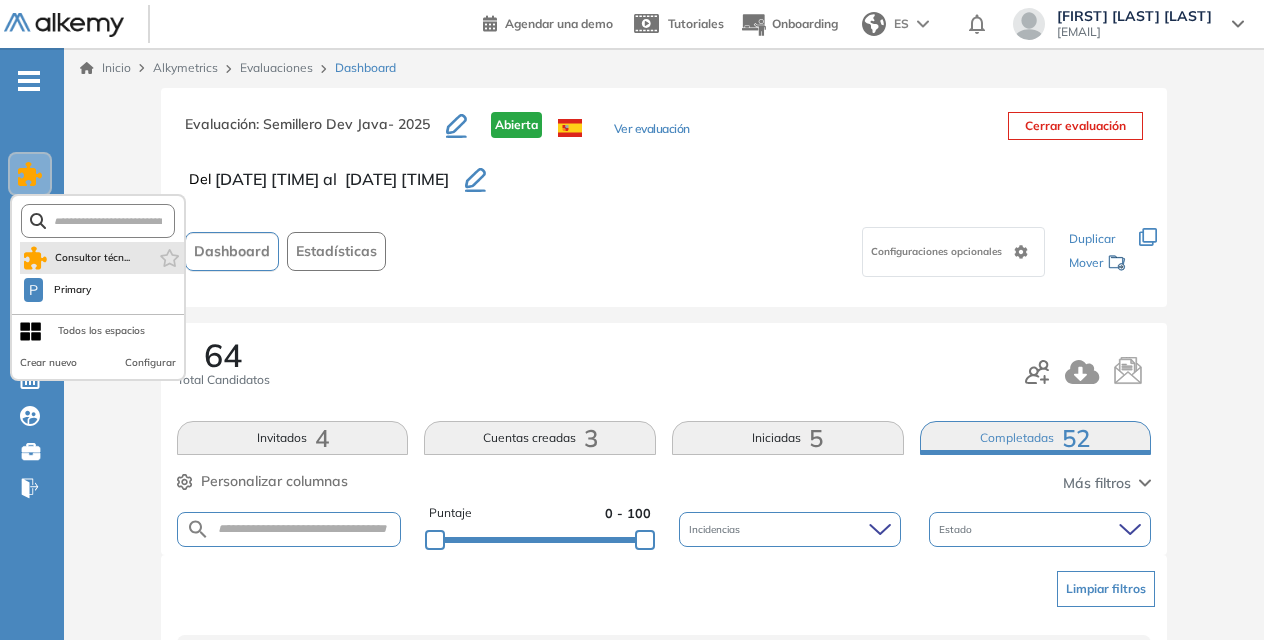 click on "Consultor técn..." at bounding box center (93, 258) 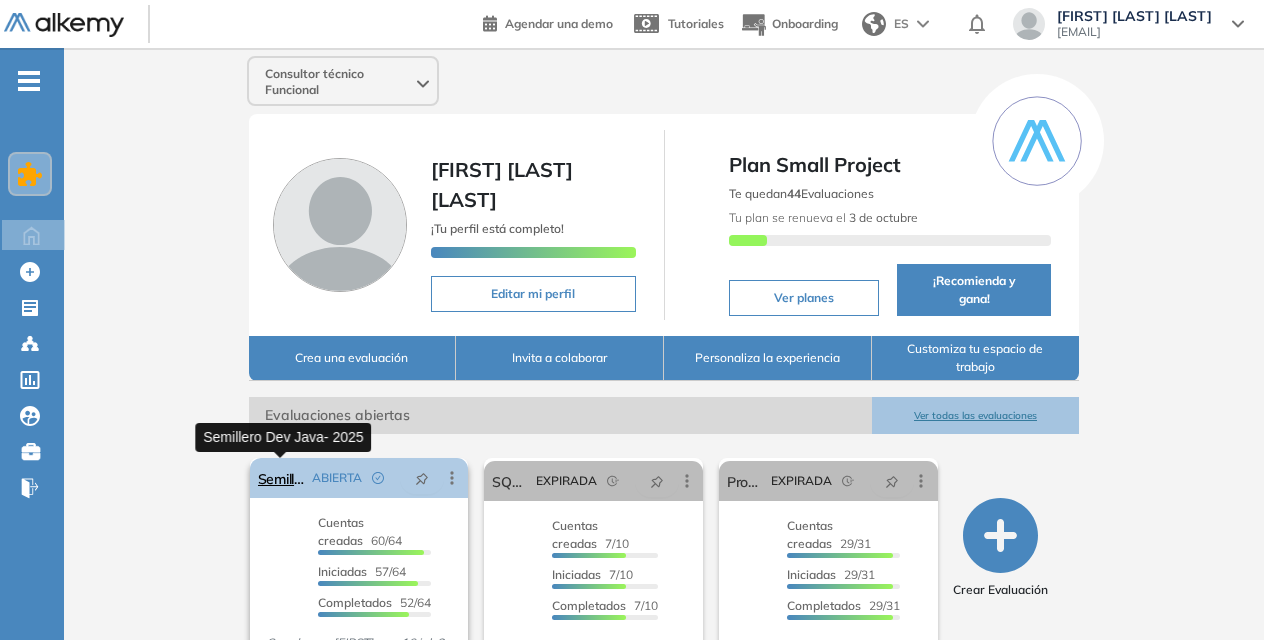 click on "Semillero Dev Java- 2025" at bounding box center [281, 478] 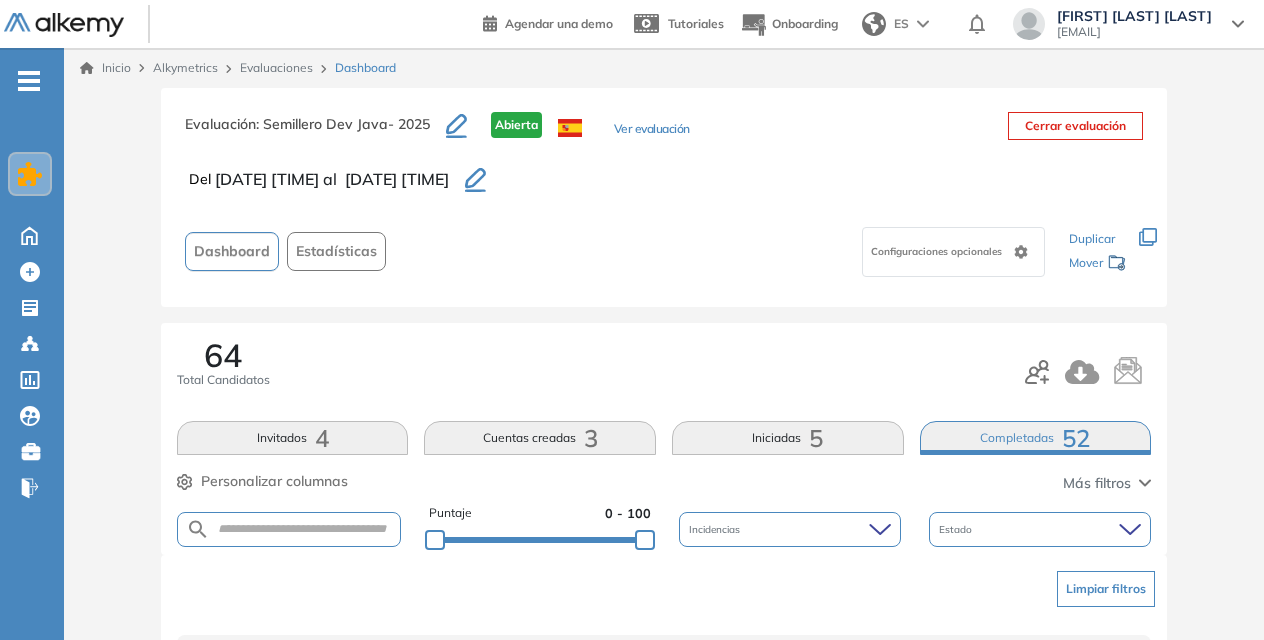 scroll, scrollTop: 134, scrollLeft: 0, axis: vertical 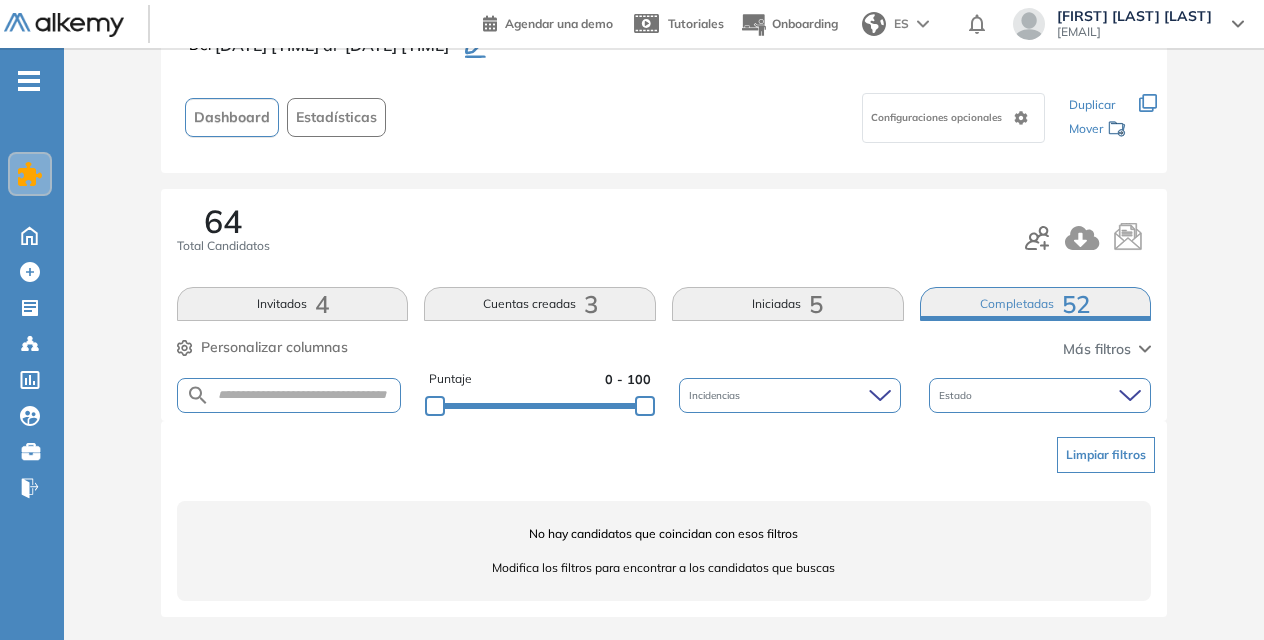 click at bounding box center (289, 395) 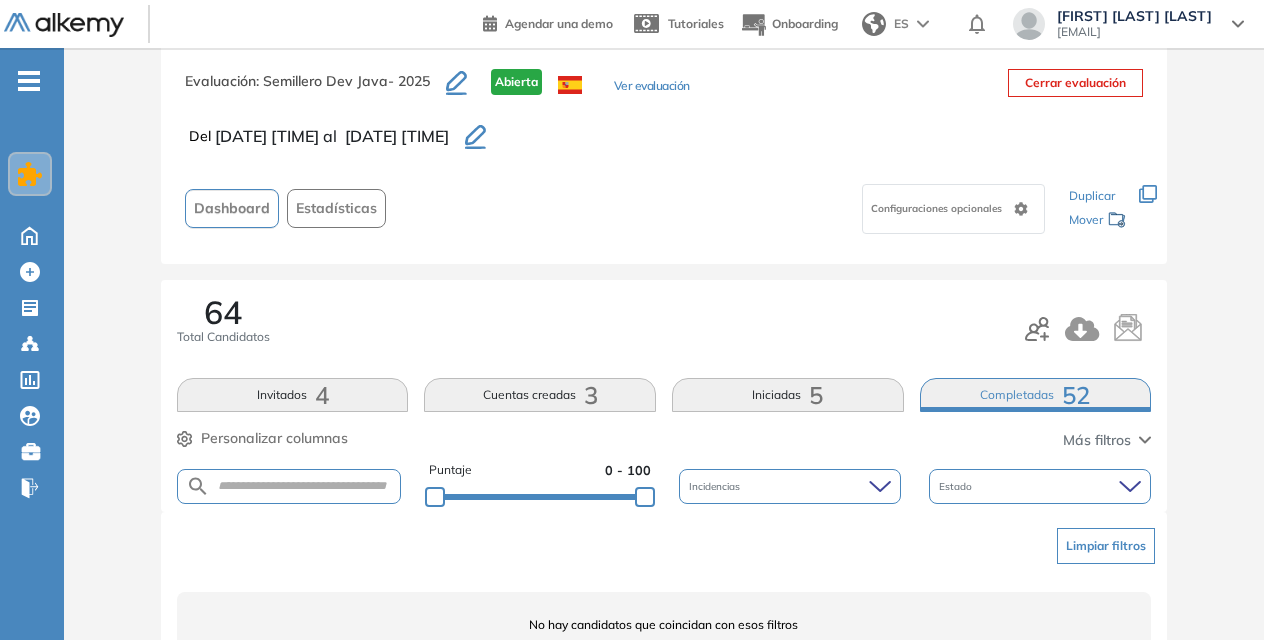 scroll, scrollTop: 0, scrollLeft: 0, axis: both 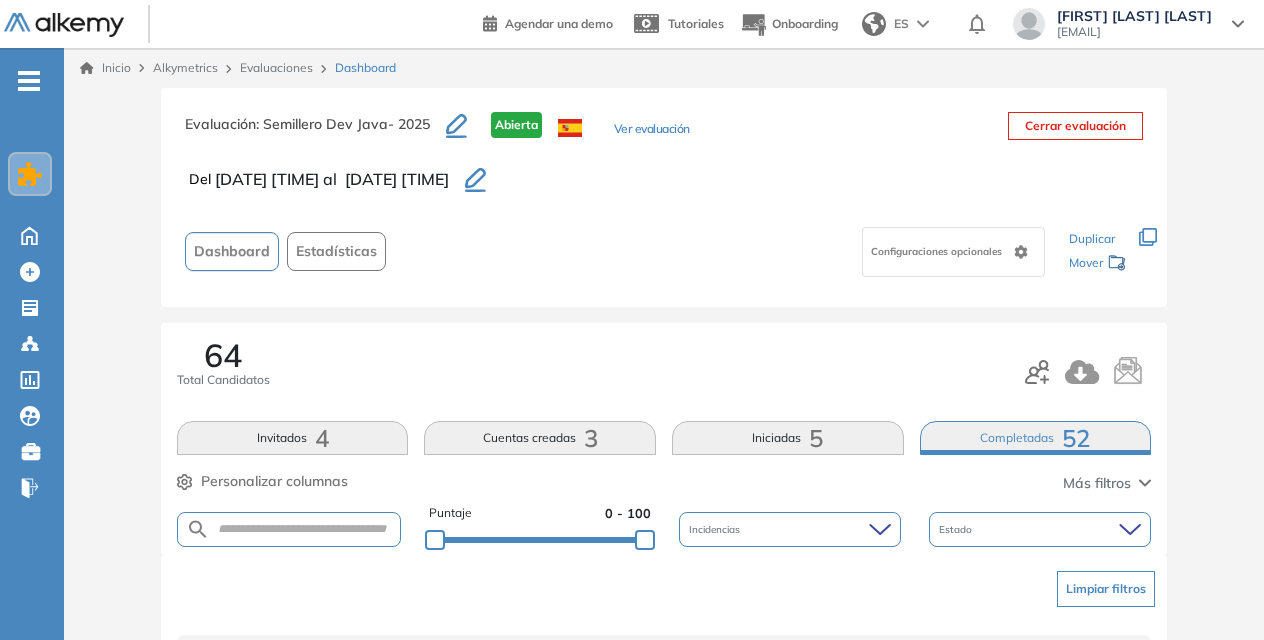 click on "Iniciadas 5" at bounding box center (788, 438) 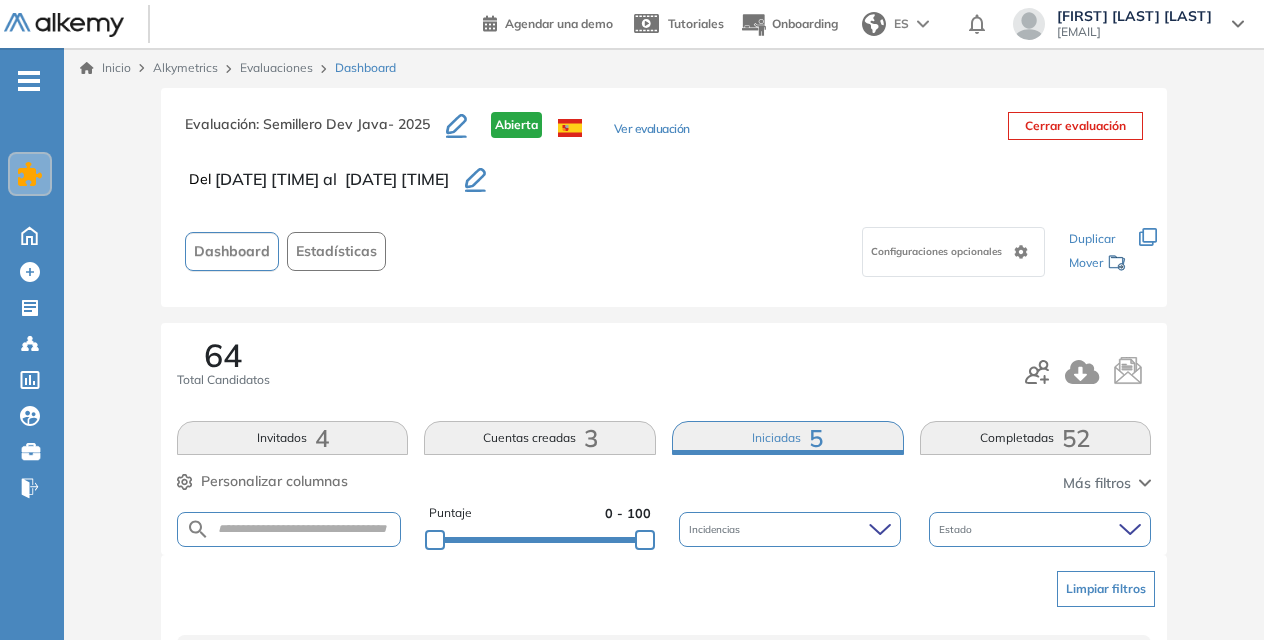 click on "Completadas 52" at bounding box center (1036, 438) 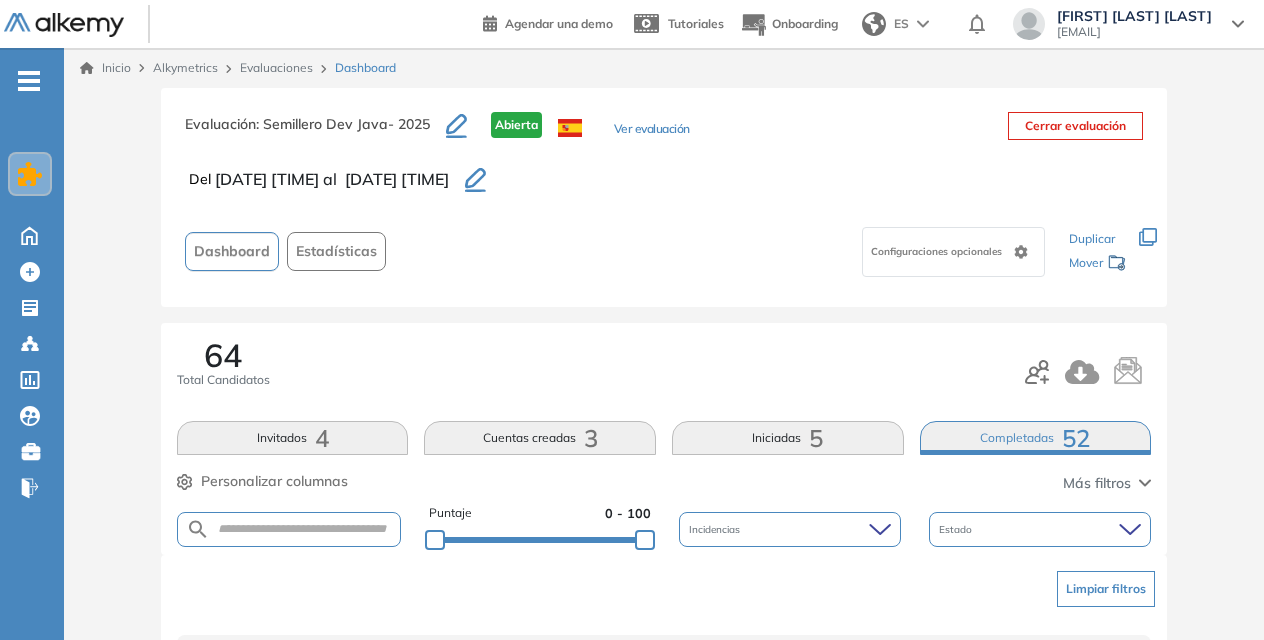 scroll, scrollTop: 134, scrollLeft: 0, axis: vertical 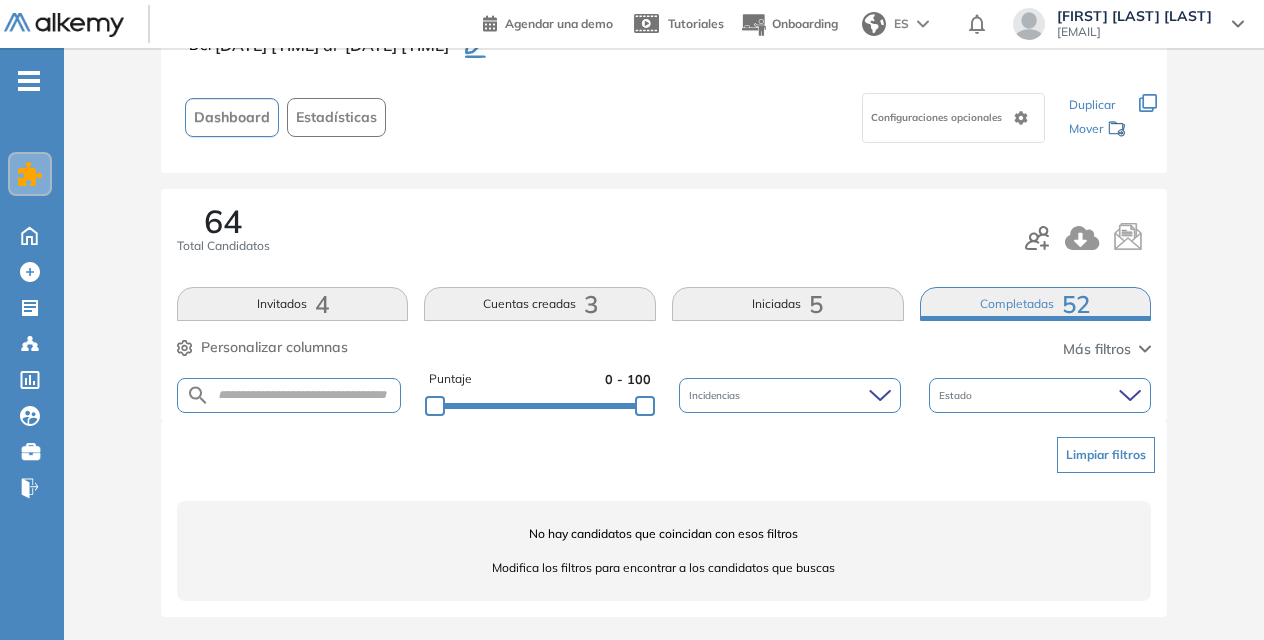 click on "Limpiar filtros" at bounding box center (1106, 455) 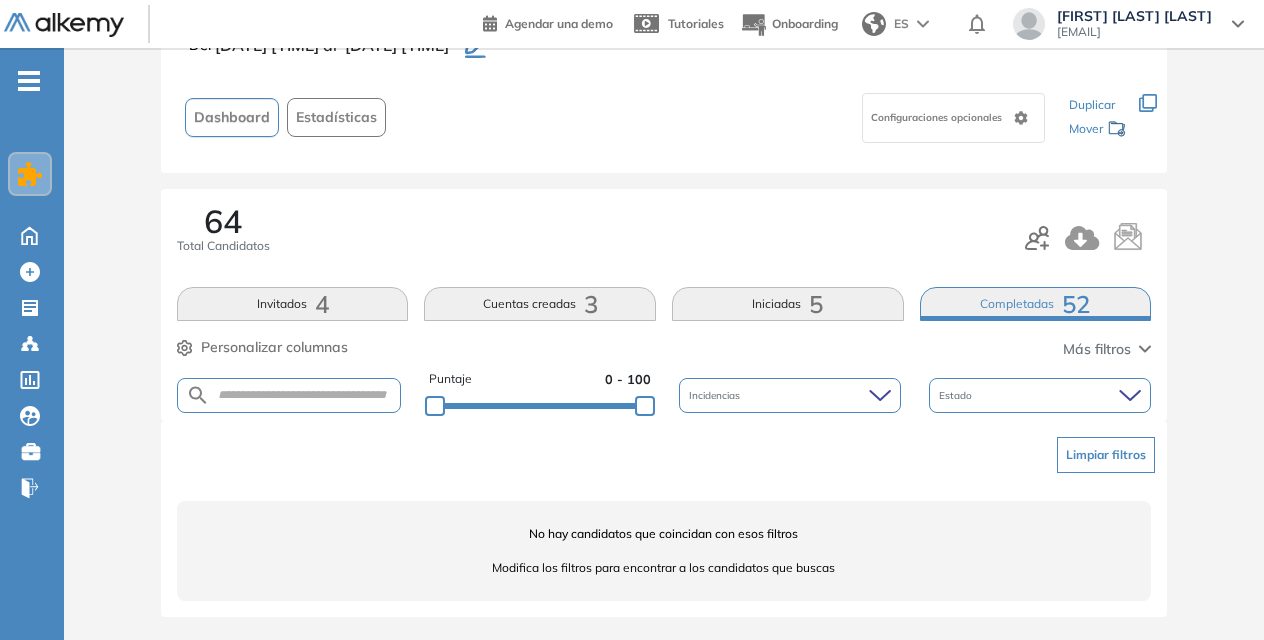 click on "Limpiar filtros" at bounding box center [1106, 455] 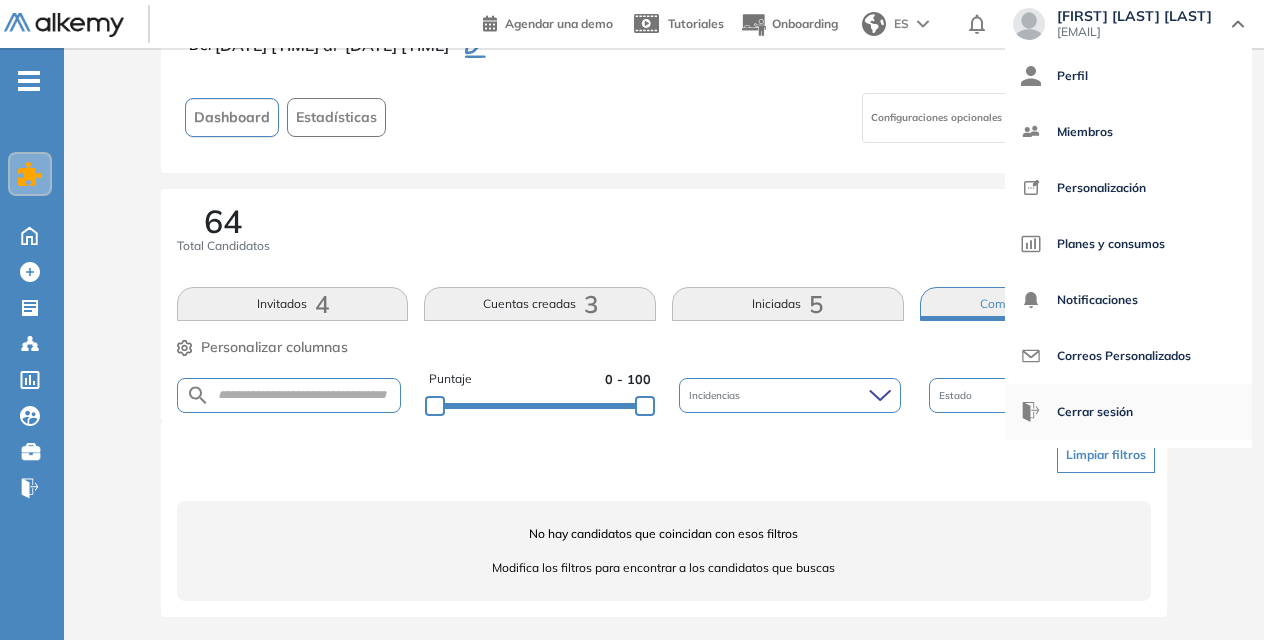 click on "Cerrar sesión" at bounding box center [1095, 412] 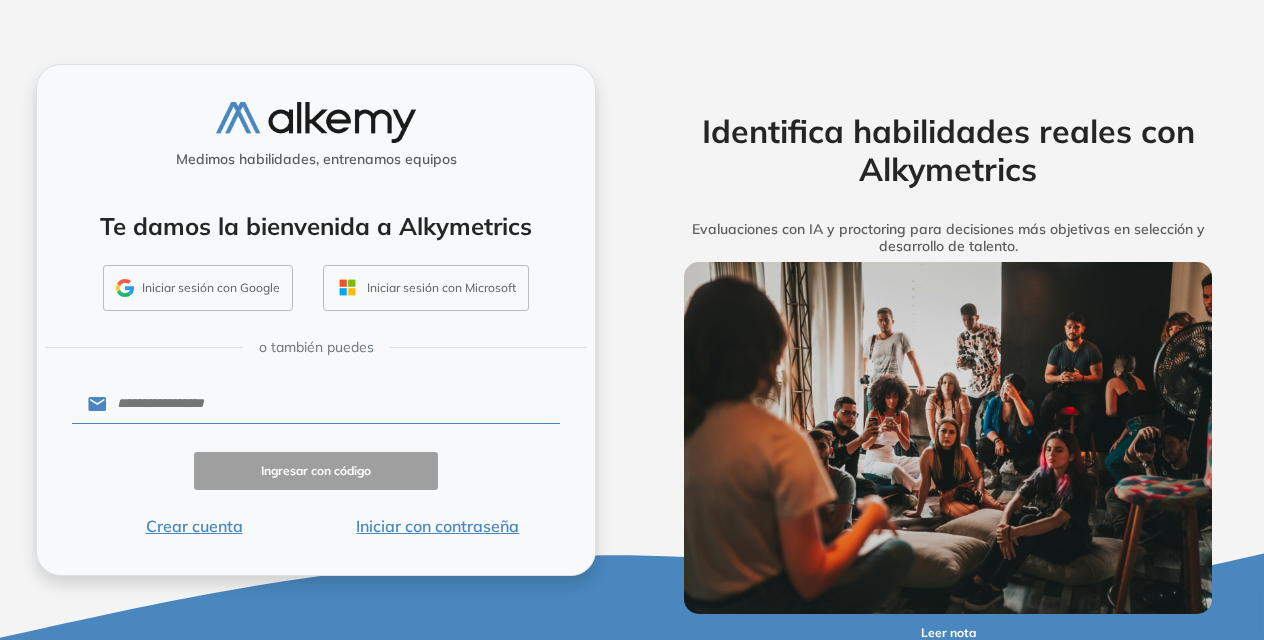 scroll, scrollTop: 0, scrollLeft: 0, axis: both 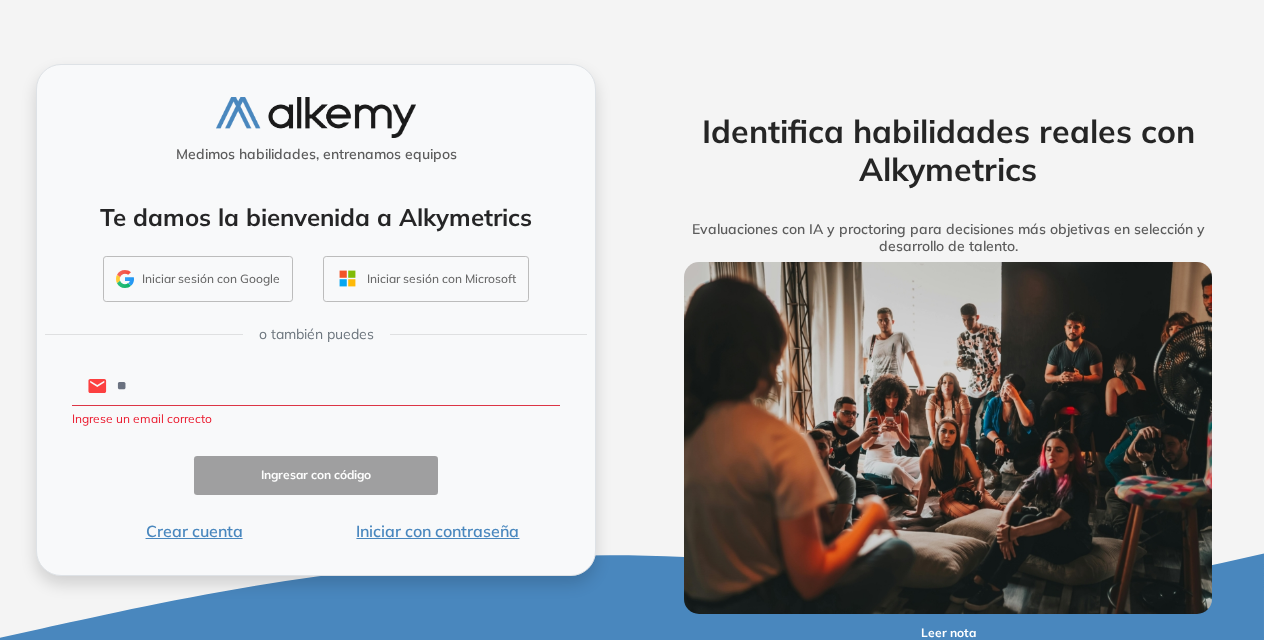 type on "**********" 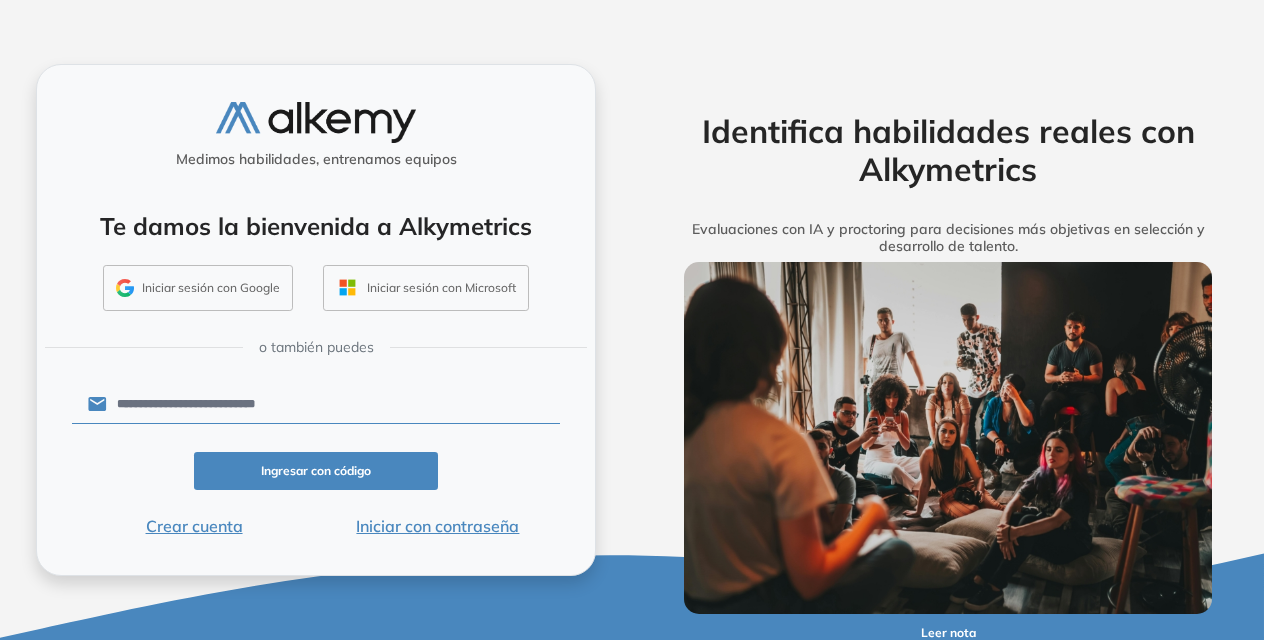 click on "Iniciar con contraseña" at bounding box center (438, 526) 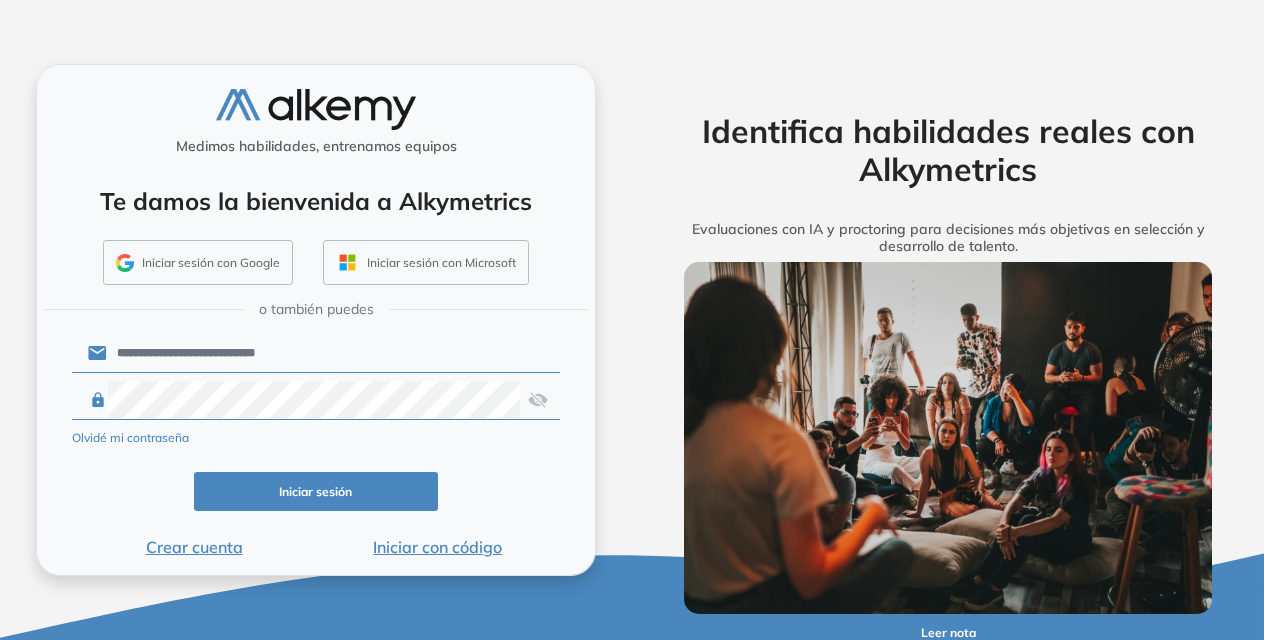 click on "Iniciar sesión" at bounding box center (316, 491) 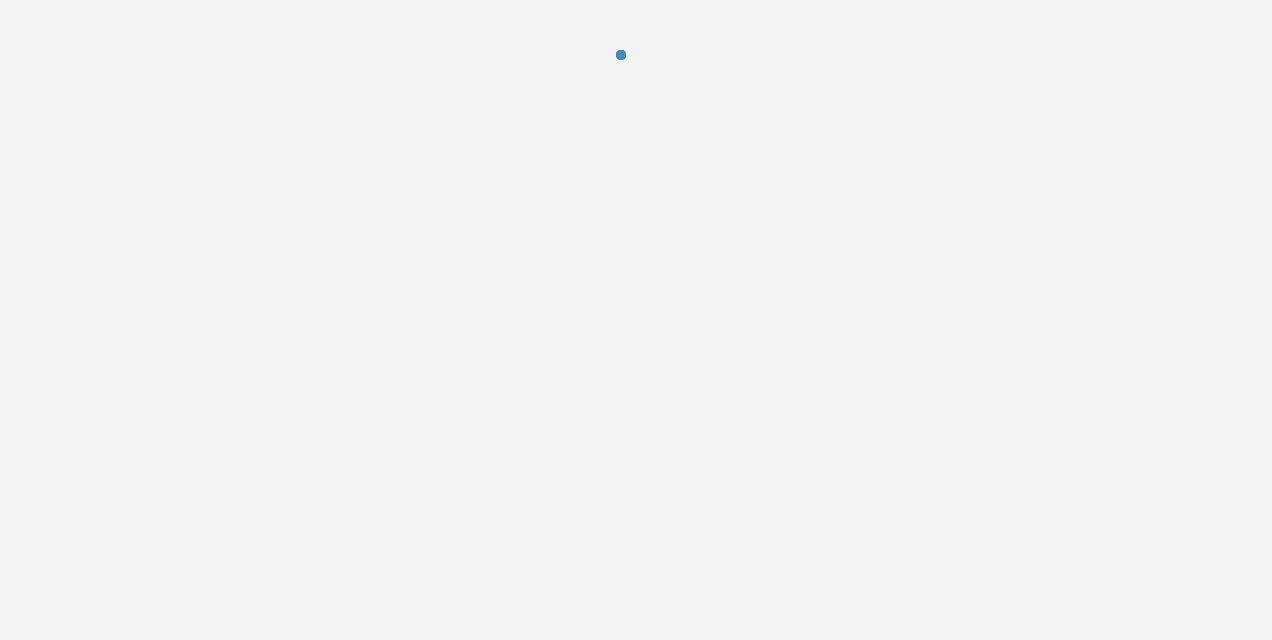 scroll, scrollTop: 0, scrollLeft: 0, axis: both 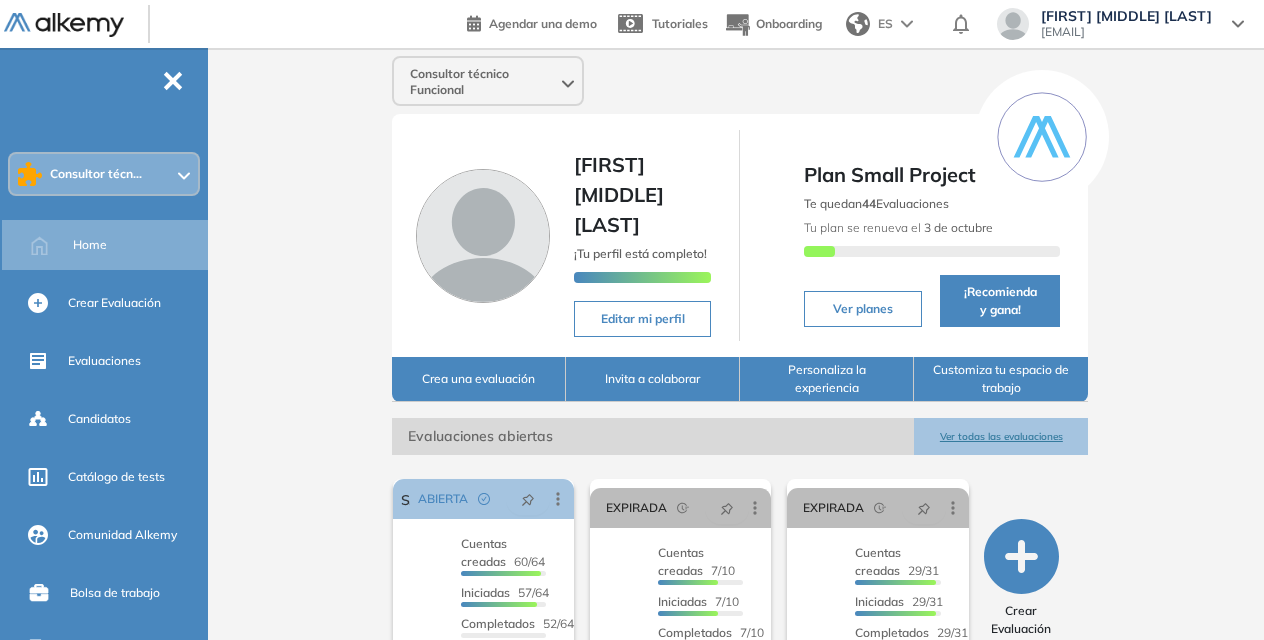 click on "Consultor técnico Funcional [FIRST] [MIDDLE] [LAST] ¡Tu perfil está completo! Editar mi perfil Plan Small Project Te quedan  44  Evaluaciones Tu plan se renueva el    3 de octubre   Ver planes ¡Recomienda y gana! Crea una evaluación Invita a colaborar Personaliza la experiencia Customiza tu espacio de trabajo Evaluaciones abiertas Ver todas las evaluaciones El proctoring será activado ¡Importante!: Los usuarios que ya realizaron la evaluación no tendrán registros del proctoring Cancelar operación Activar Semillero Dev Java- 2025 ABIERTA Editar Los siguientes tests ya no están disponibles o tienen una nueva versión Revisa en el catálogo otras opciones o su detalle. Entendido Duplicar Reabrir Eliminar Ver candidatos Ver estadísticas Desactivar Proctoring Finalizar evaluación Mover de workspace Created by potrace 1.16, written by Peter Selinger 2001-2019 Copiar ID Publico Cuentas creadas 60/64 Prefiltrados 0/64 Iniciadas 57/64 Completados 52/64 Invitaciones enviadas 64 Invitados 52 veces 7/10" at bounding box center [740, 402] 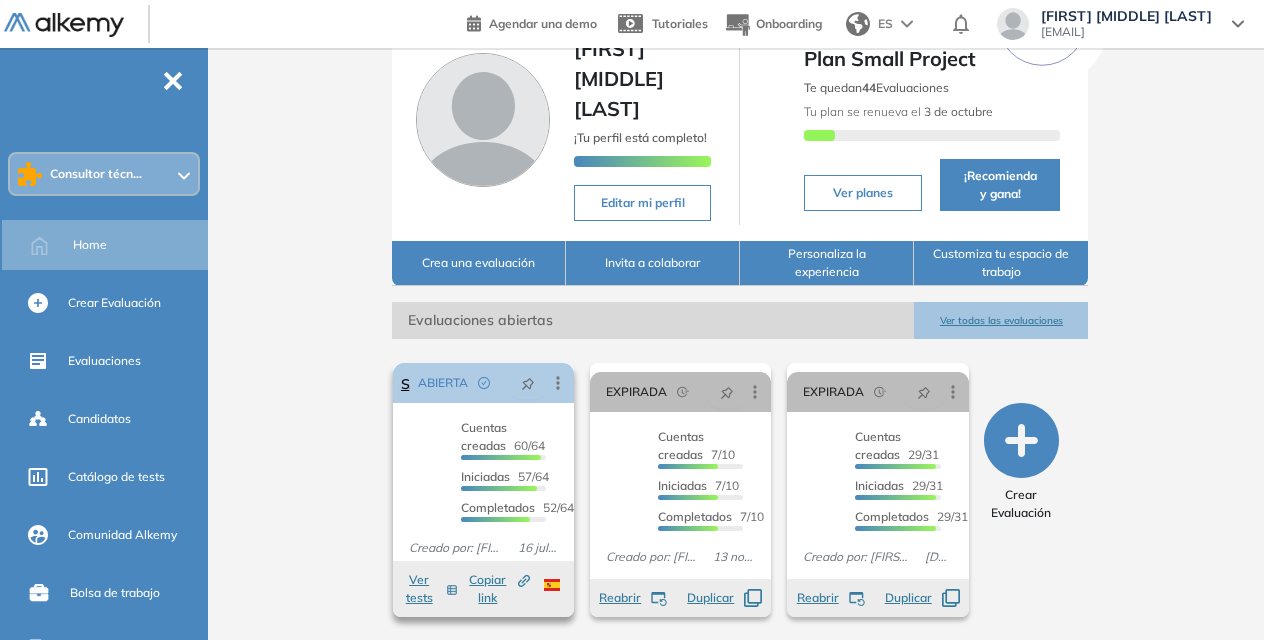 click on "ABIERTA" at bounding box center [443, 383] 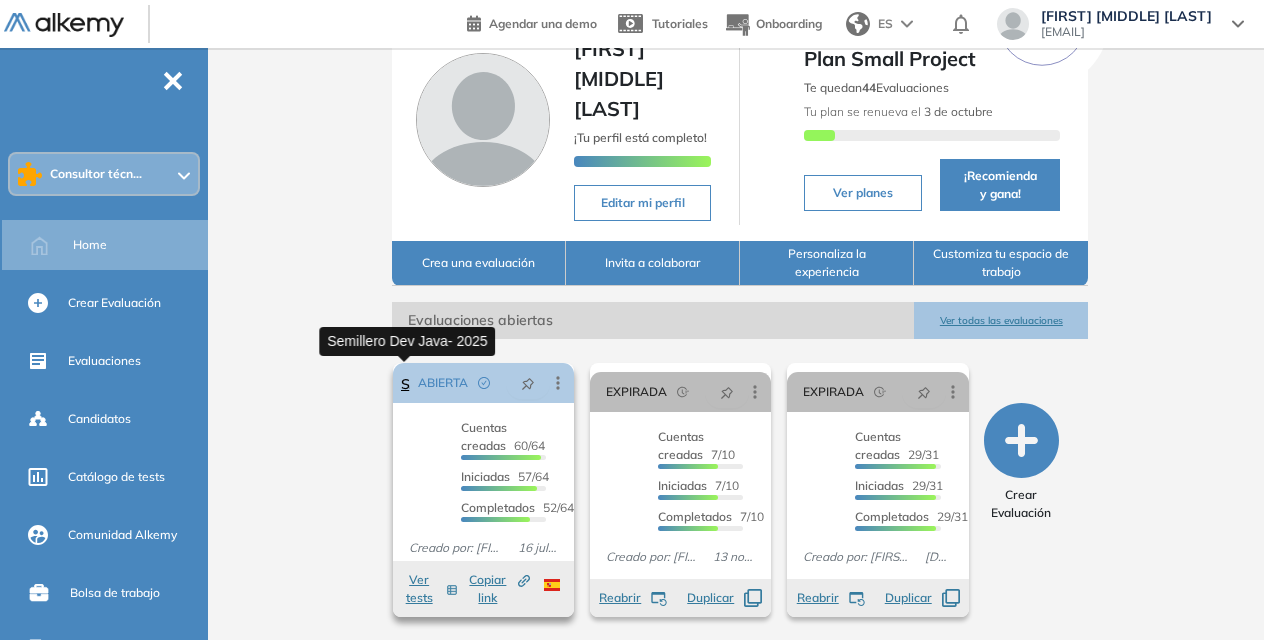 click on "Semillero Dev Java- 2025" at bounding box center (405, 383) 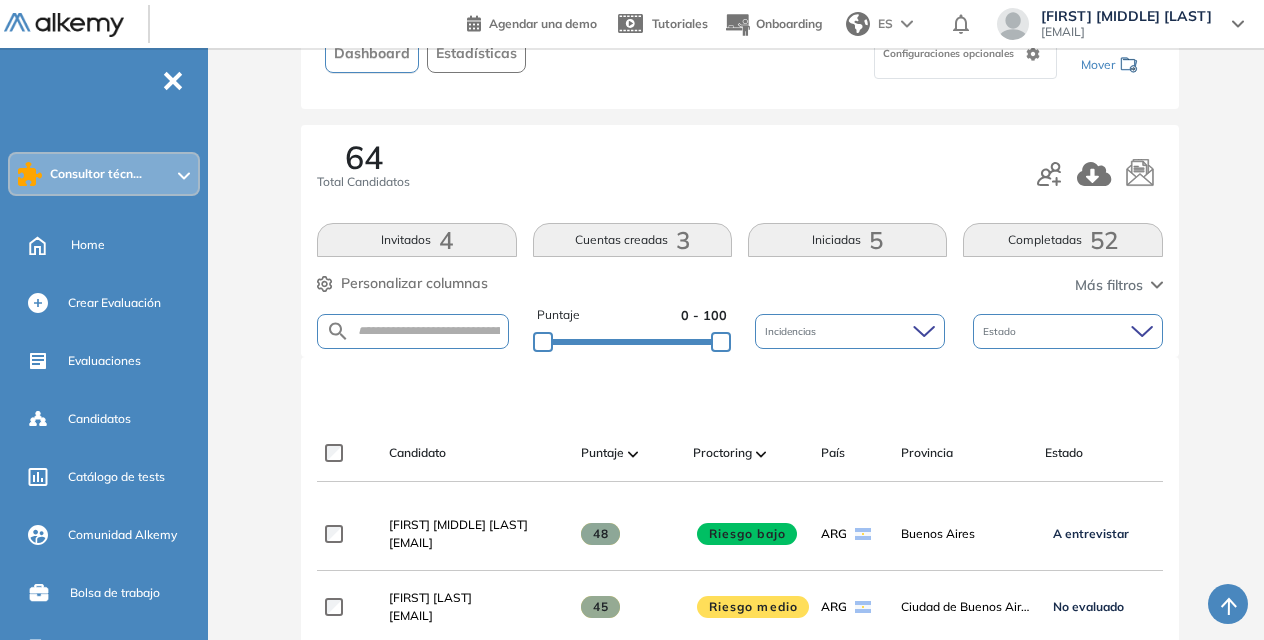 scroll, scrollTop: 327, scrollLeft: 0, axis: vertical 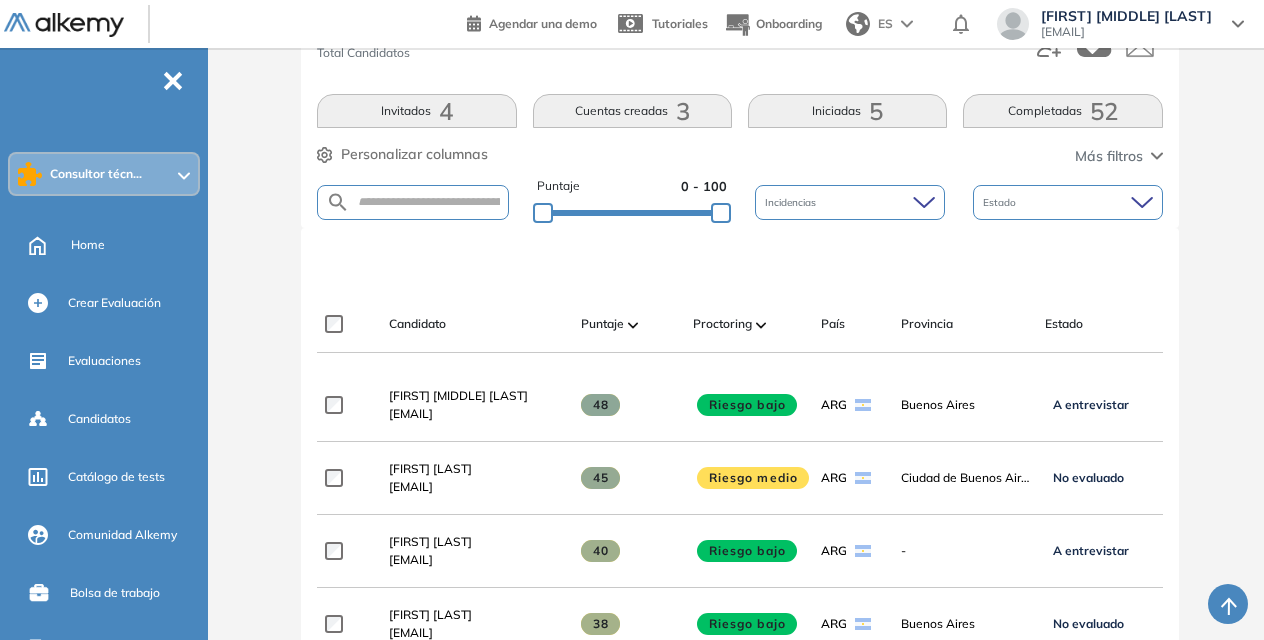 click 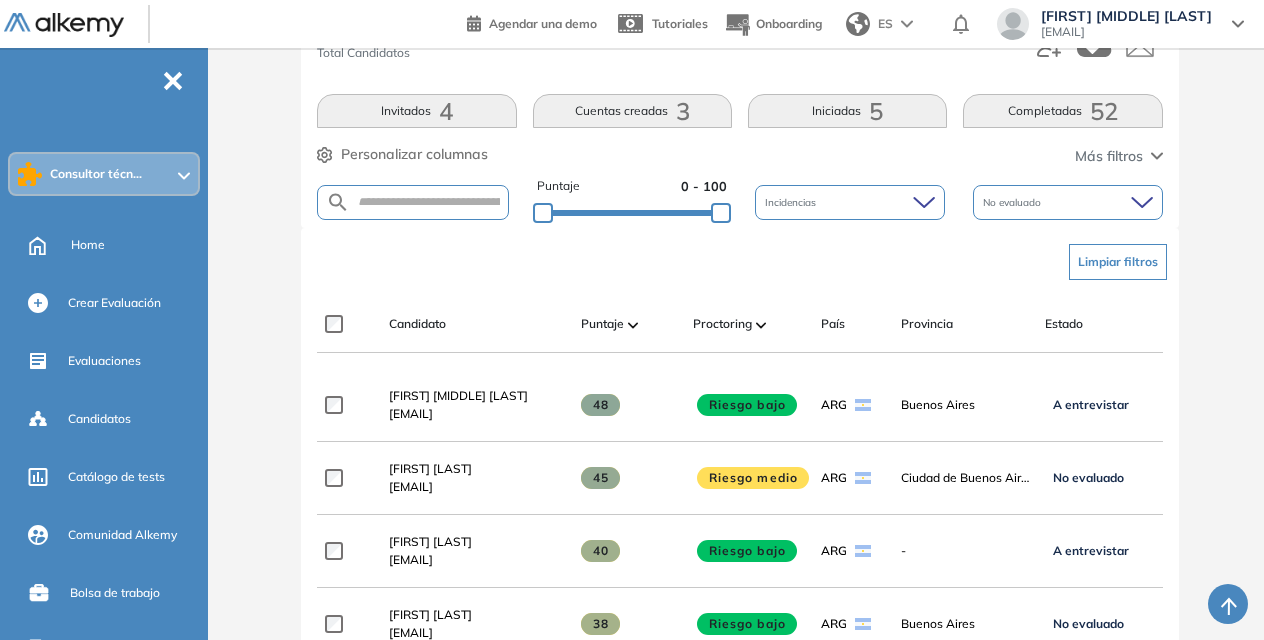 click on "Limpiar filtros" at bounding box center (743, 262) 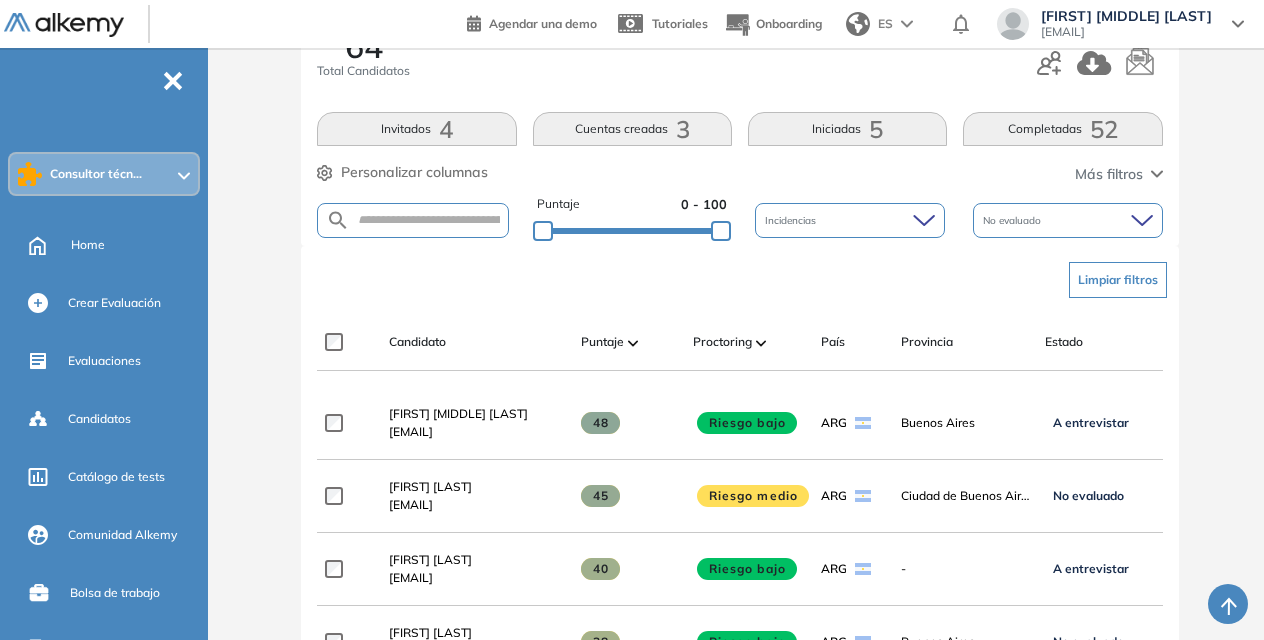 scroll, scrollTop: 310, scrollLeft: 0, axis: vertical 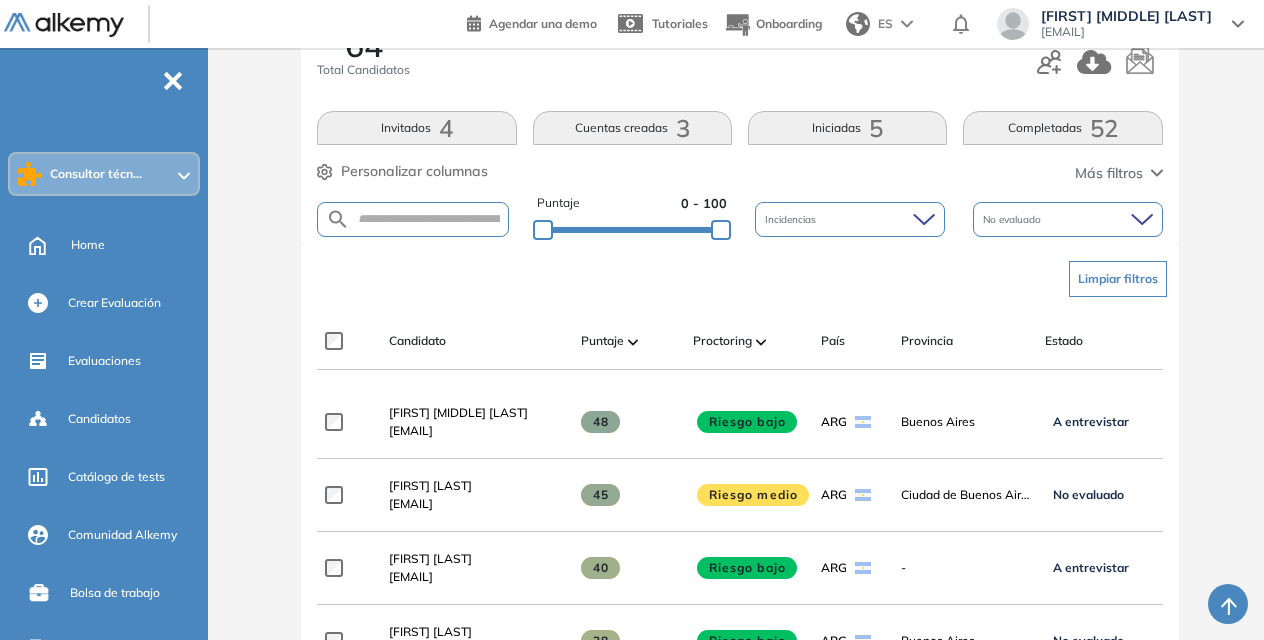 click on "Incidencias" at bounding box center [850, 219] 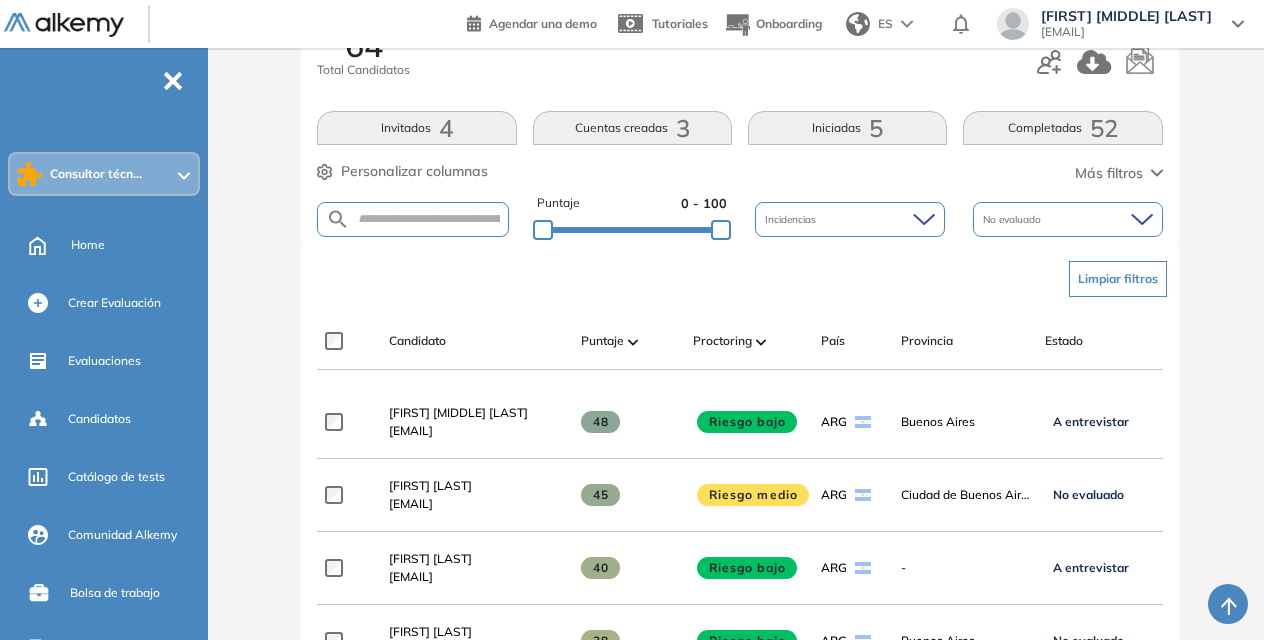 click on "Limpiar filtros" at bounding box center [743, 279] 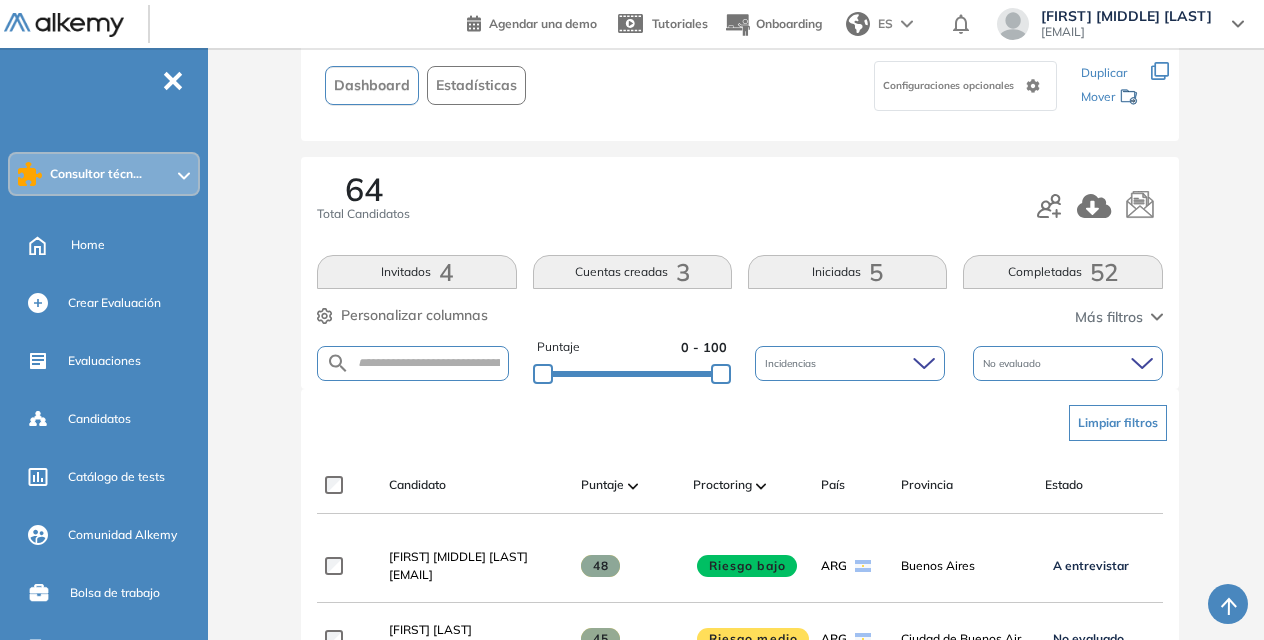 scroll, scrollTop: 158, scrollLeft: 0, axis: vertical 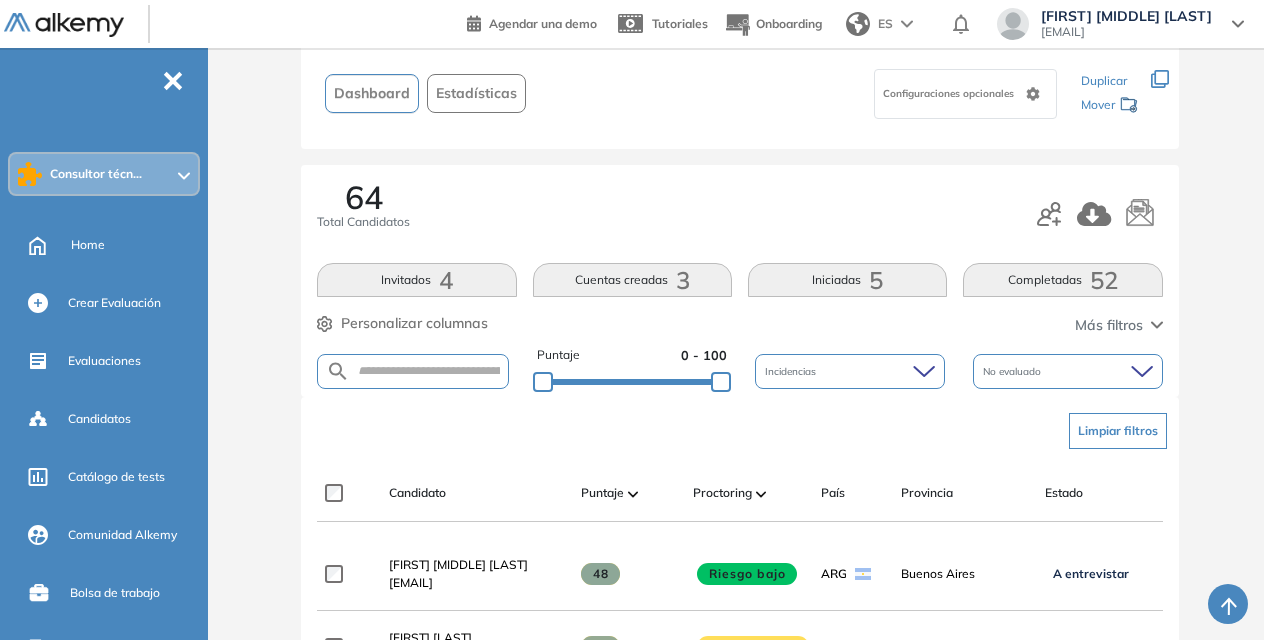 click on "No evaluado" at bounding box center (1014, 371) 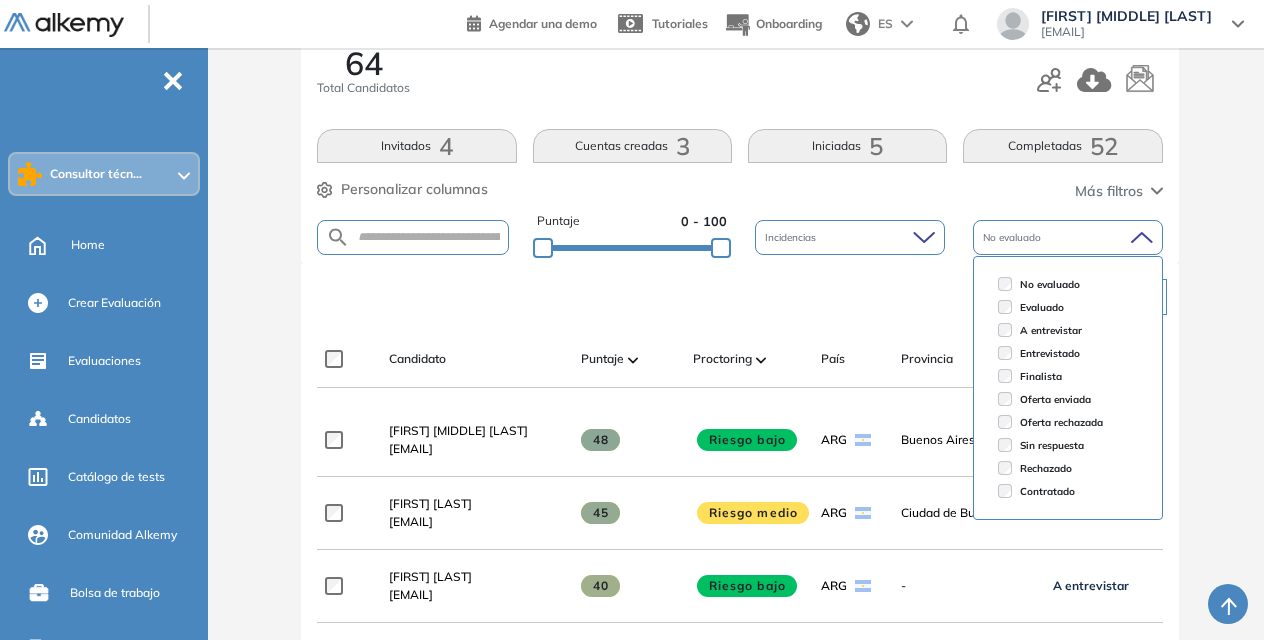 scroll, scrollTop: 292, scrollLeft: 0, axis: vertical 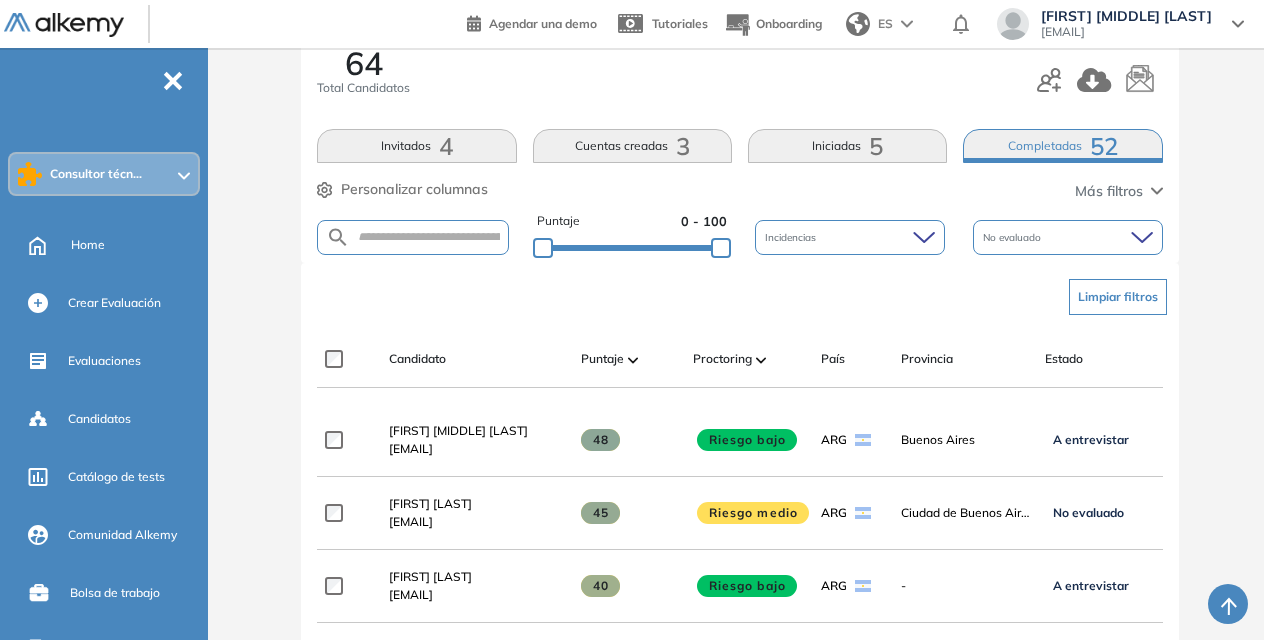 click on "Completadas 52" at bounding box center (1062, 146) 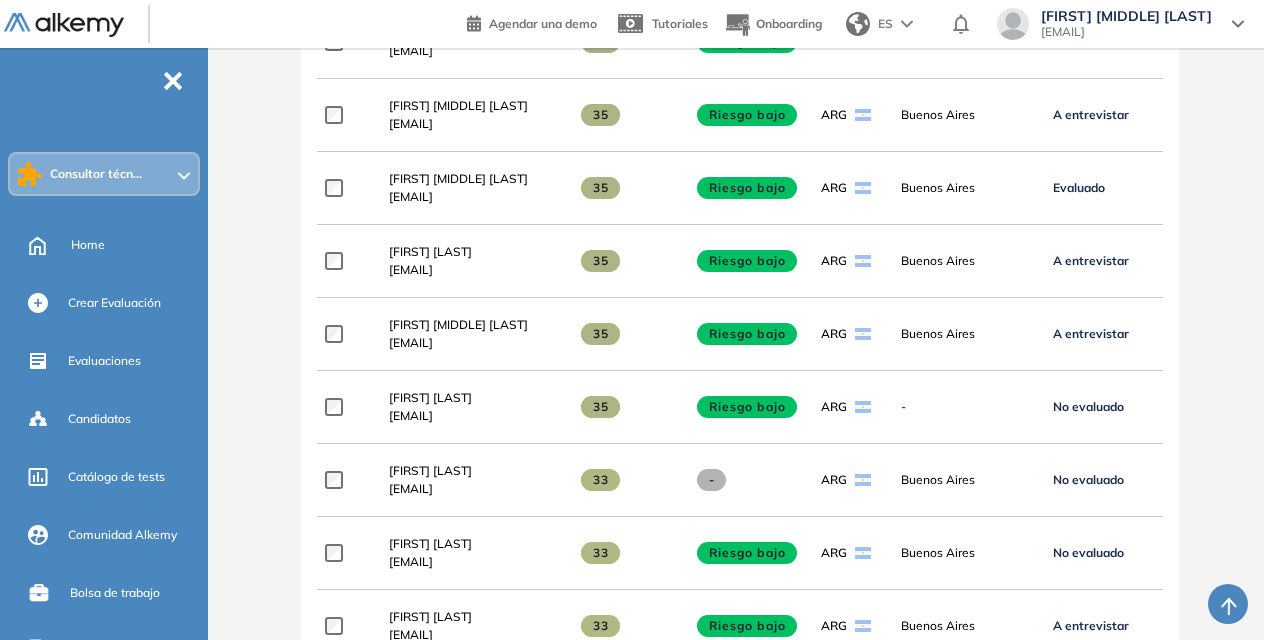scroll, scrollTop: 0, scrollLeft: 0, axis: both 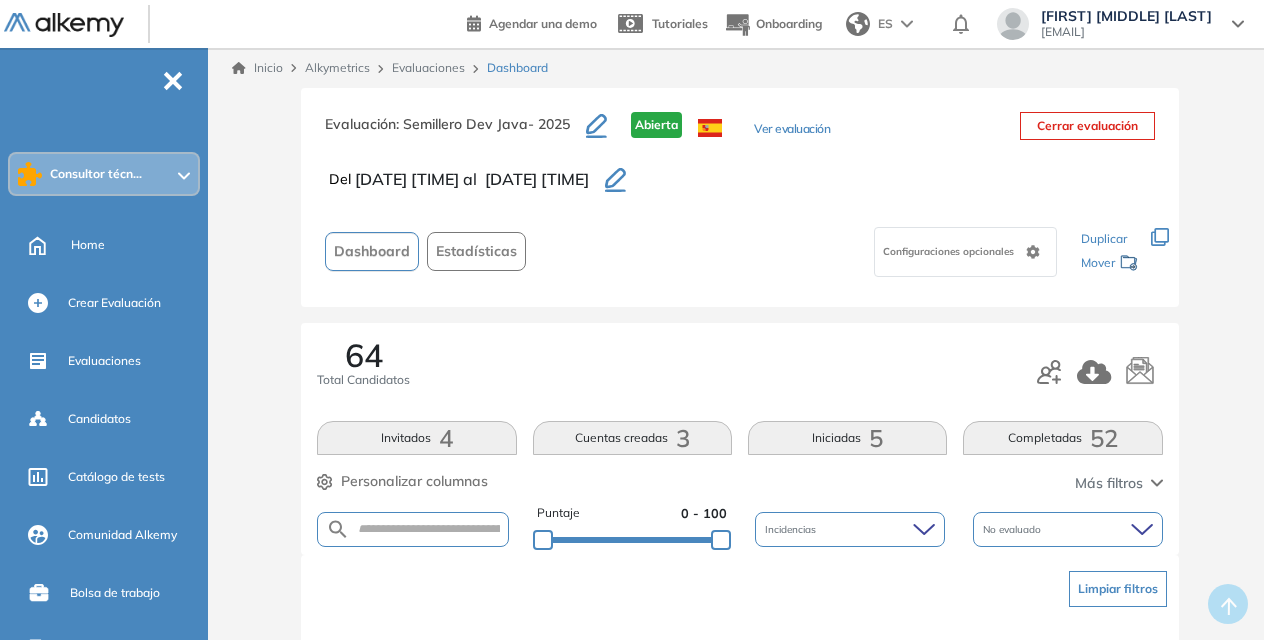 click on "Completadas 52" at bounding box center [1062, 438] 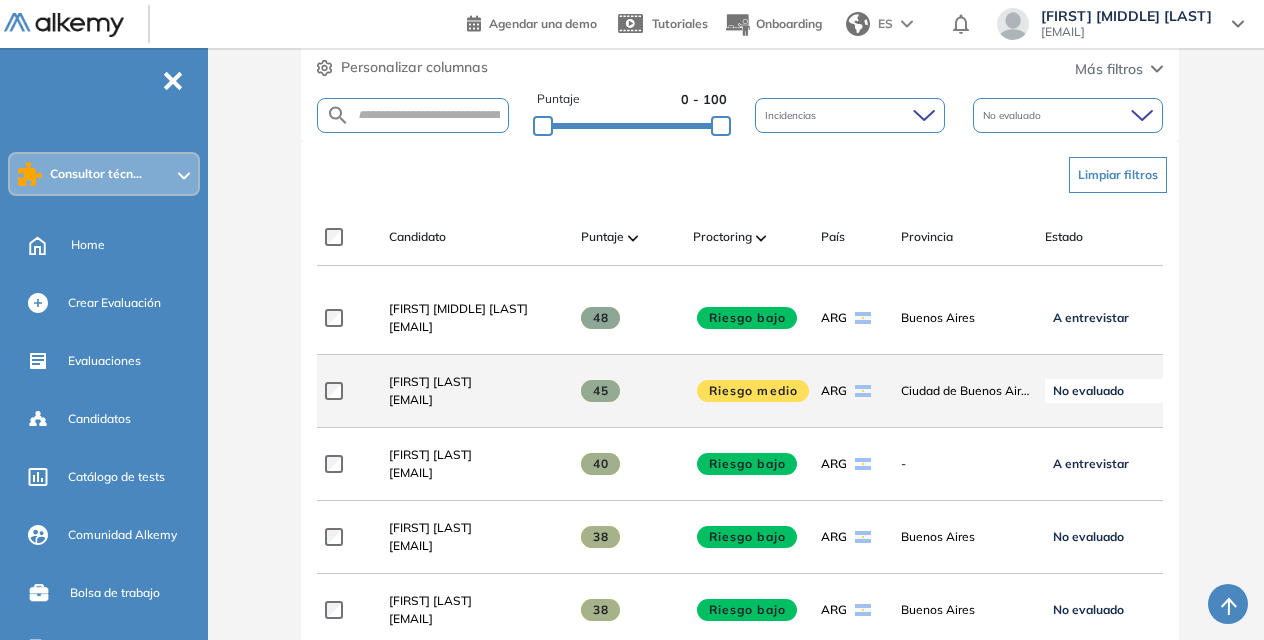 scroll, scrollTop: 413, scrollLeft: 0, axis: vertical 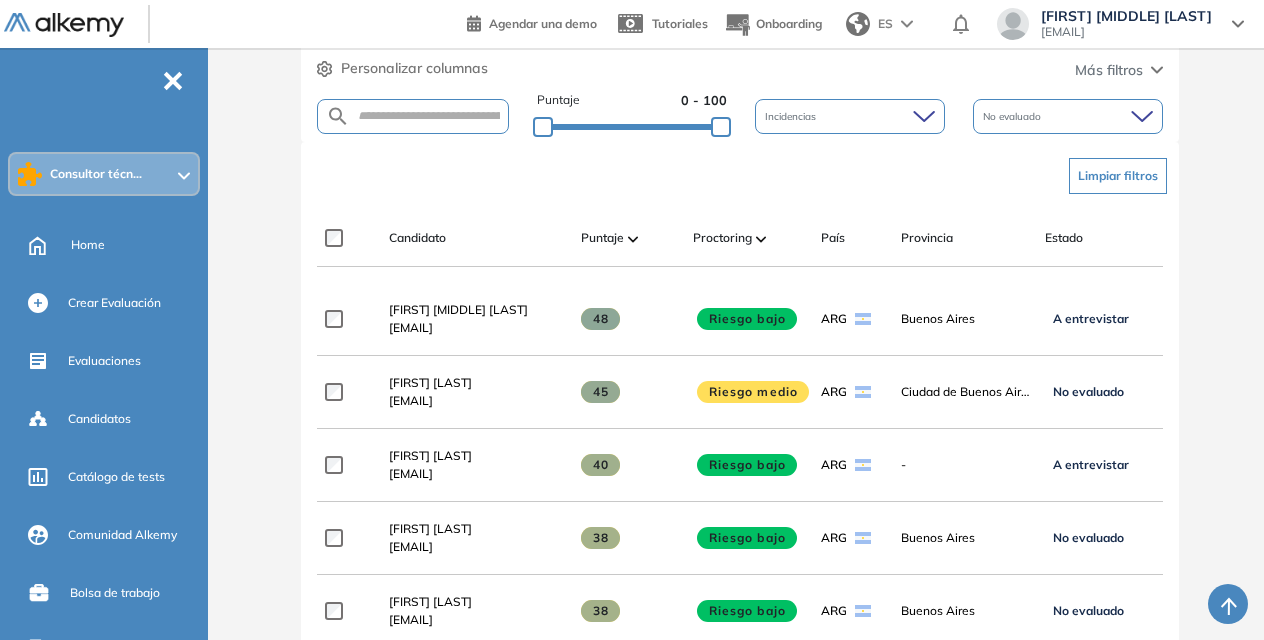 click on "No evaluado" at bounding box center (1068, 116) 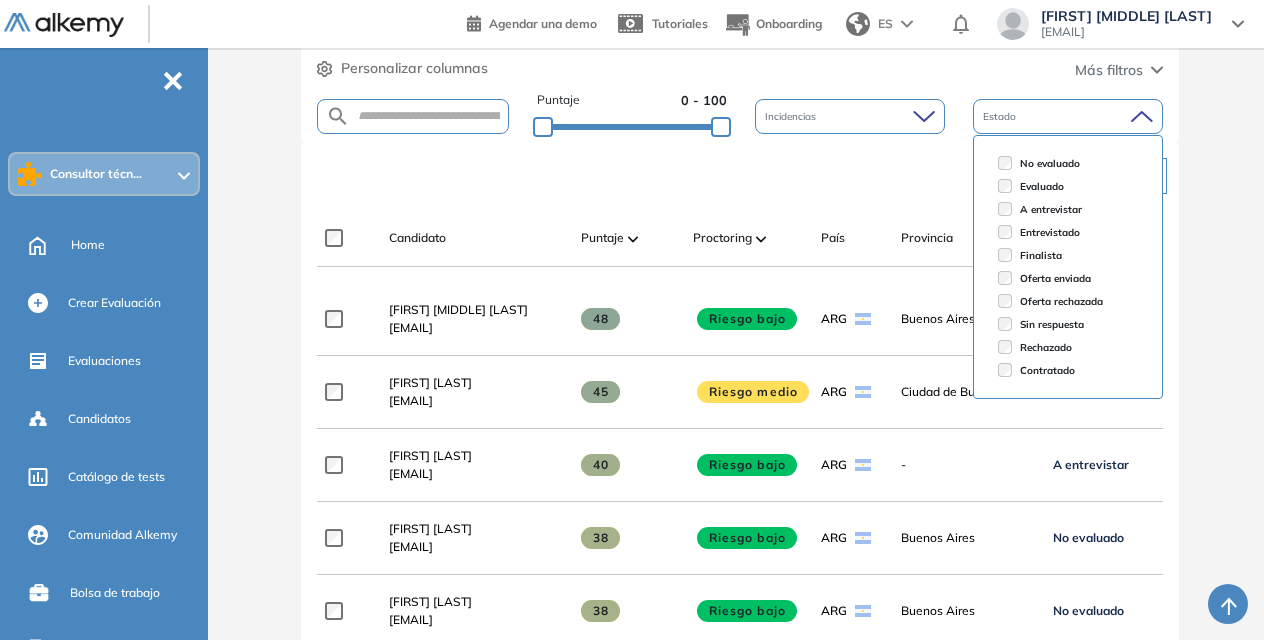 click on "Limpiar filtros" at bounding box center (743, 176) 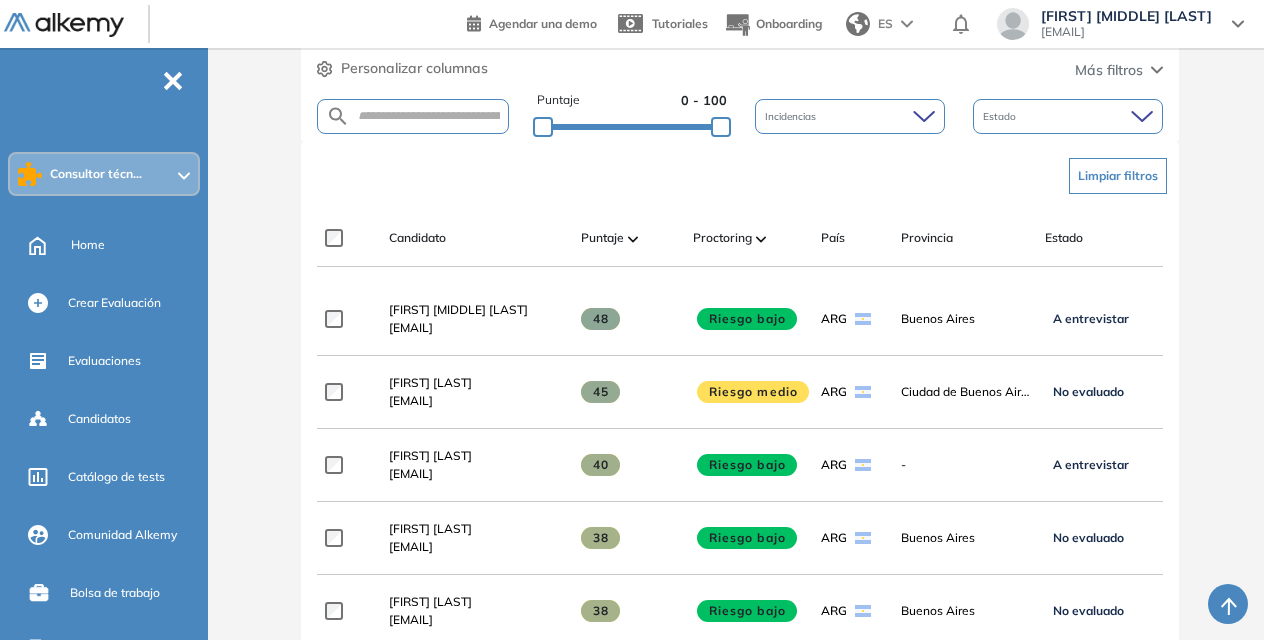 click on "Limpiar filtros" at bounding box center [1118, 176] 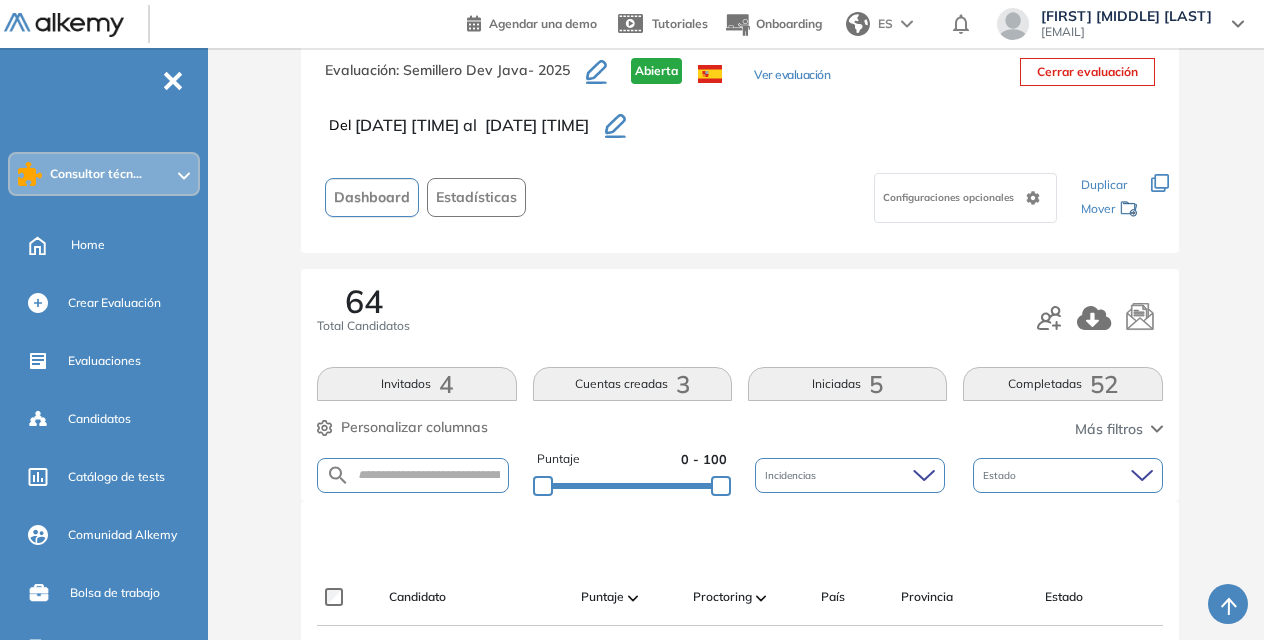 scroll, scrollTop: 413, scrollLeft: 0, axis: vertical 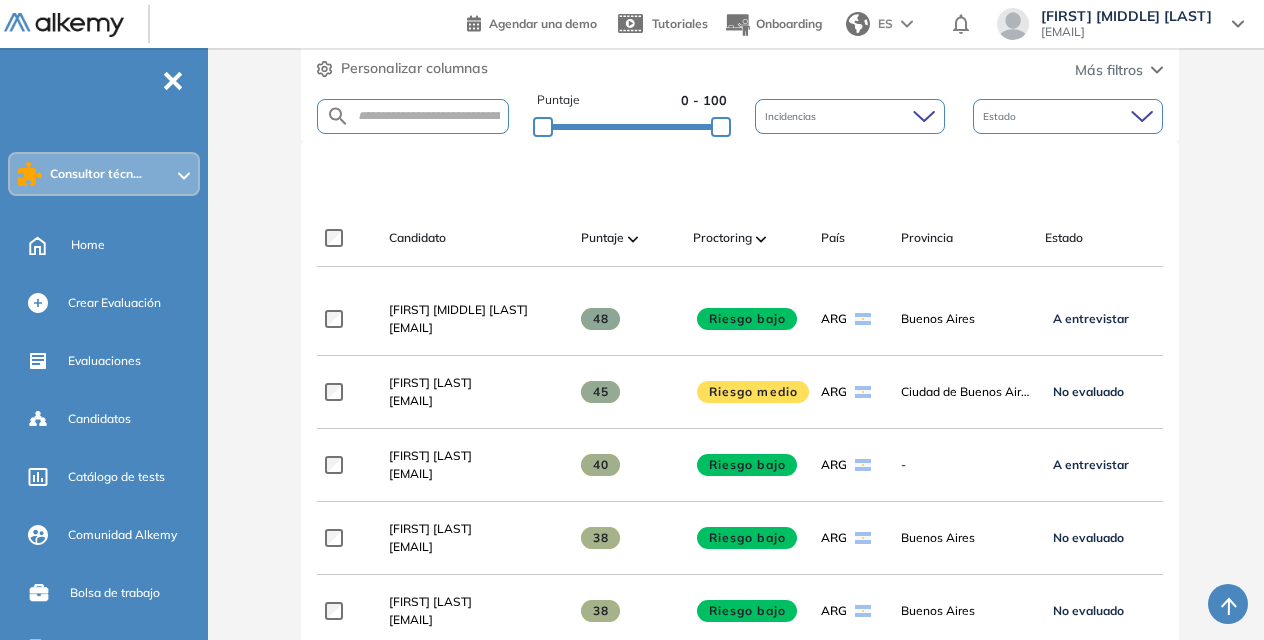 click on "Estado" at bounding box center [1068, 116] 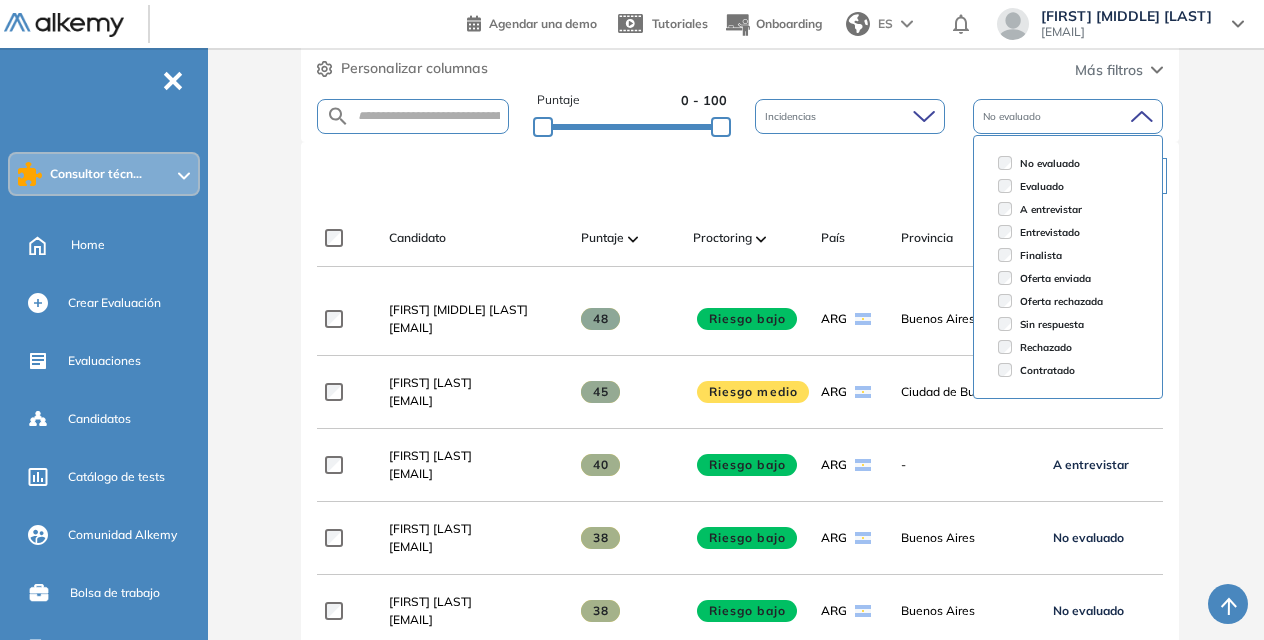 click on "Limpiar filtros" at bounding box center (743, 176) 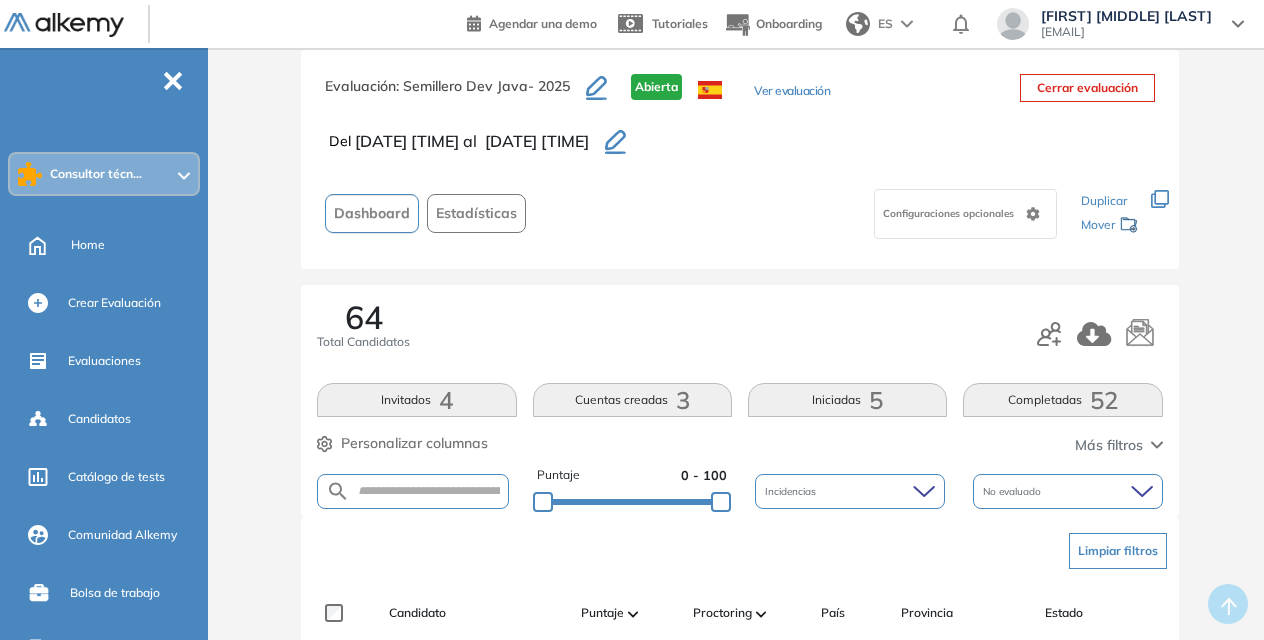 scroll, scrollTop: 38, scrollLeft: 0, axis: vertical 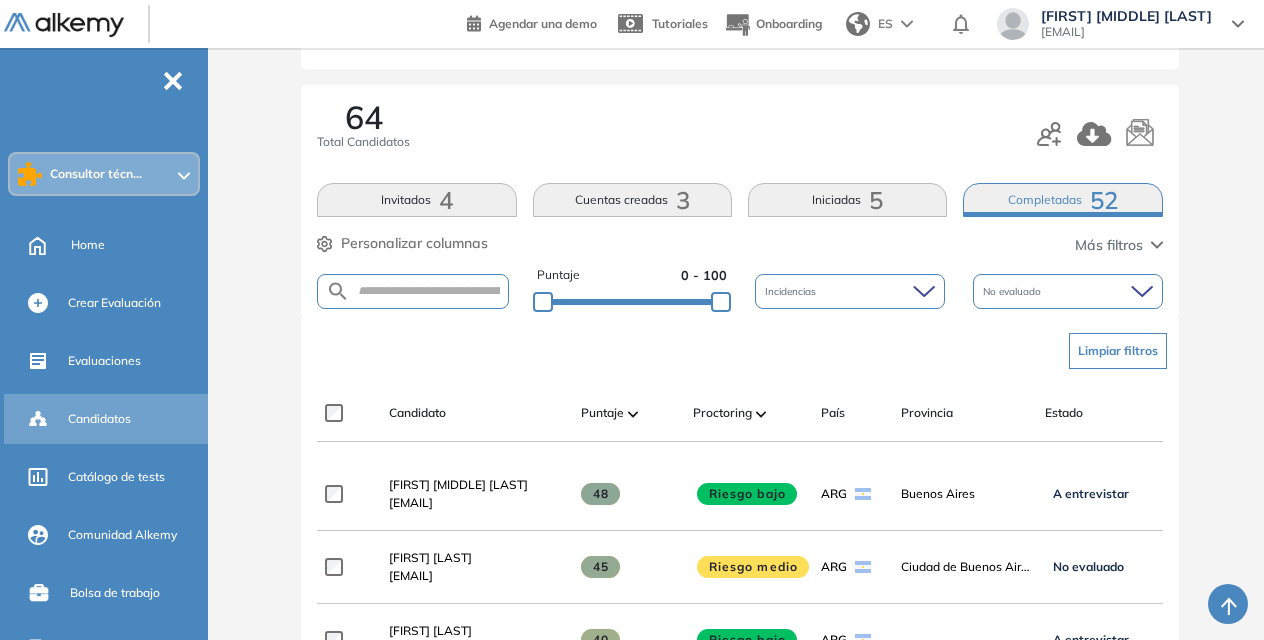 click on "Candidatos" at bounding box center (99, 419) 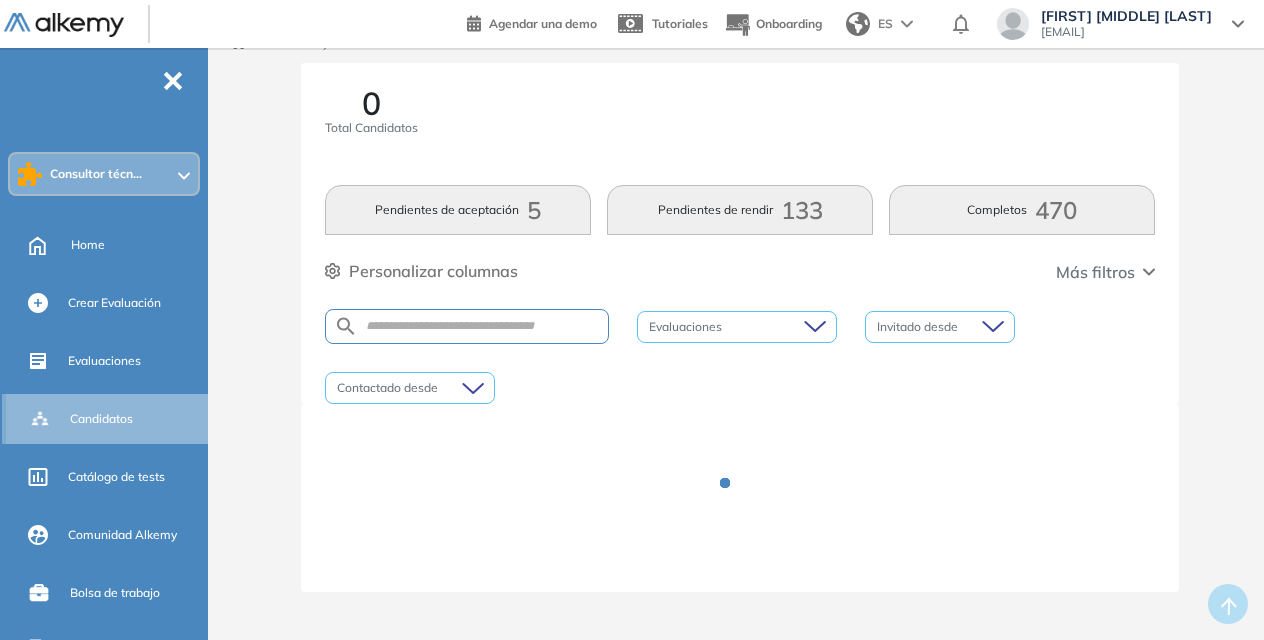 scroll, scrollTop: 0, scrollLeft: 0, axis: both 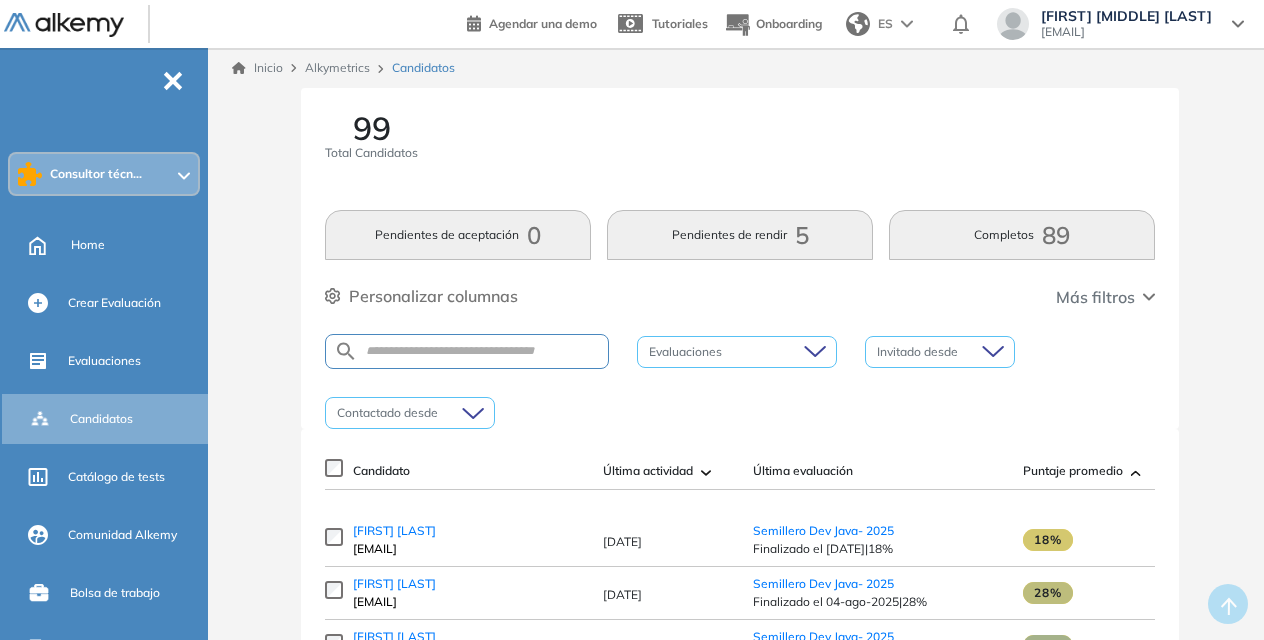 click at bounding box center [727, 352] 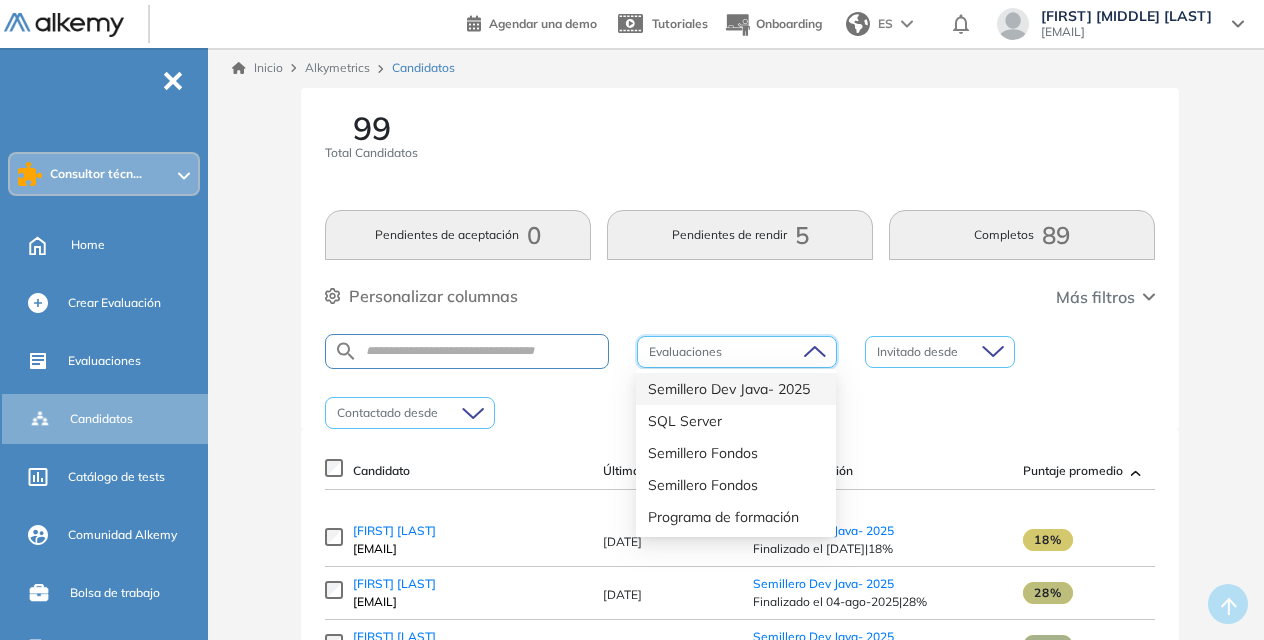 click on "Semillero Dev Java- 2025" at bounding box center (736, 389) 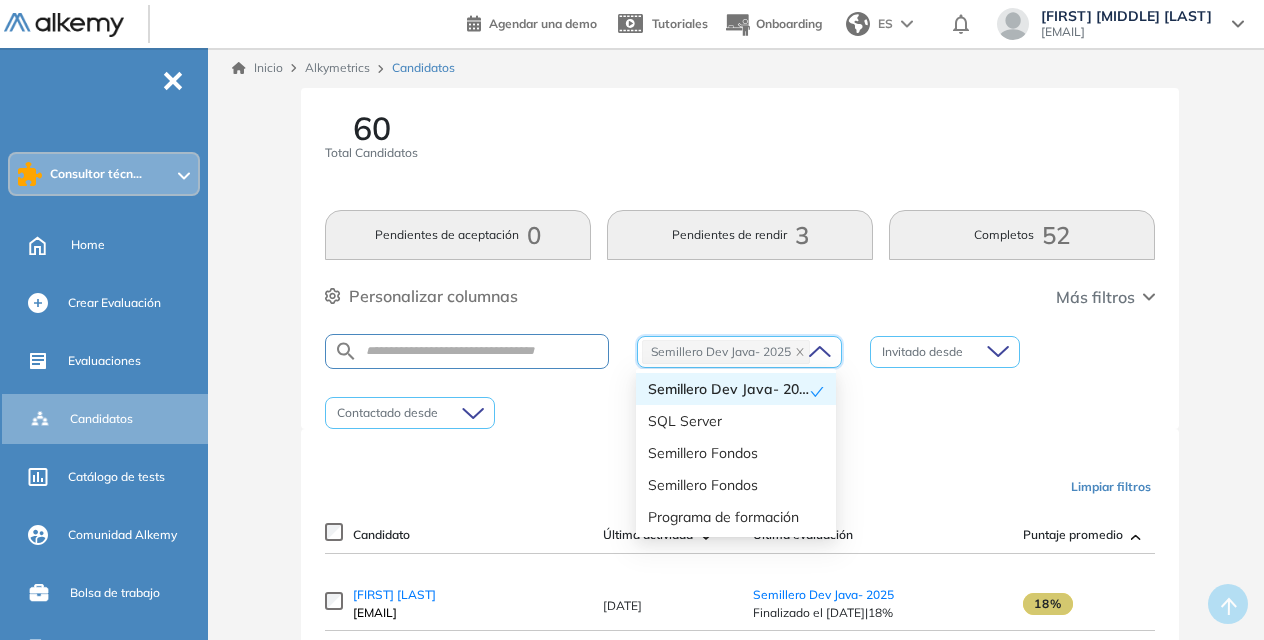 click at bounding box center (938, 352) 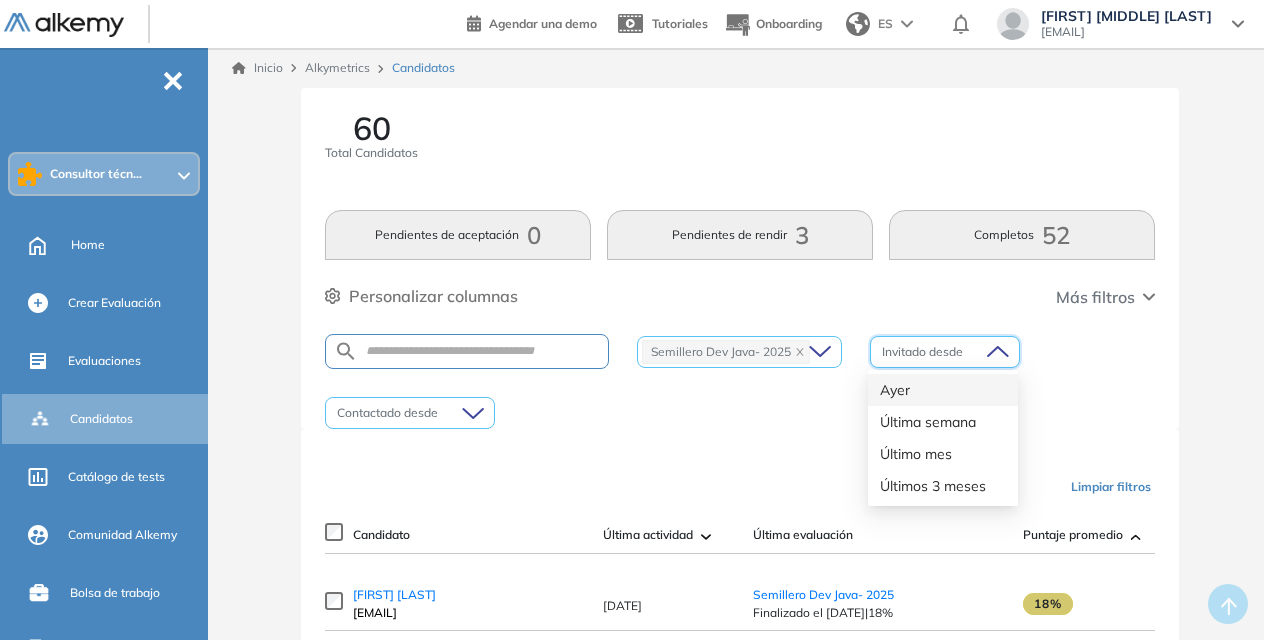 click on "Más filtros" at bounding box center [1095, 297] 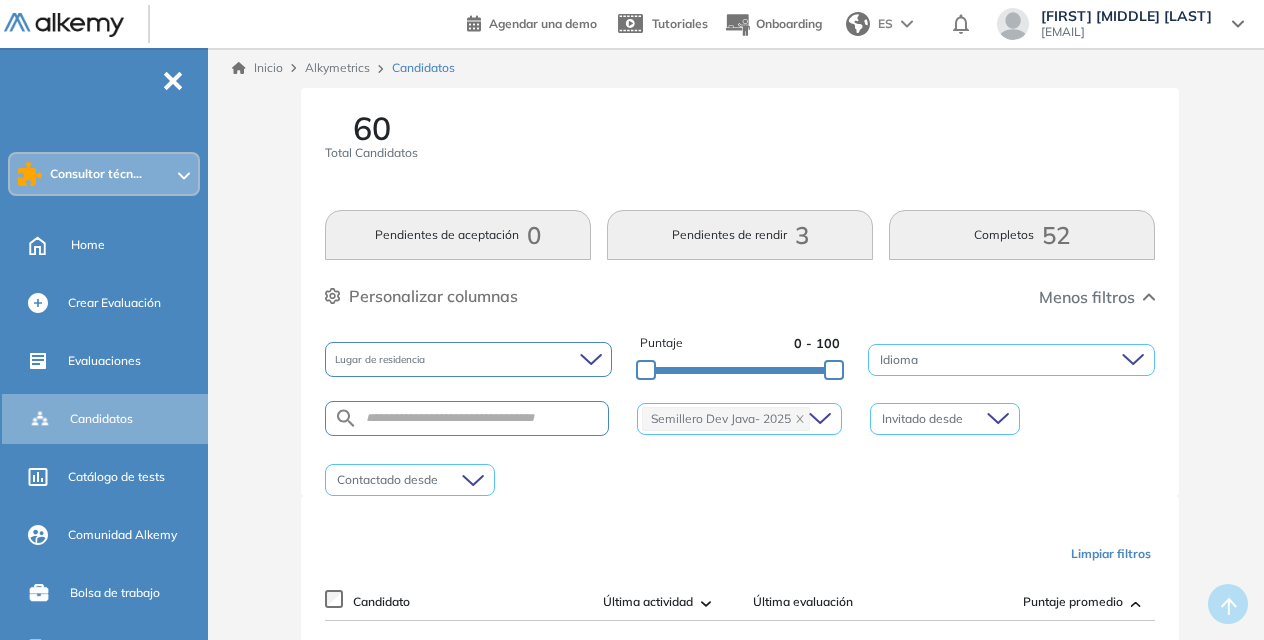 click on "Completos 52" at bounding box center [1022, 235] 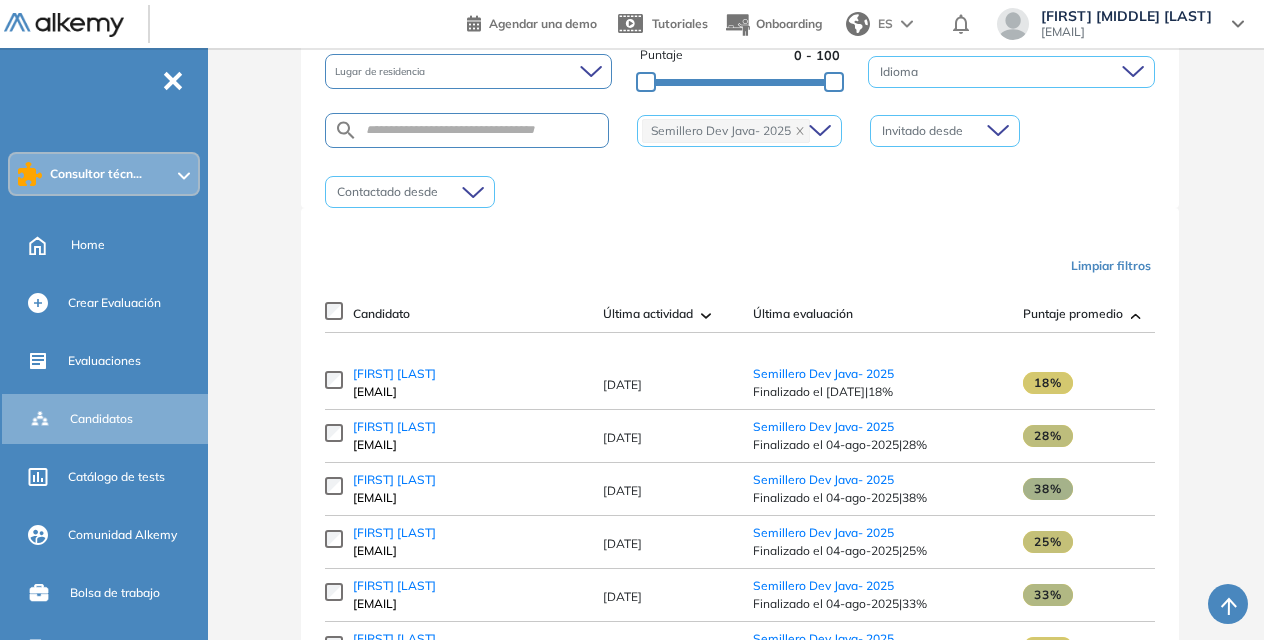 scroll, scrollTop: 400, scrollLeft: 0, axis: vertical 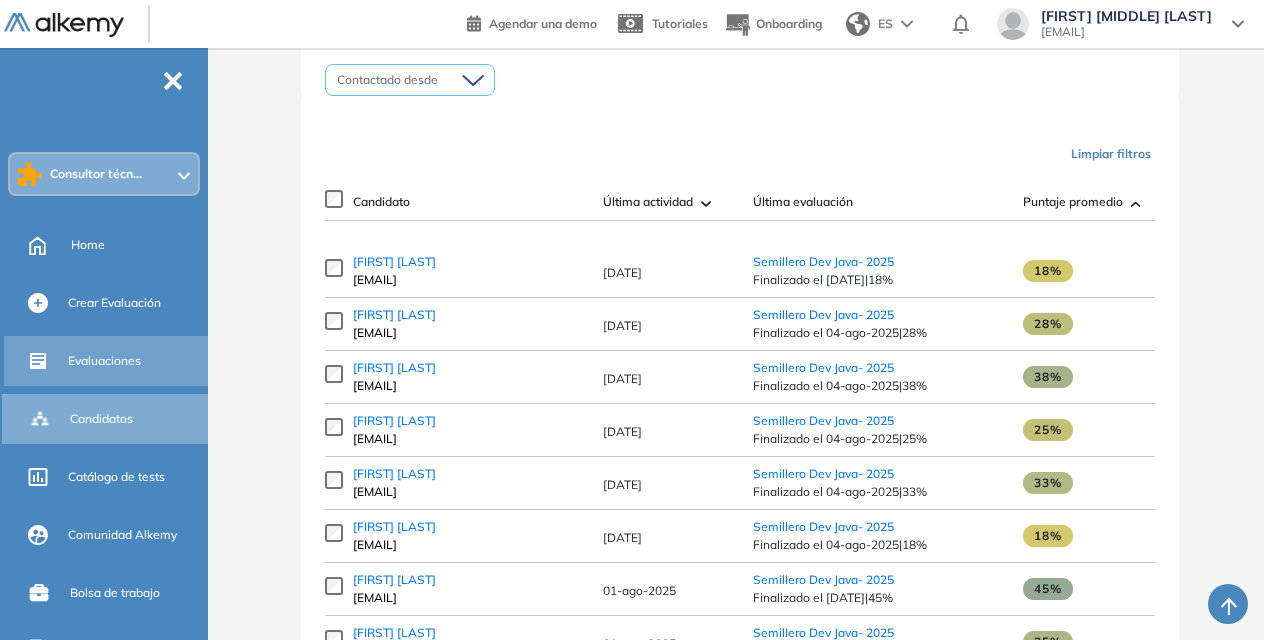 click on "Evaluaciones" at bounding box center [104, 361] 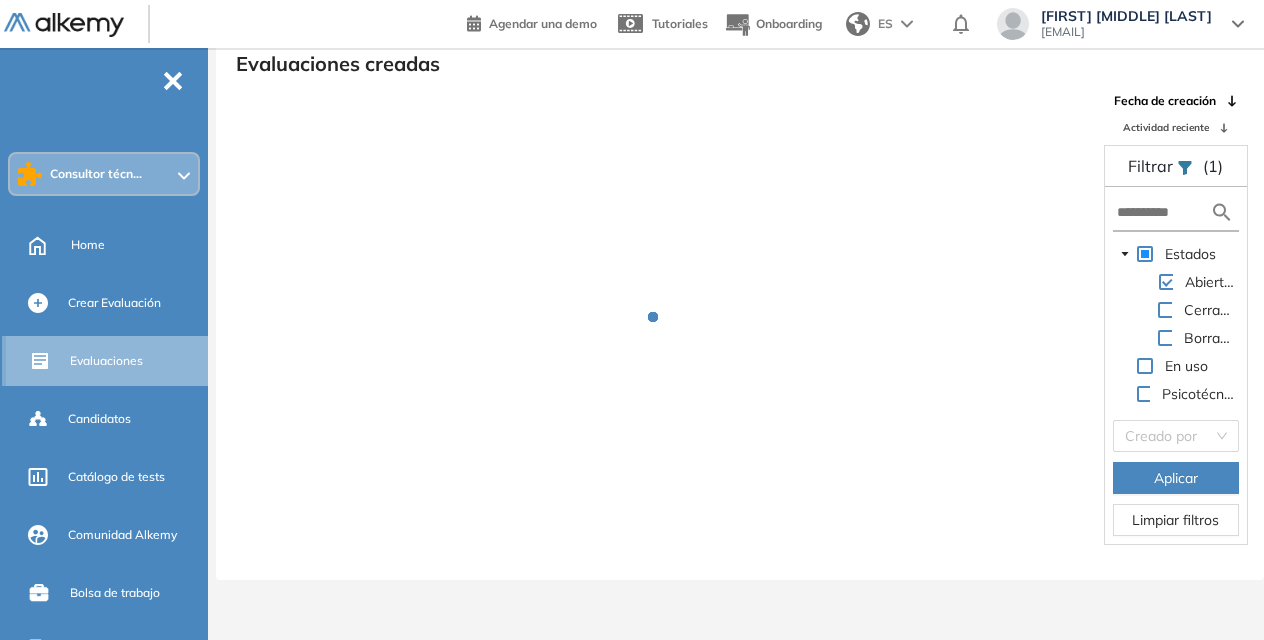scroll, scrollTop: 48, scrollLeft: 0, axis: vertical 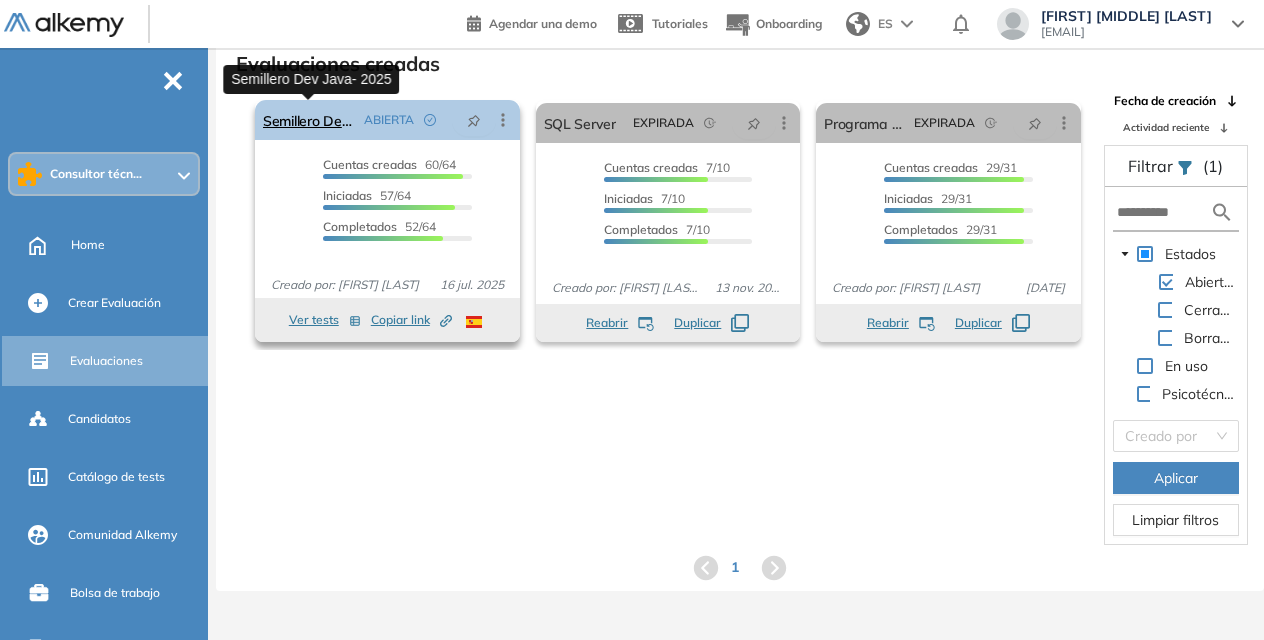 click on "Semillero Dev Java- 2025" at bounding box center (309, 120) 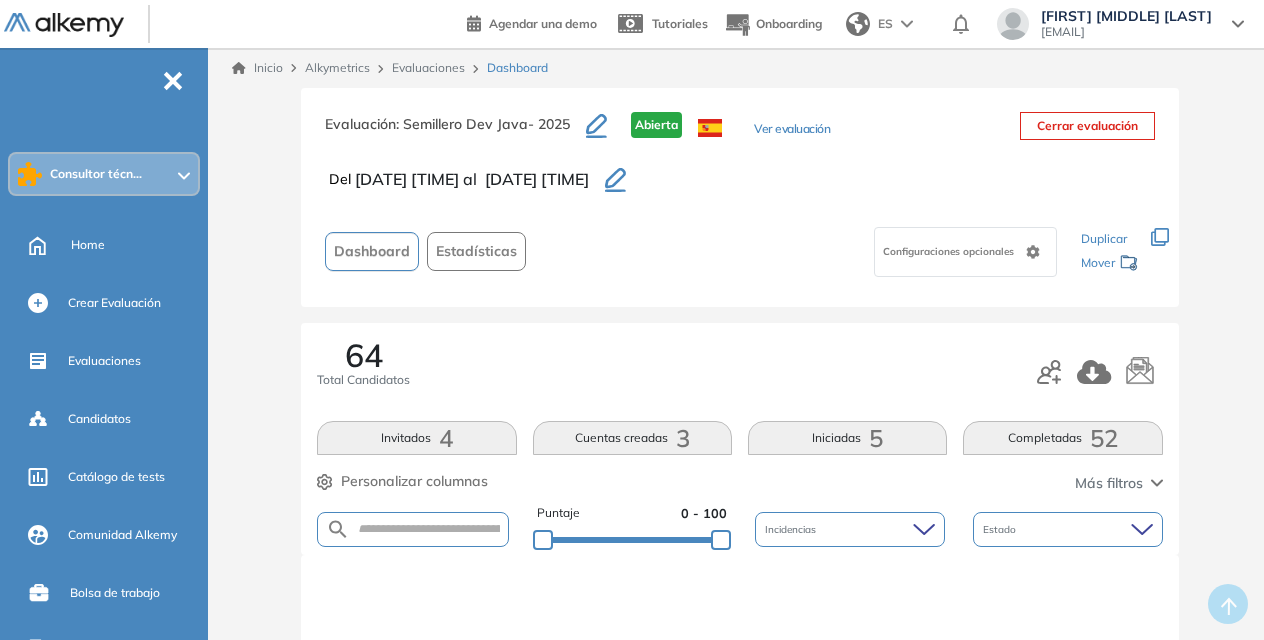 scroll, scrollTop: 157, scrollLeft: 0, axis: vertical 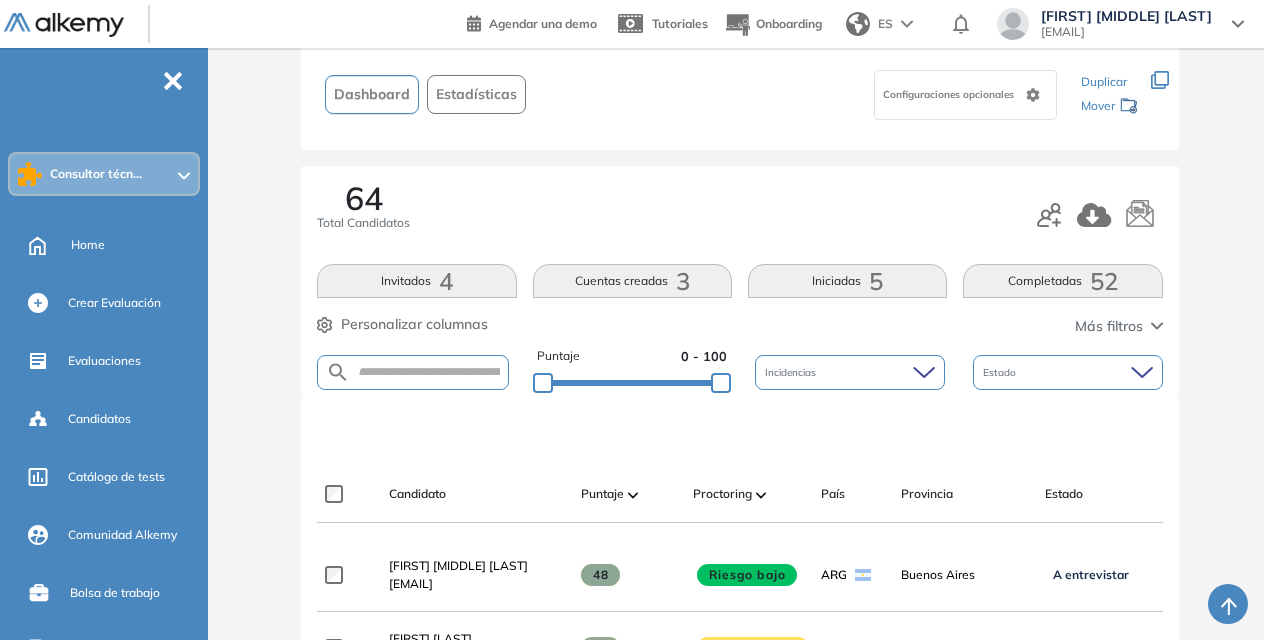 click on "Completadas 52" at bounding box center [1062, 281] 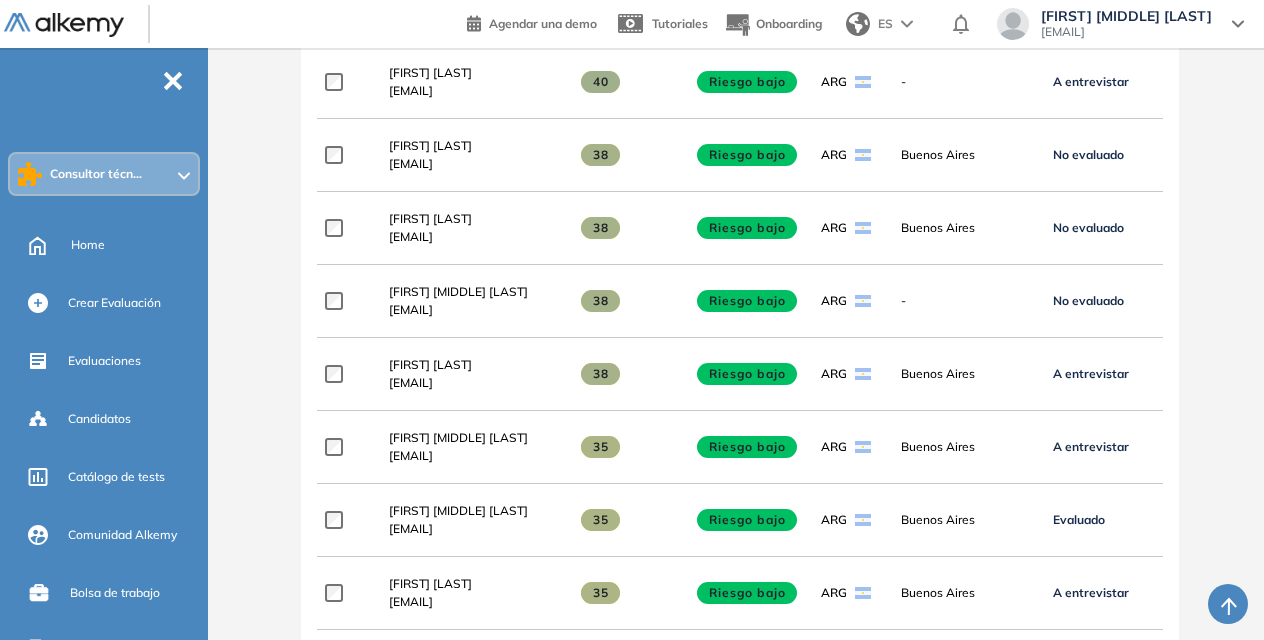 scroll, scrollTop: 438, scrollLeft: 0, axis: vertical 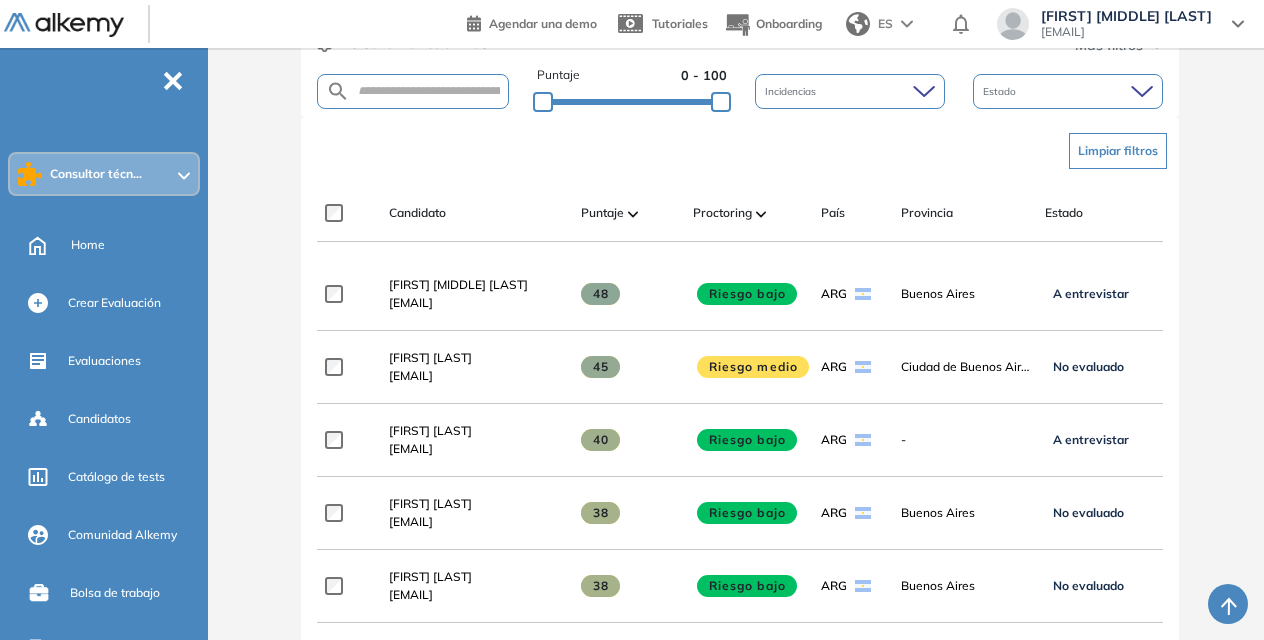 type 